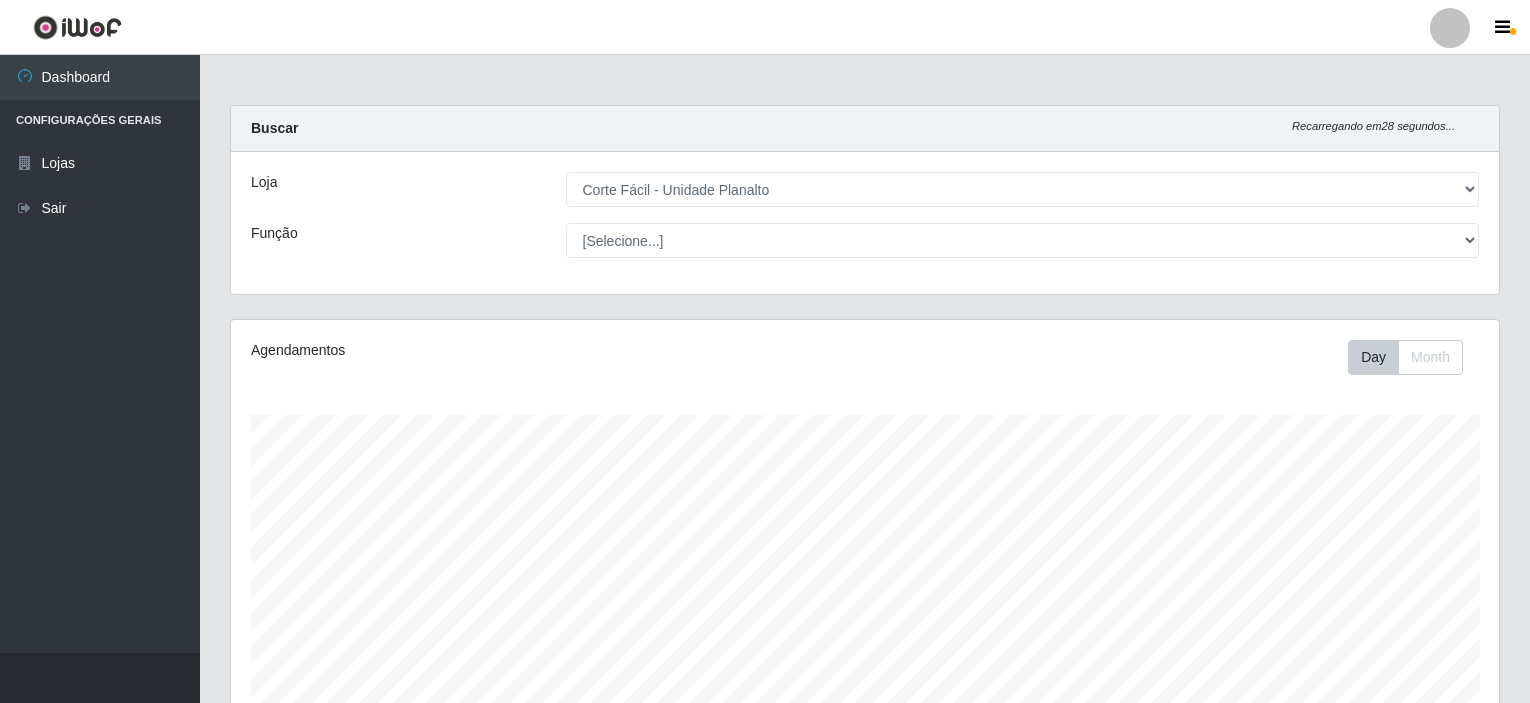 select on "202" 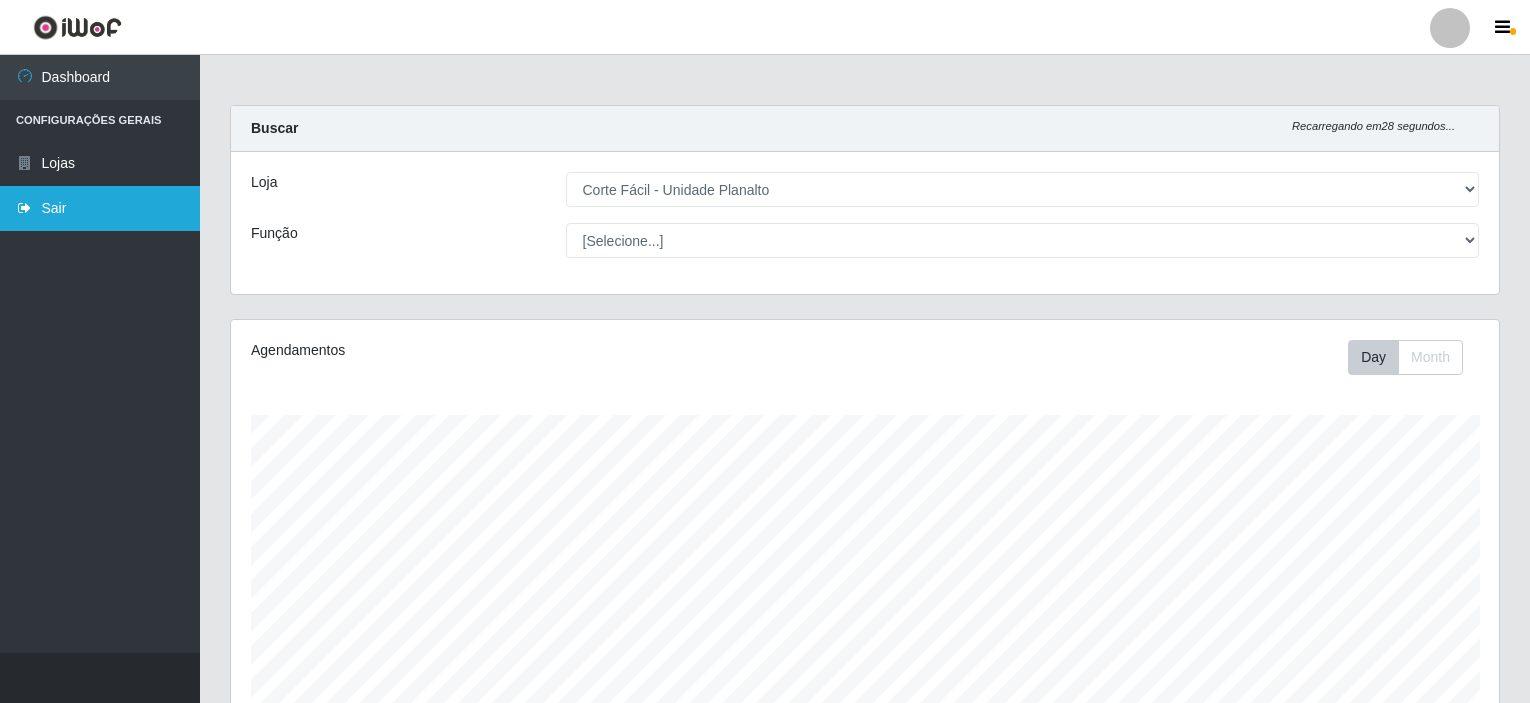 scroll, scrollTop: 500, scrollLeft: 0, axis: vertical 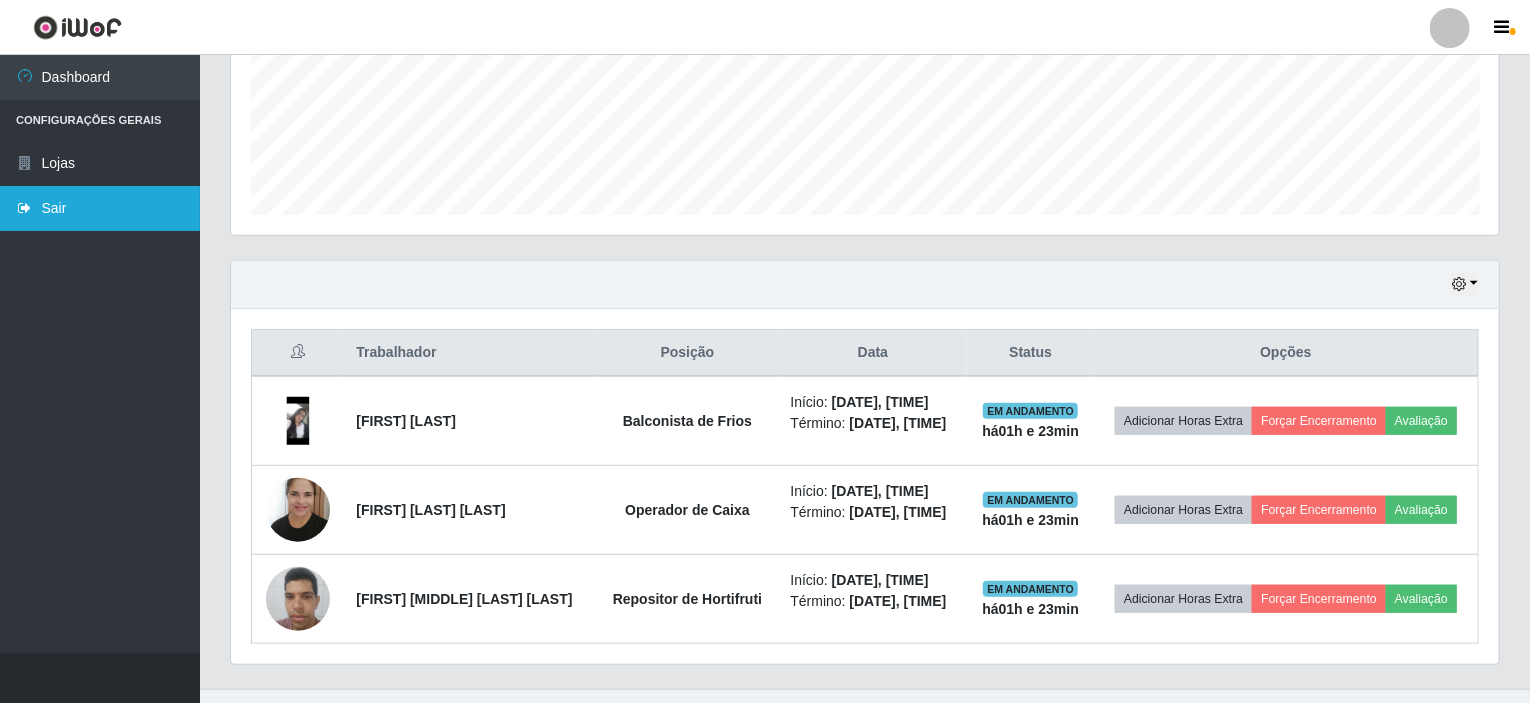 click on "Sair" at bounding box center (100, 208) 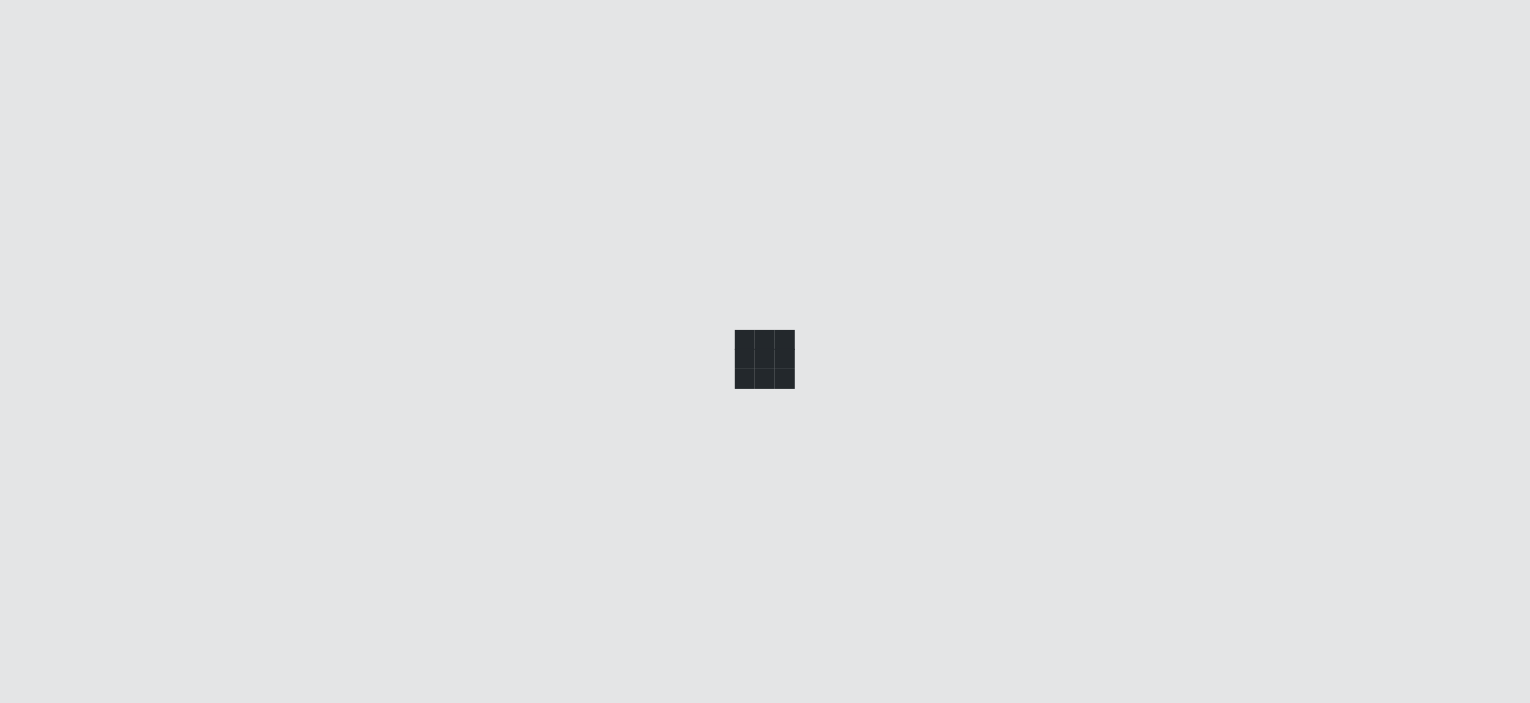 scroll, scrollTop: 0, scrollLeft: 0, axis: both 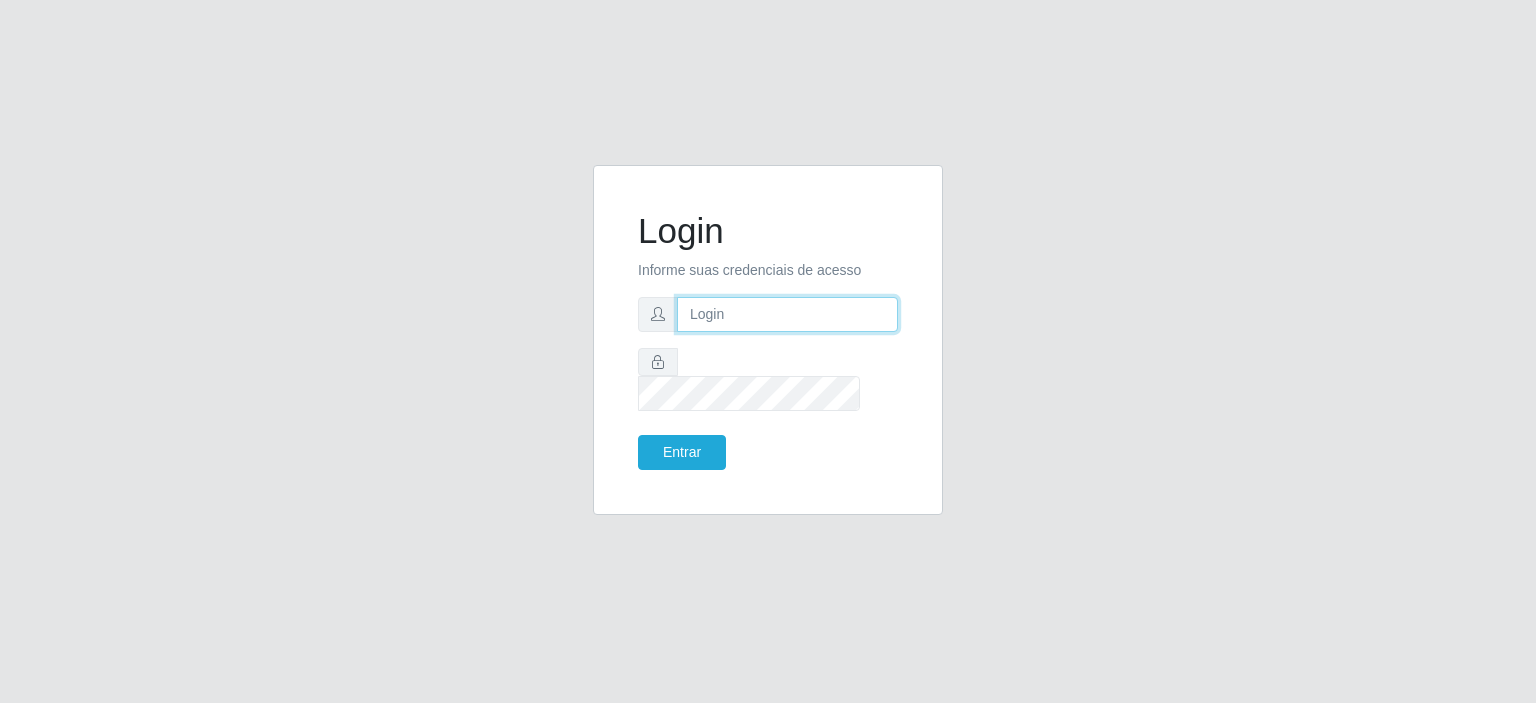 click at bounding box center [787, 314] 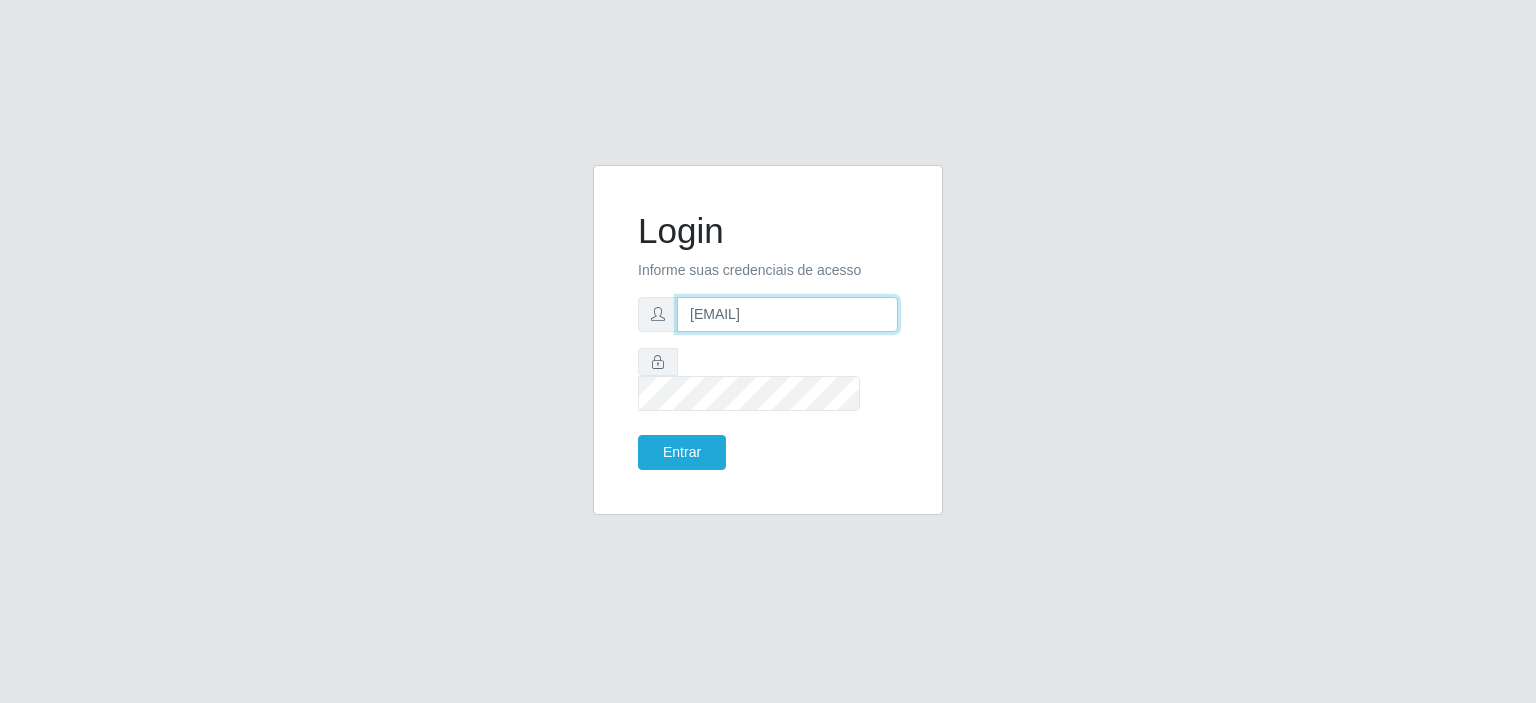 click on "[EMAIL]" at bounding box center (787, 314) 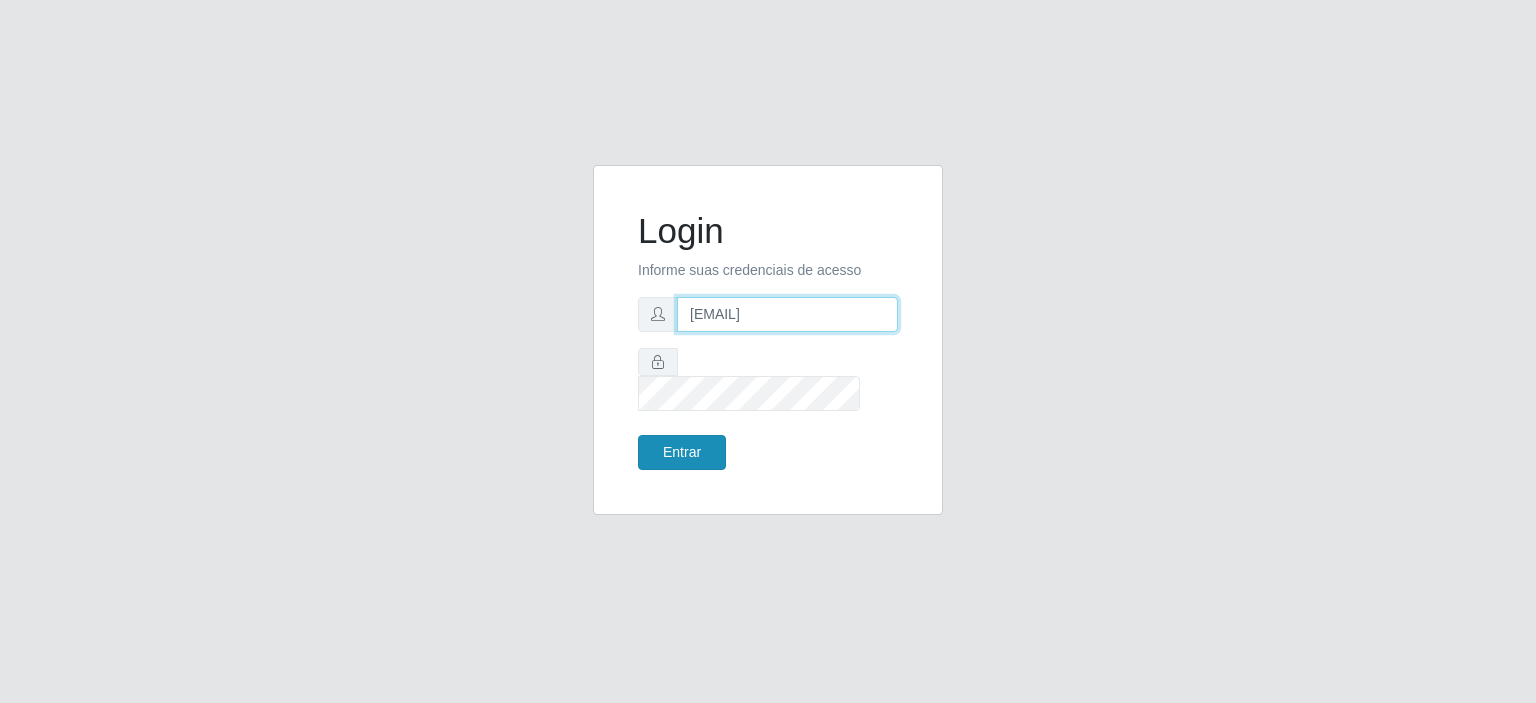 type on "[EMAIL]" 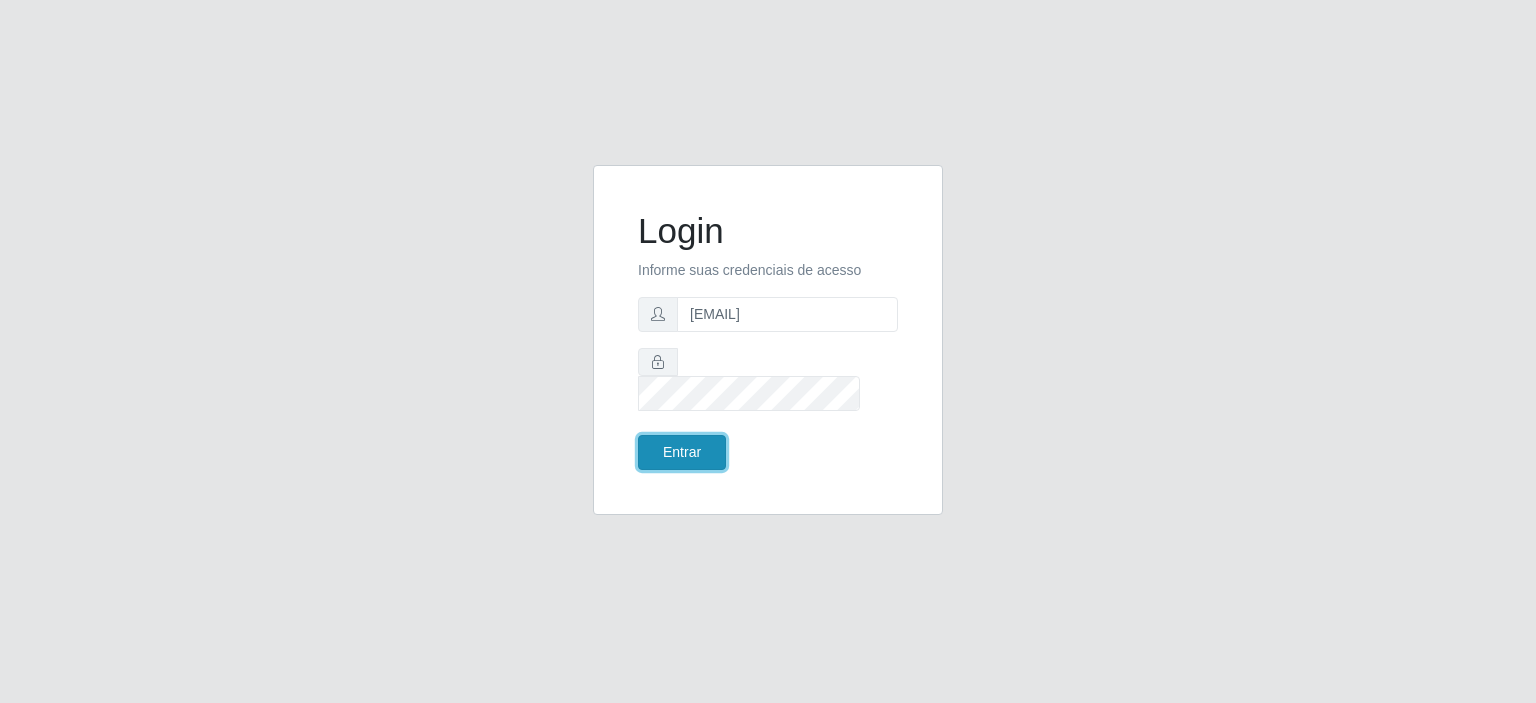 click on "Entrar" at bounding box center (682, 452) 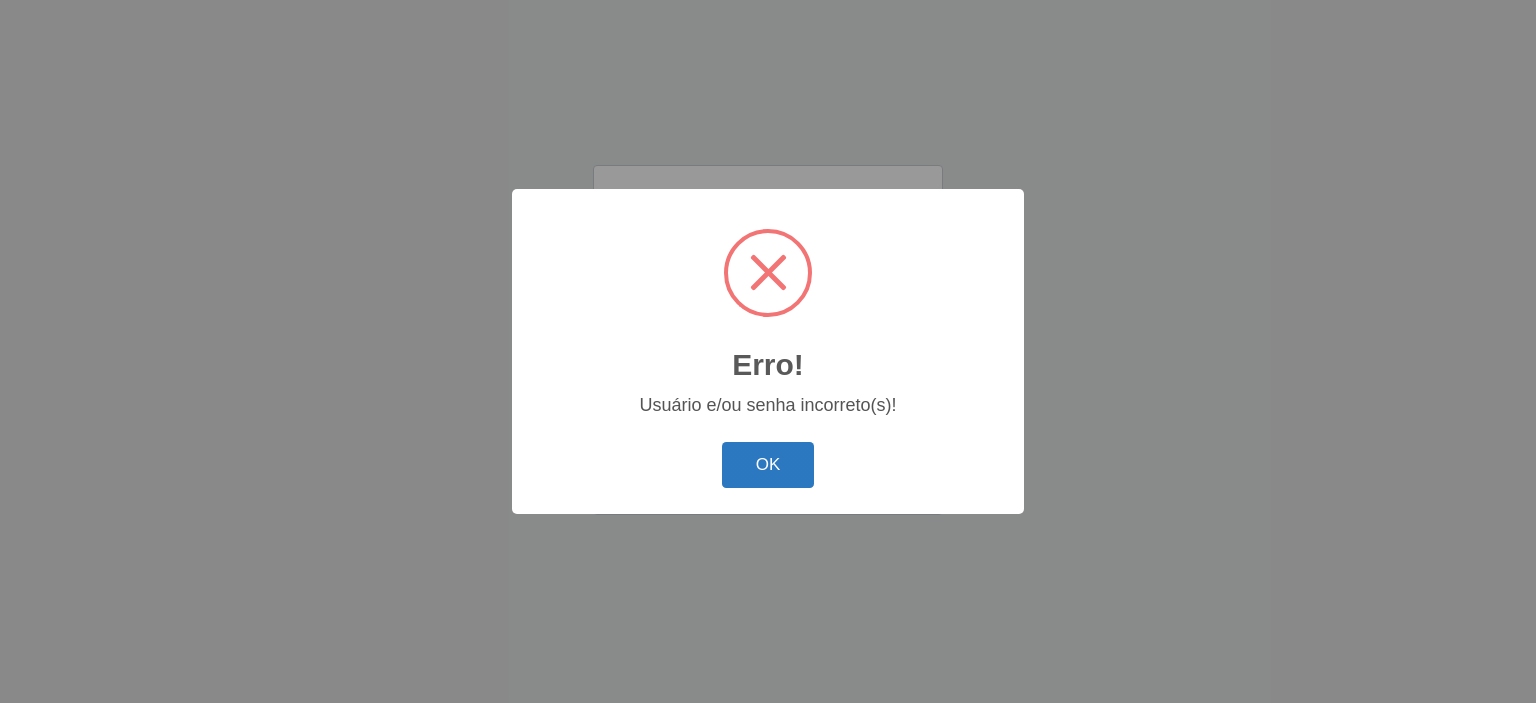 click on "OK" at bounding box center (768, 465) 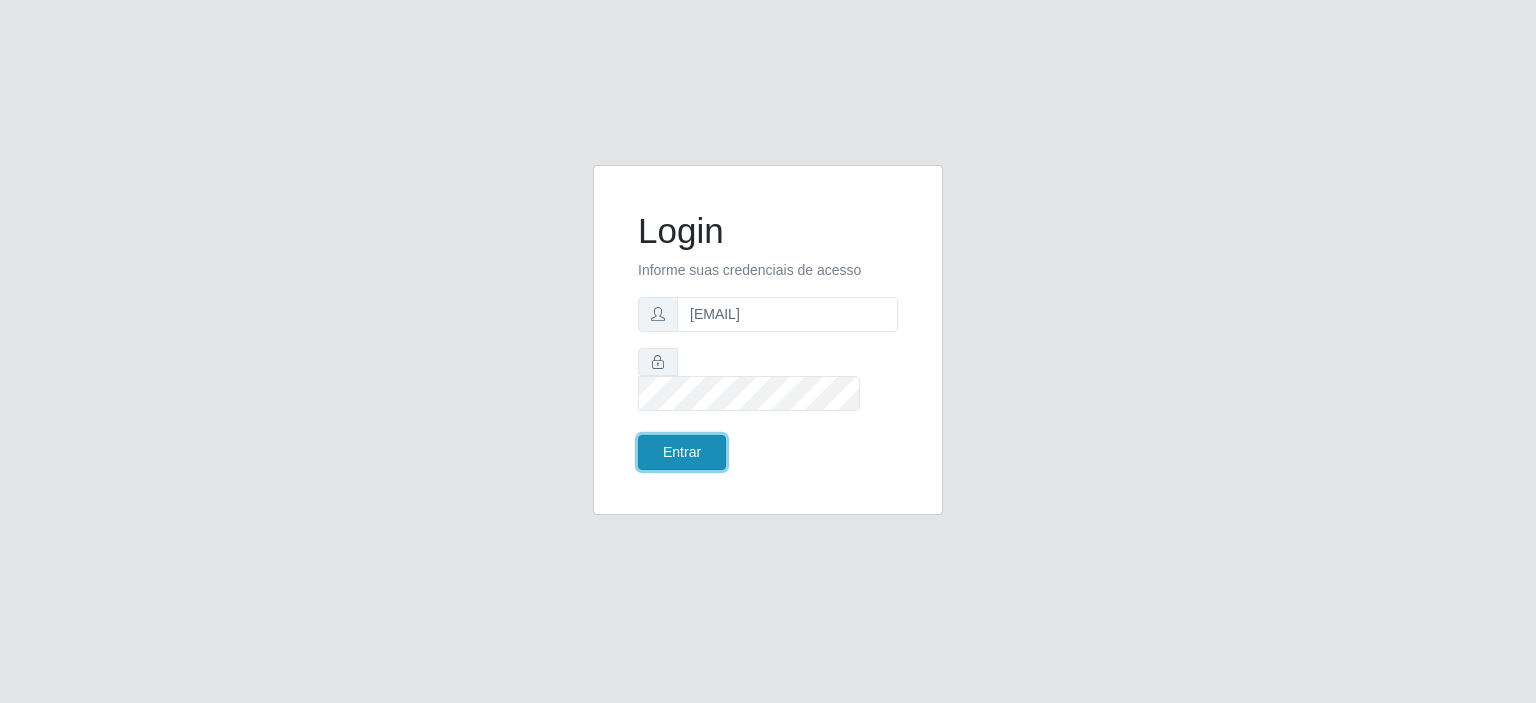 click on "Entrar" at bounding box center (682, 452) 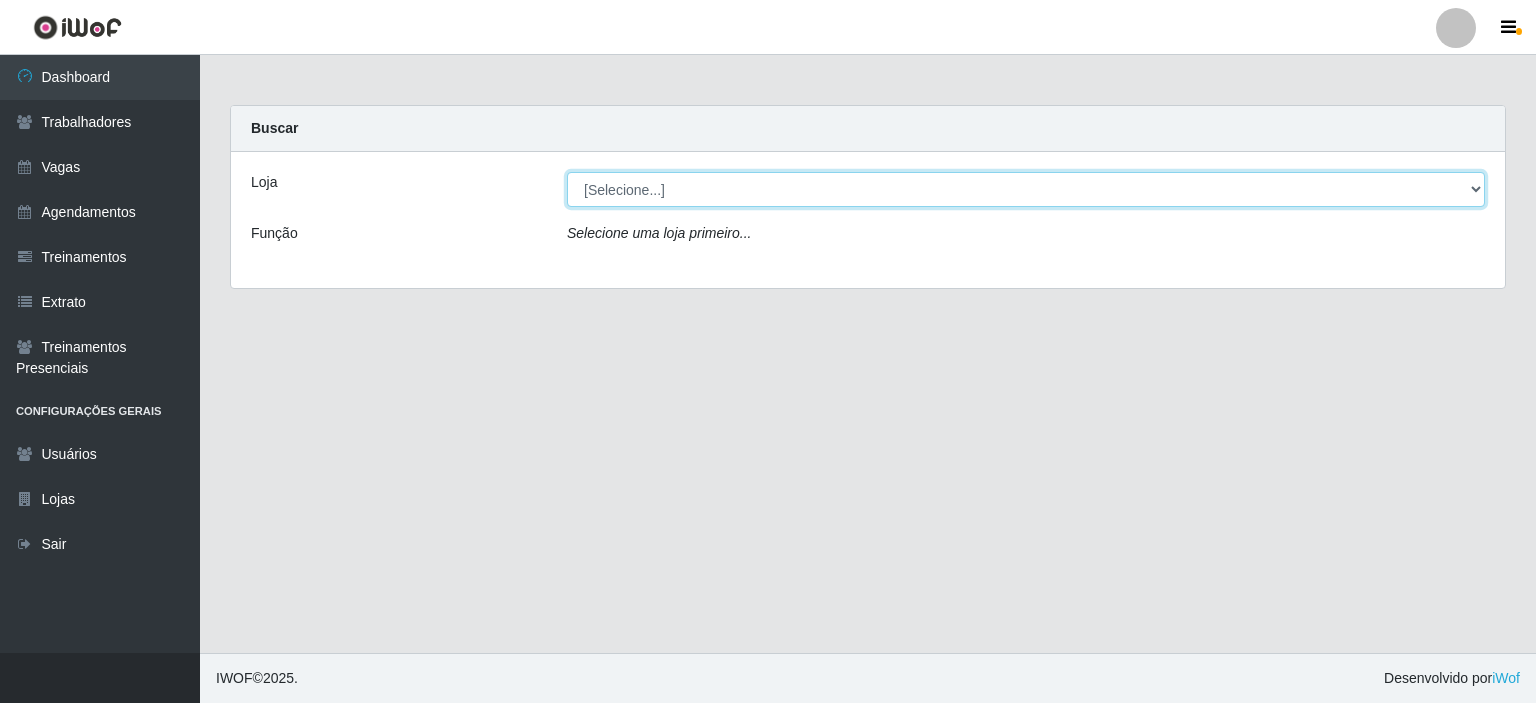 click on "[Selecione...] Corte Fácil - Unidade Planalto" at bounding box center [1026, 189] 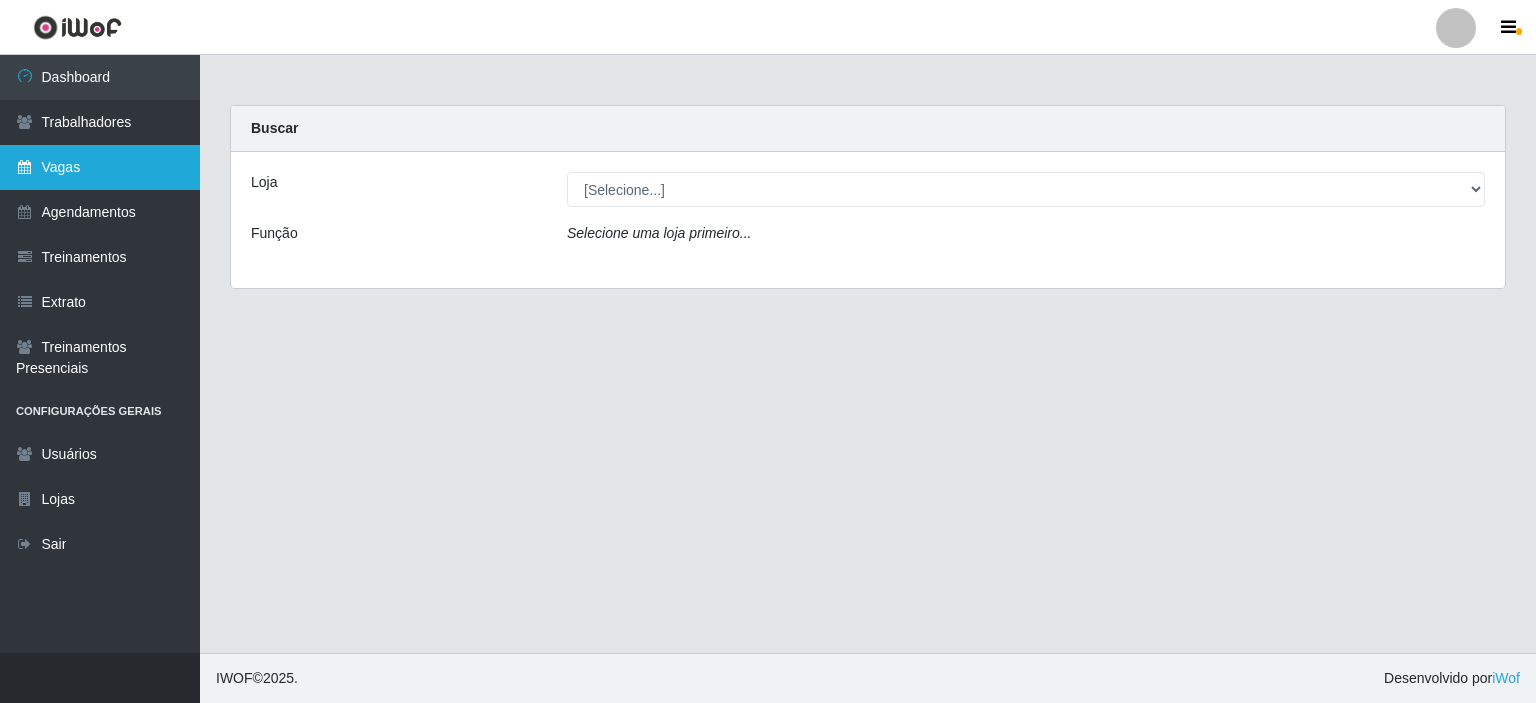 click on "Vagas" at bounding box center (100, 167) 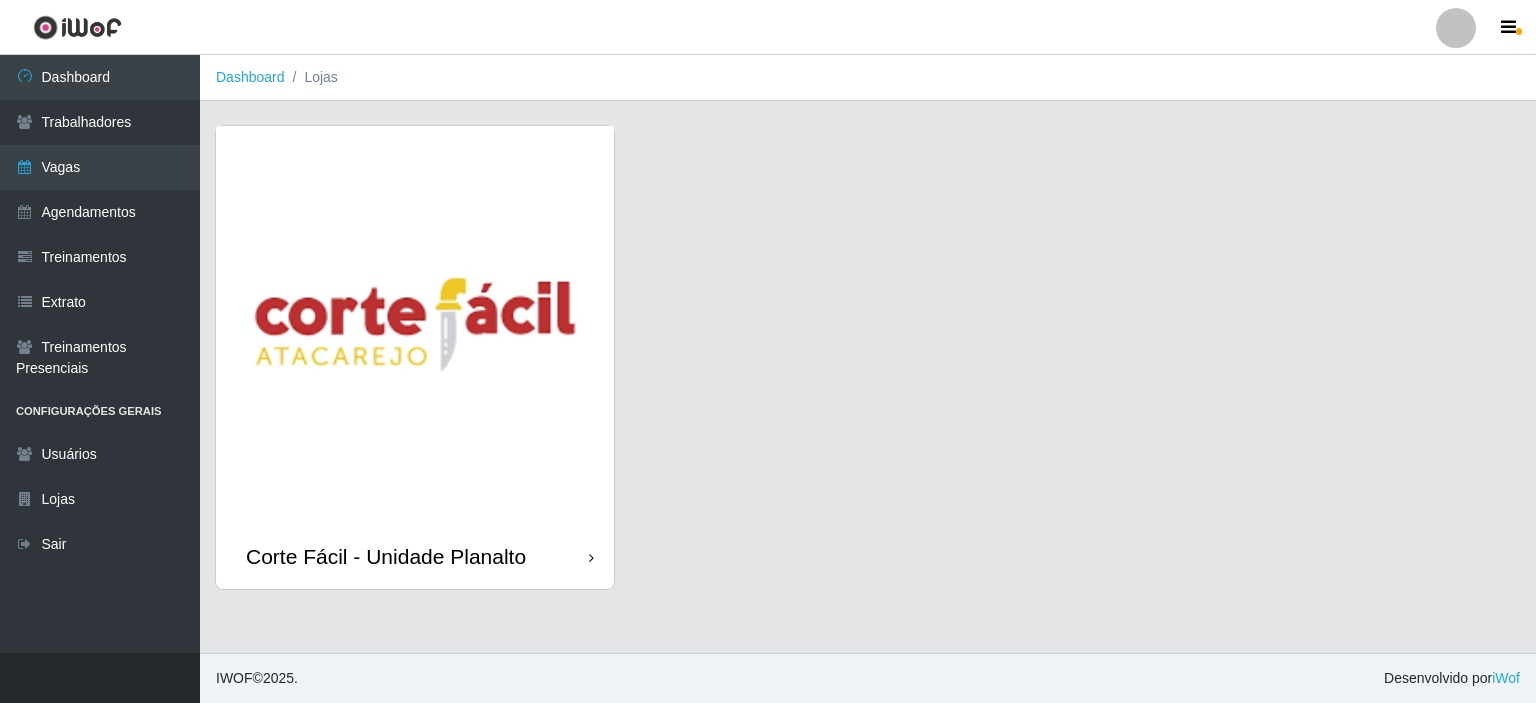 click at bounding box center [415, 325] 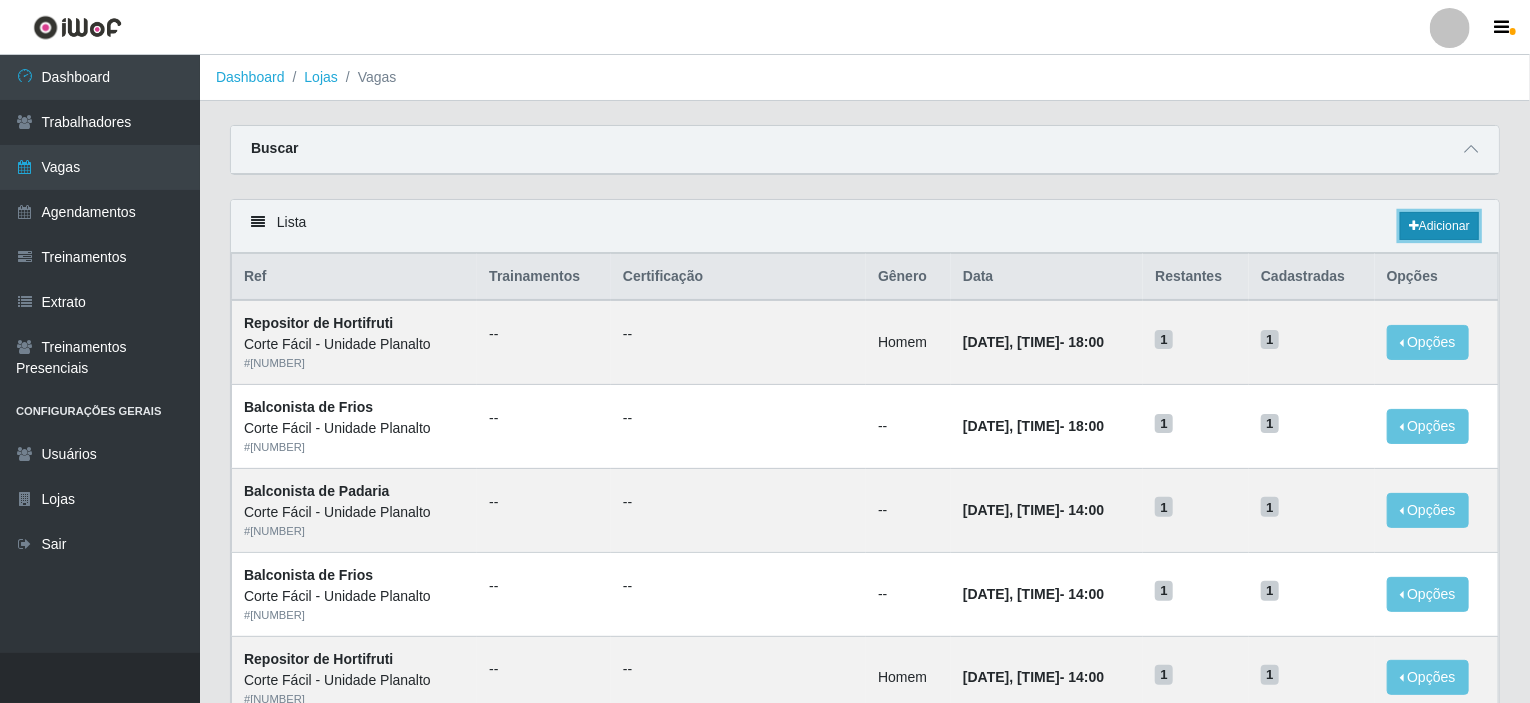 click on "Adicionar" at bounding box center (1439, 226) 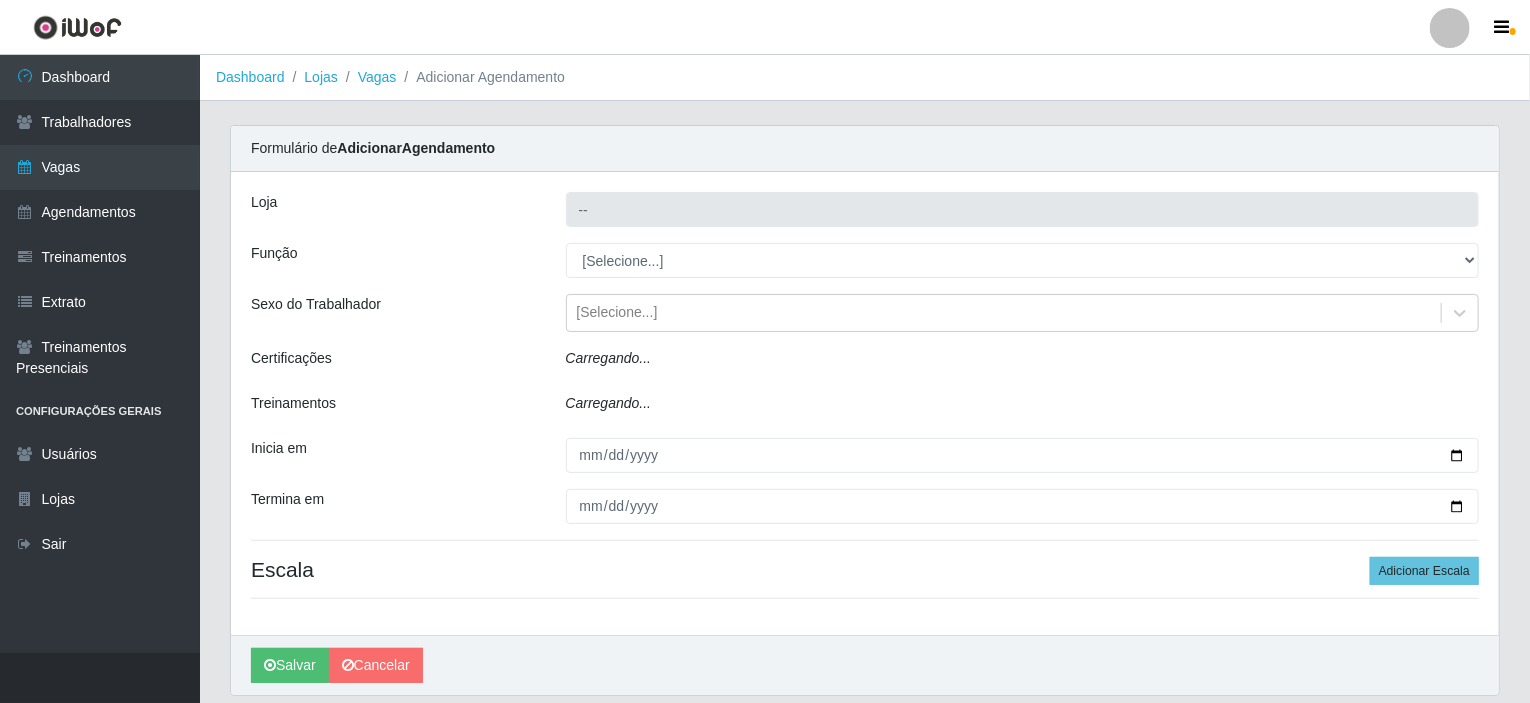 type on "Corte Fácil - Unidade Planalto" 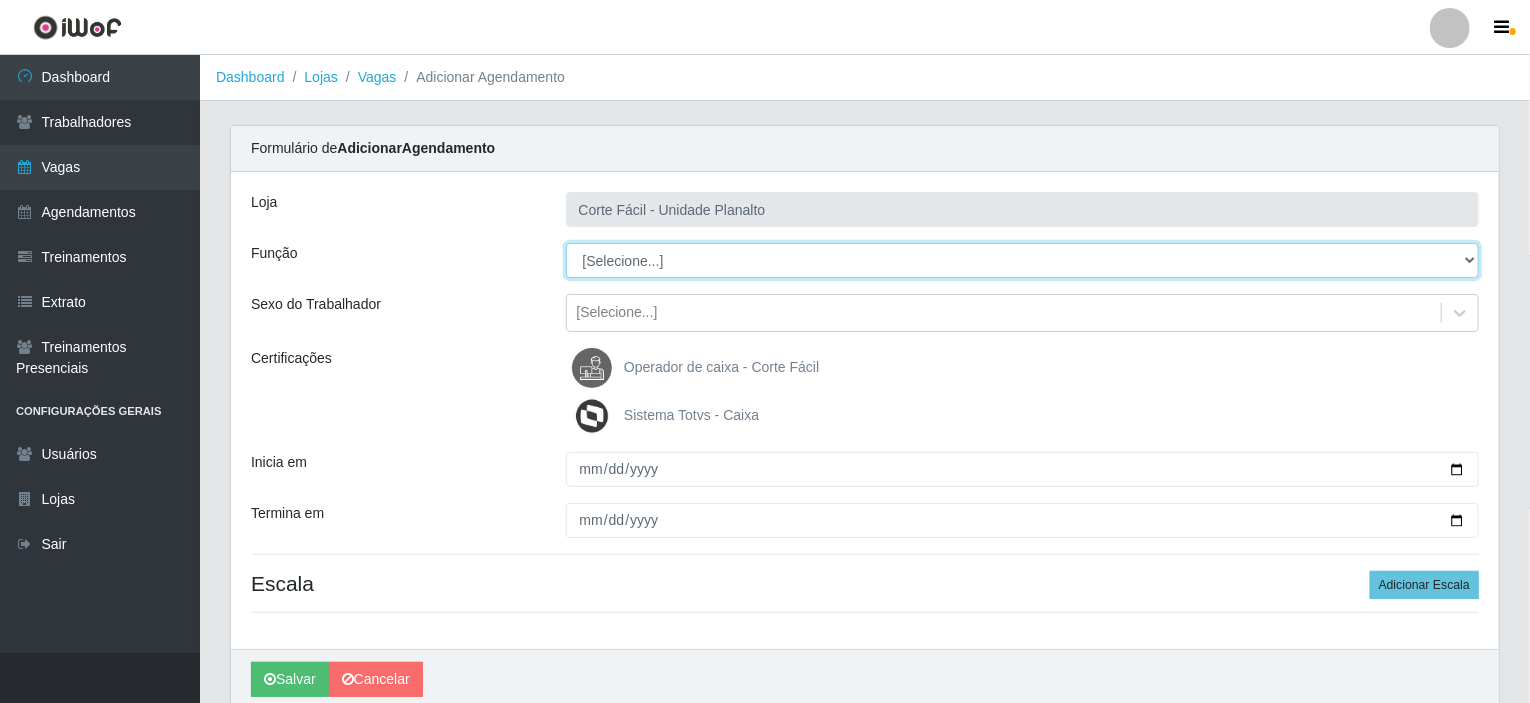 click on "[Selecione...] ASG ASG + ASG ++ Auxiliar de Estacionamento Auxiliar de Estacionamento + Auxiliar de Estacionamento ++ Balconista de Açougue  Balconista de Açougue + Balconista de Açougue ++ Balconista de Frios Balconista de Frios + Balconista de Frios ++ Balconista de Padaria  Balconista de Padaria + Balconista de Padaria ++ Embalador Embalador + Embalador ++ Operador de Caixa Operador de Caixa + Operador de Caixa ++ Repositor  Repositor + Repositor ++ Repositor de Hortifruti Repositor de Hortifruti + Repositor de Hortifruti ++" at bounding box center [1023, 260] 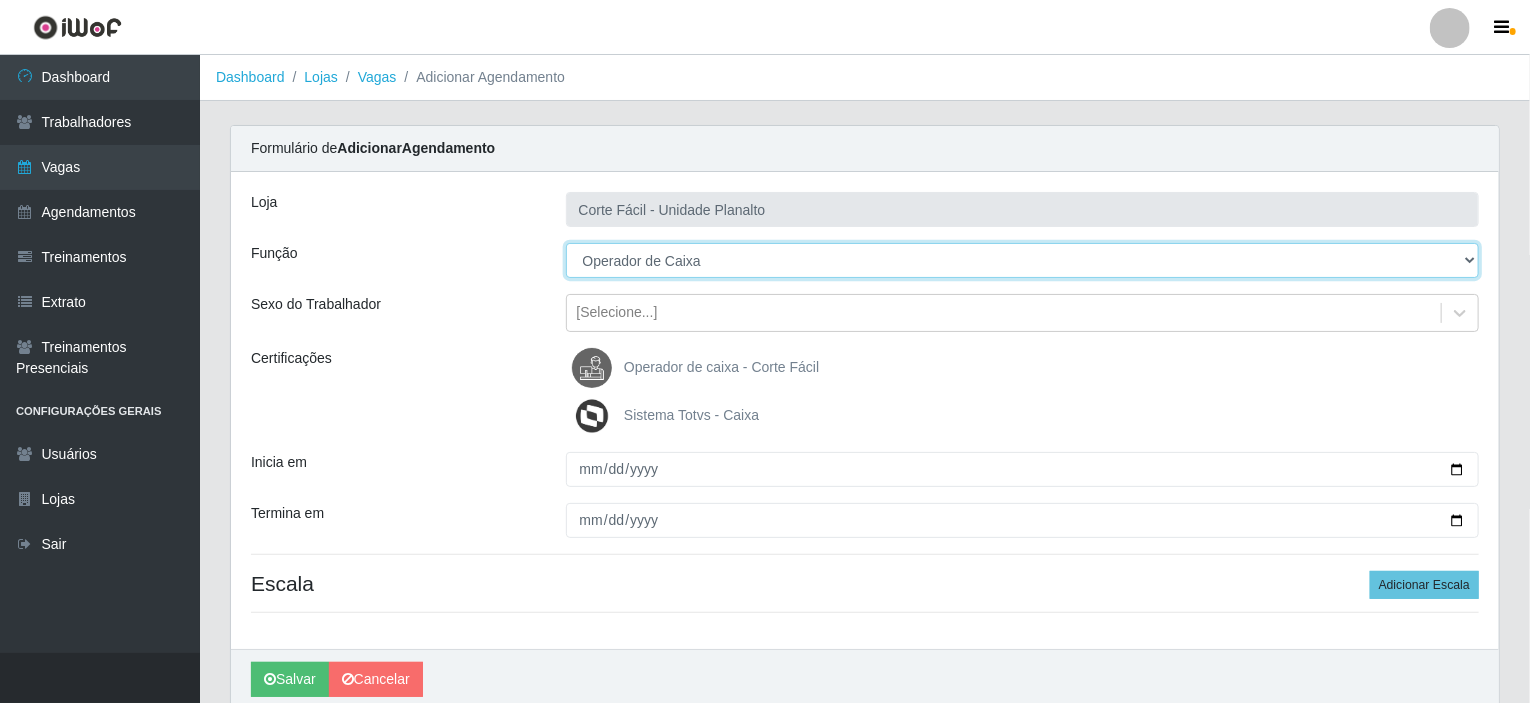 click on "[Selecione...] ASG ASG + ASG ++ Auxiliar de Estacionamento Auxiliar de Estacionamento + Auxiliar de Estacionamento ++ Balconista de Açougue  Balconista de Açougue + Balconista de Açougue ++ Balconista de Frios Balconista de Frios + Balconista de Frios ++ Balconista de Padaria  Balconista de Padaria + Balconista de Padaria ++ Embalador Embalador + Embalador ++ Operador de Caixa Operador de Caixa + Operador de Caixa ++ Repositor  Repositor + Repositor ++ Repositor de Hortifruti Repositor de Hortifruti + Repositor de Hortifruti ++" at bounding box center [1023, 260] 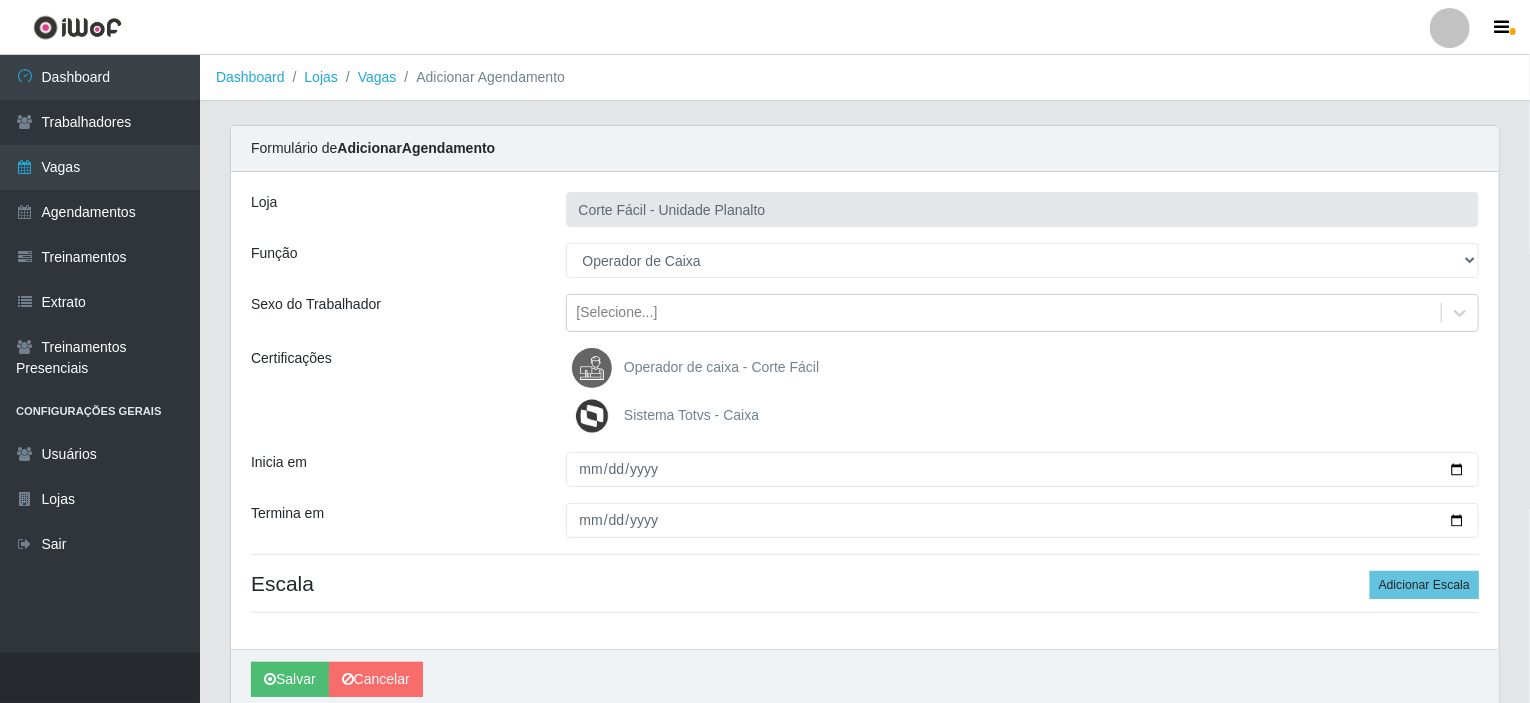 click on "Operador de caixa - Corte Fácil" at bounding box center (721, 367) 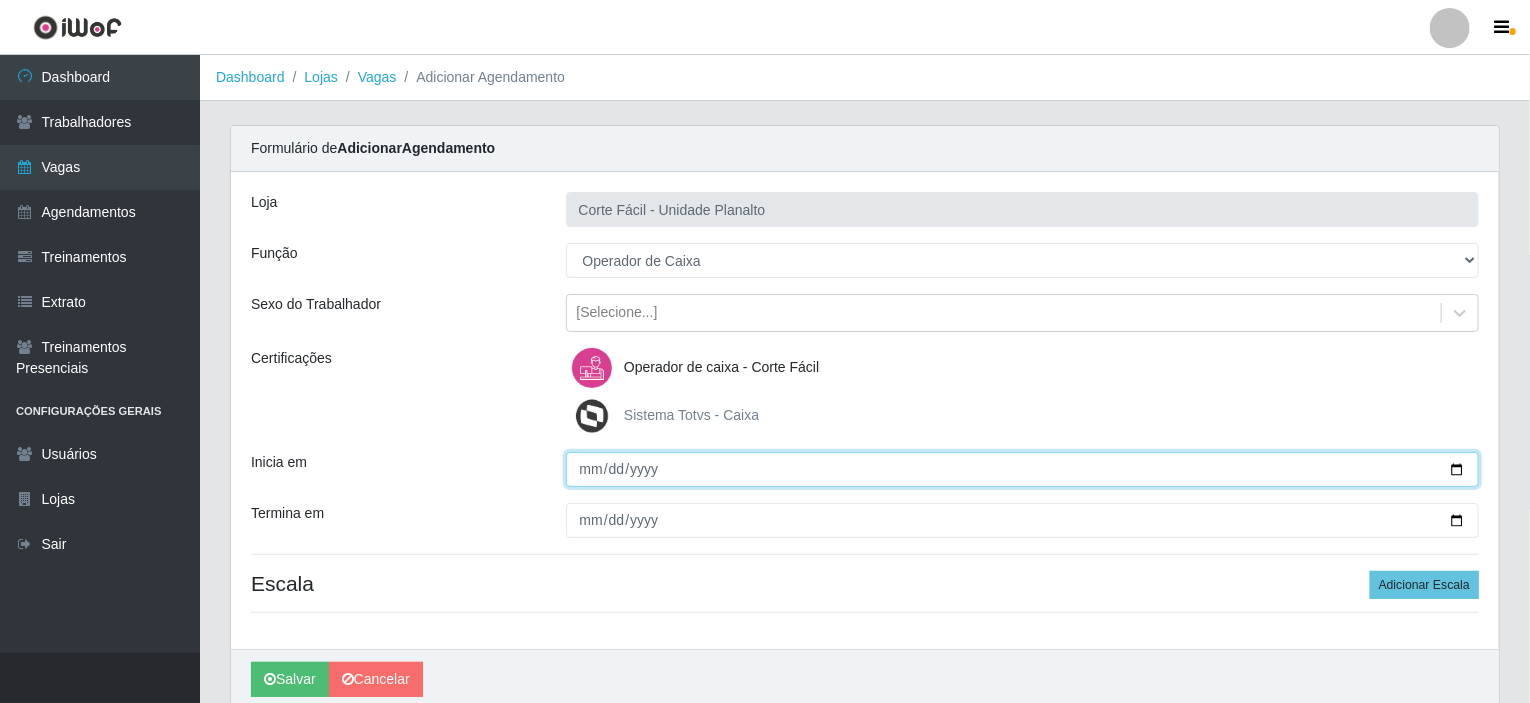 click on "Inicia em" at bounding box center (1023, 469) 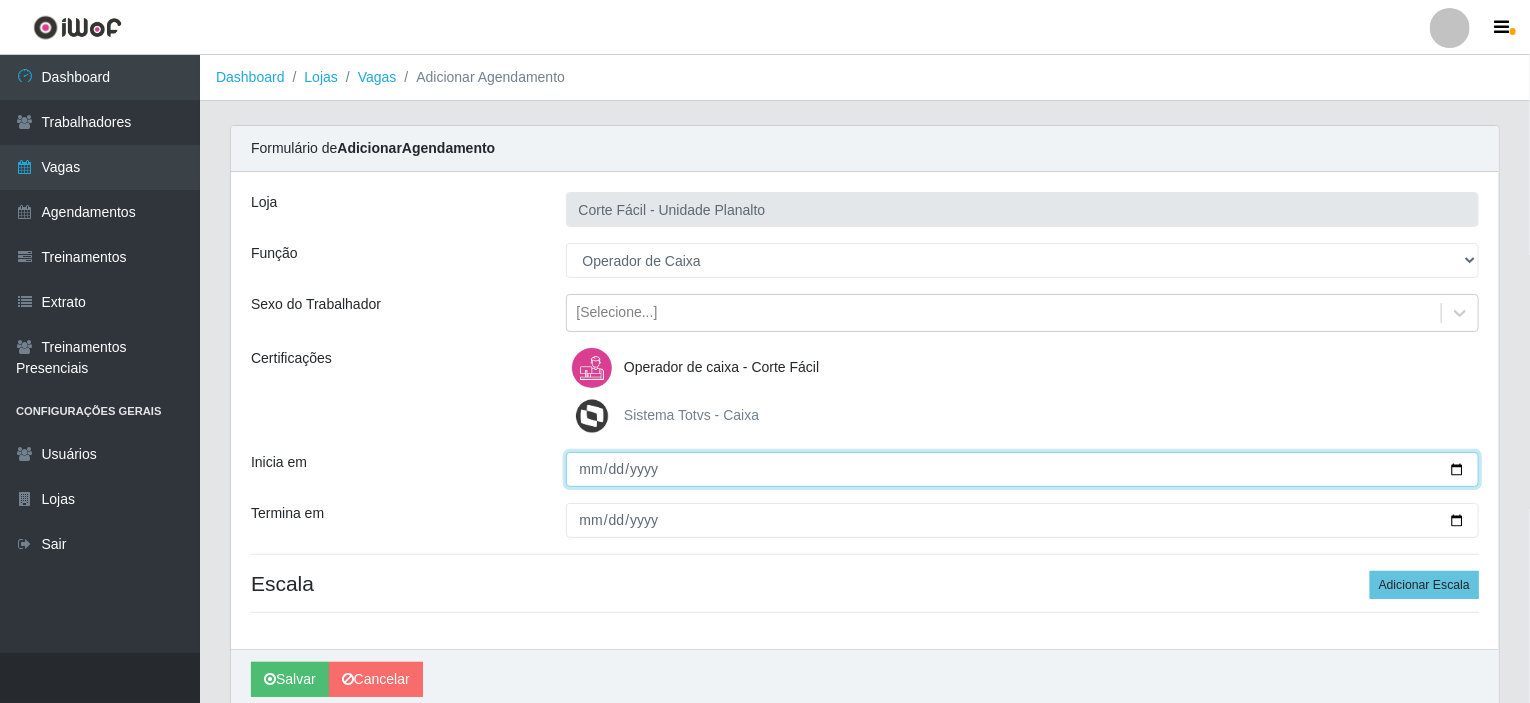 type on "[DATE]" 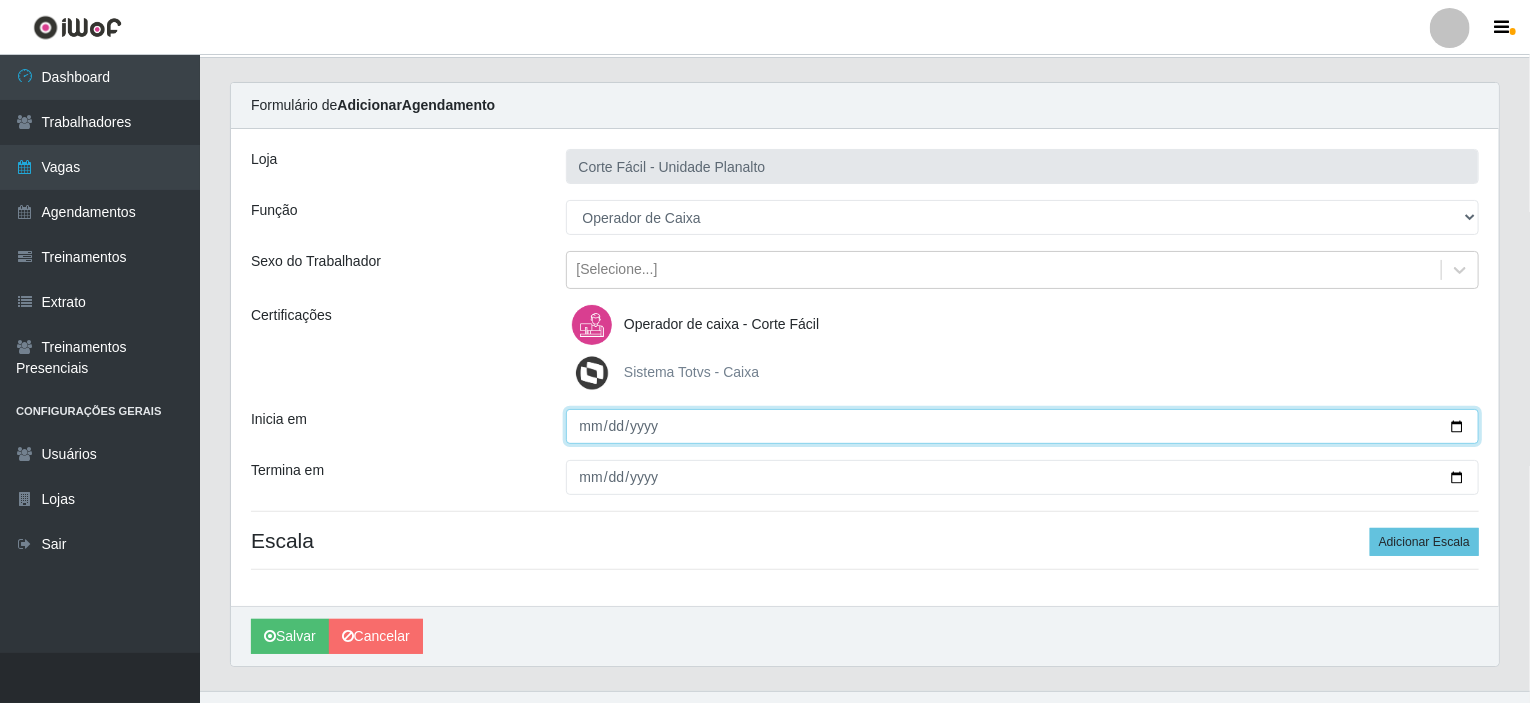 scroll, scrollTop: 79, scrollLeft: 0, axis: vertical 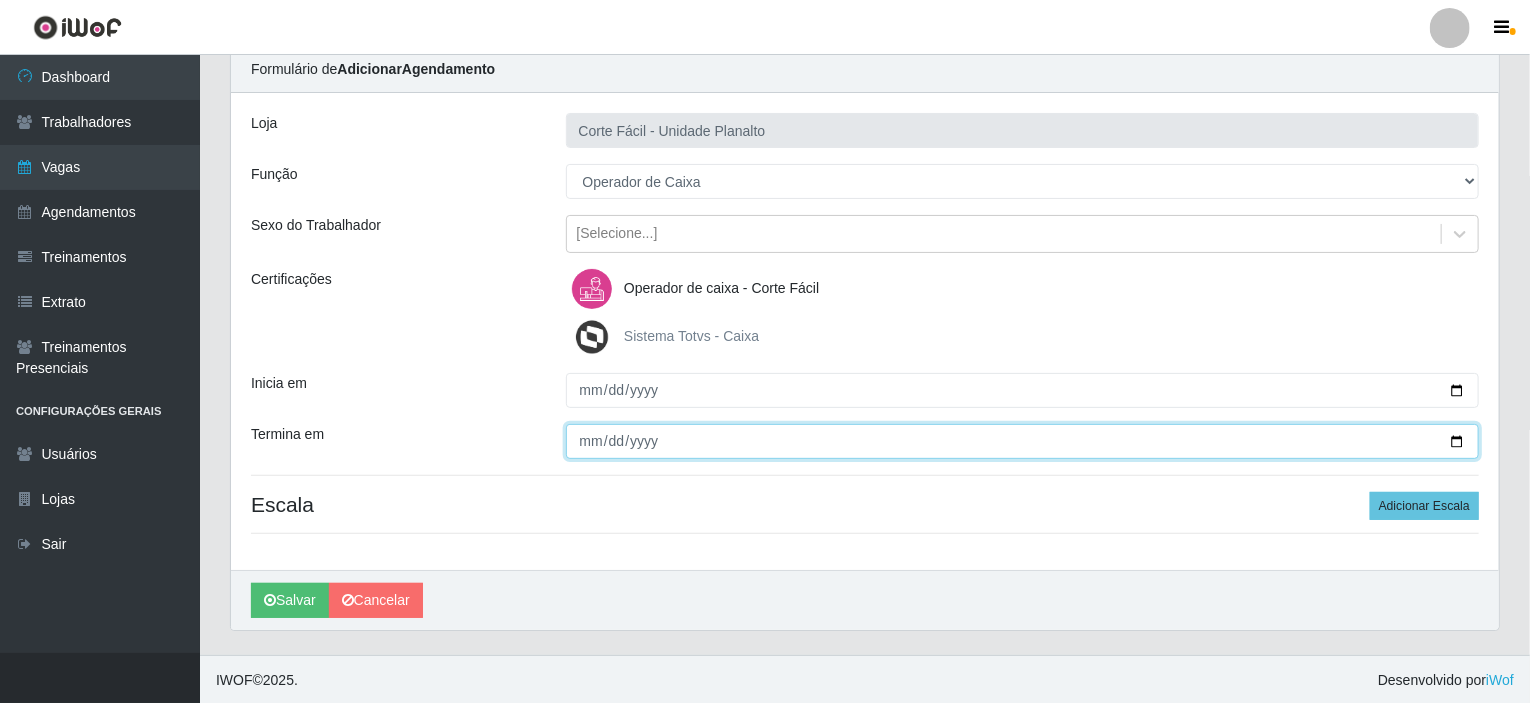click on "Termina em" at bounding box center [1023, 441] 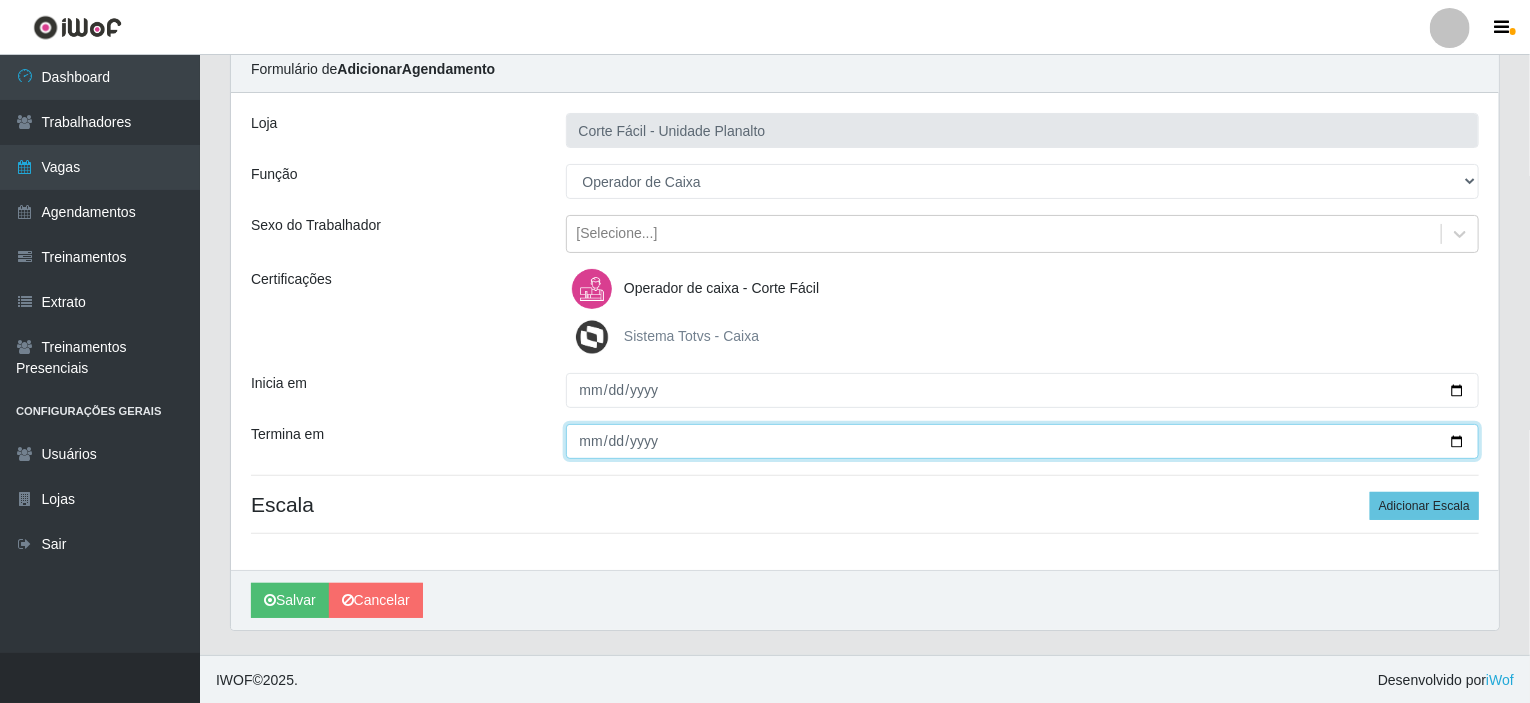 type on "[DATE]" 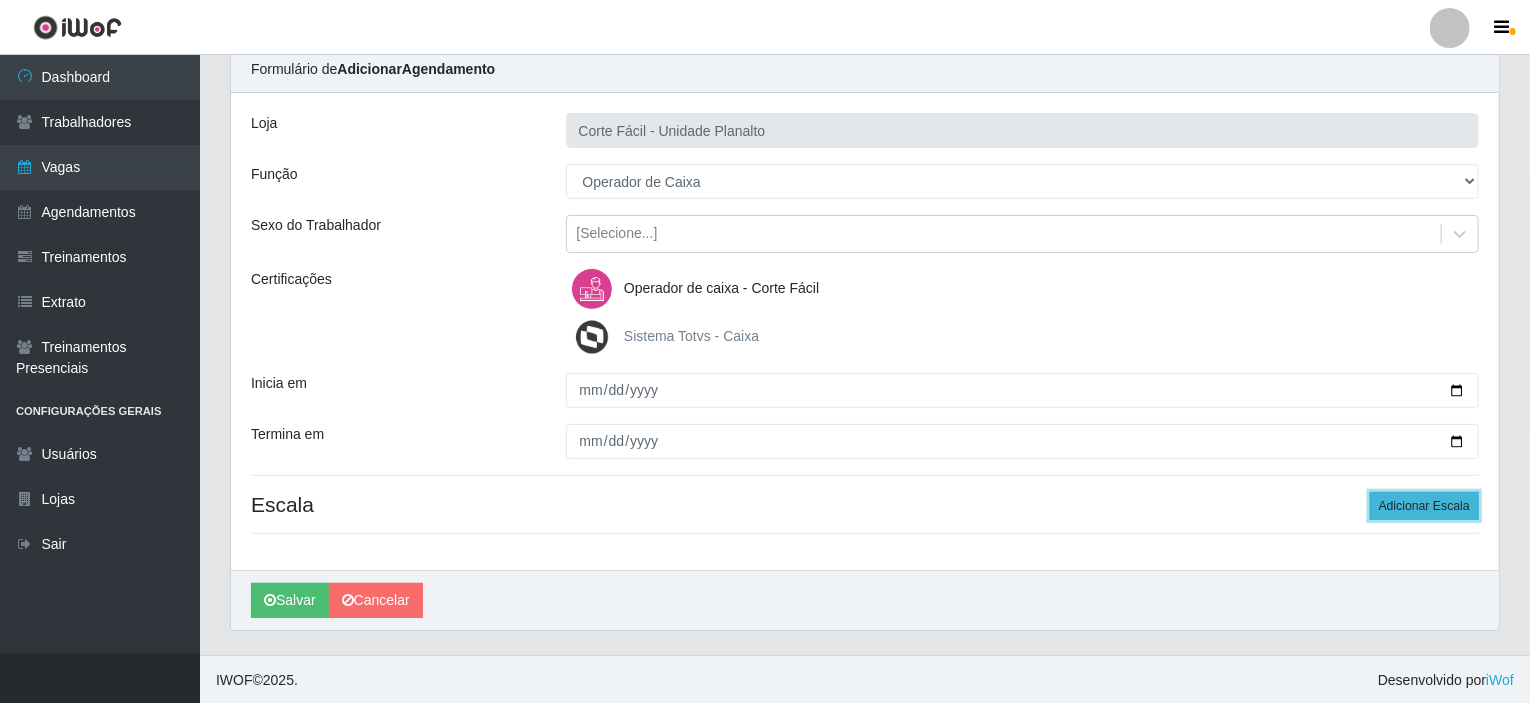 click on "Adicionar Escala" at bounding box center [1424, 506] 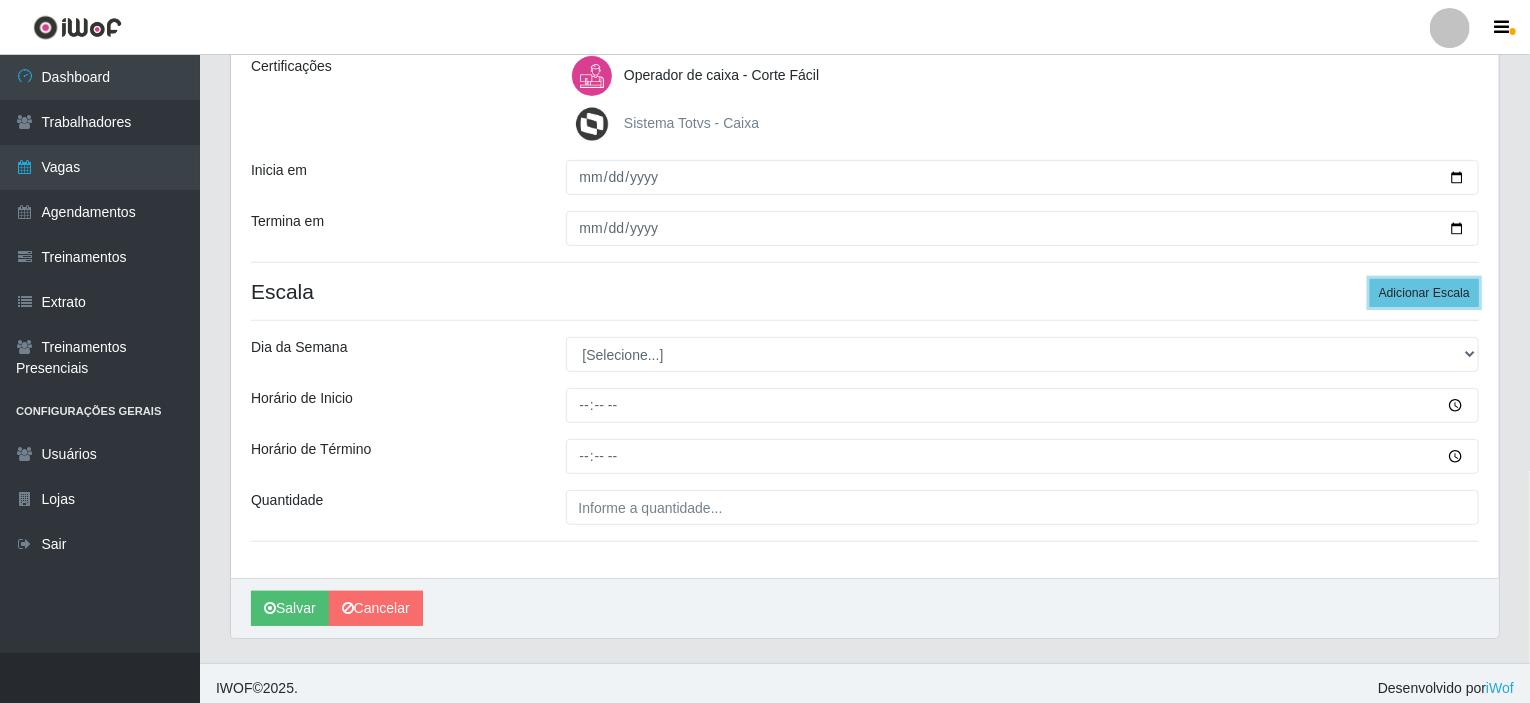 scroll, scrollTop: 300, scrollLeft: 0, axis: vertical 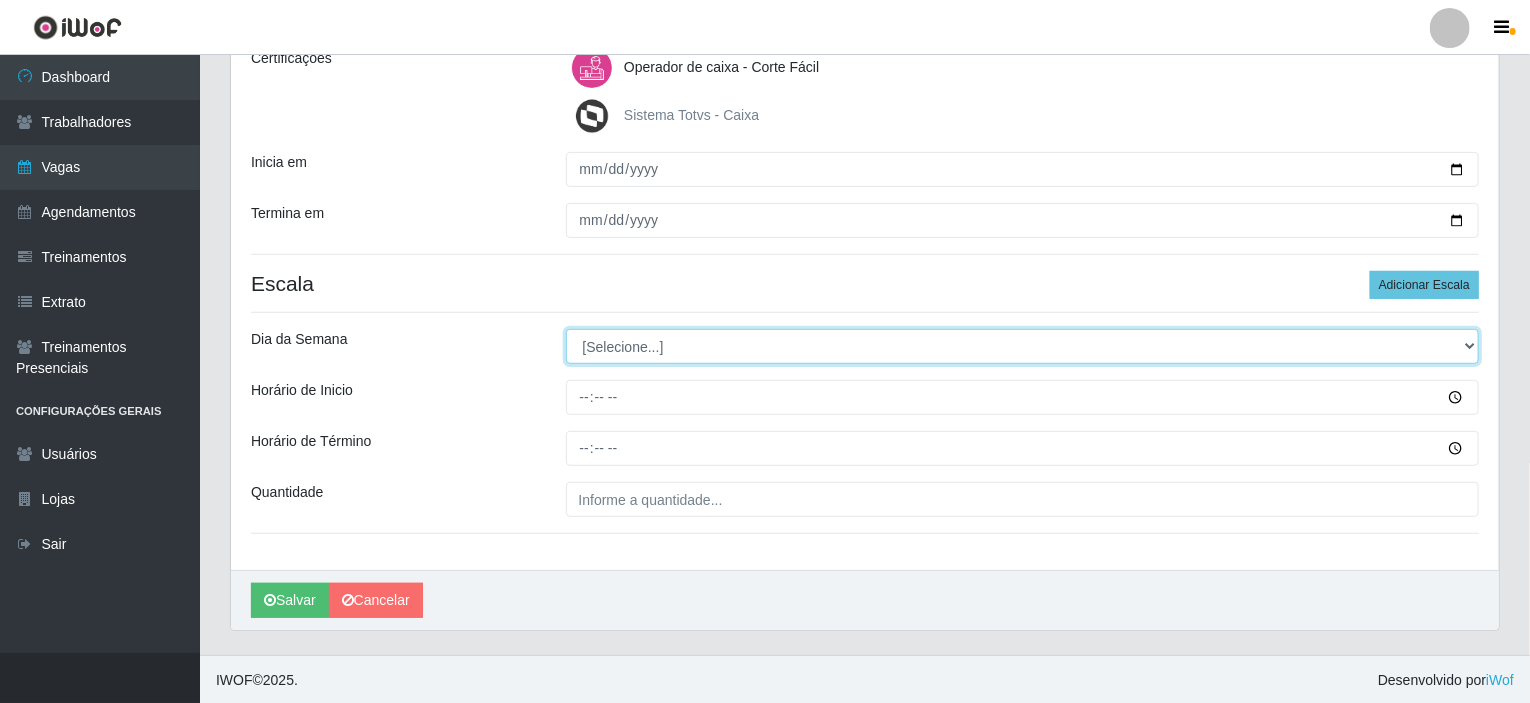 drag, startPoint x: 1464, startPoint y: 338, endPoint x: 1408, endPoint y: 338, distance: 56 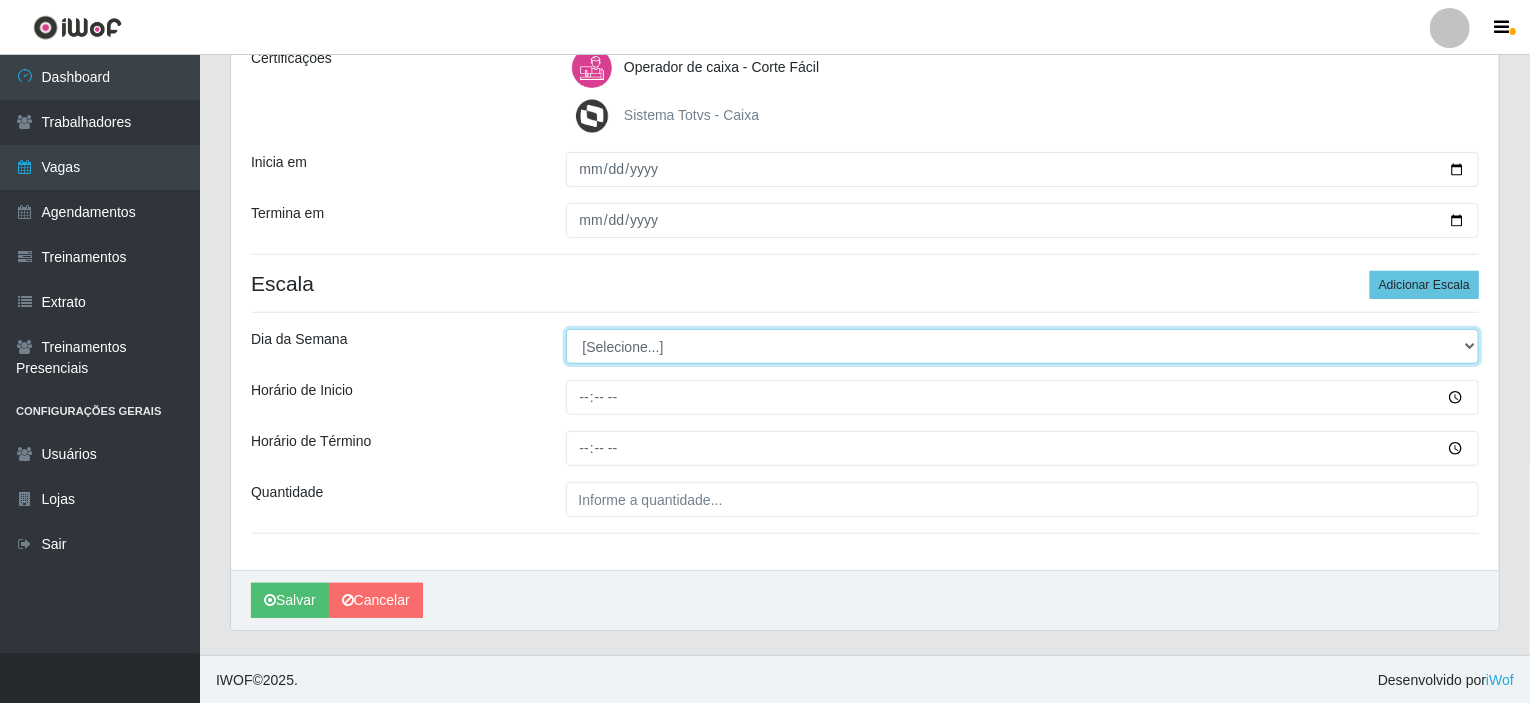 select on "2" 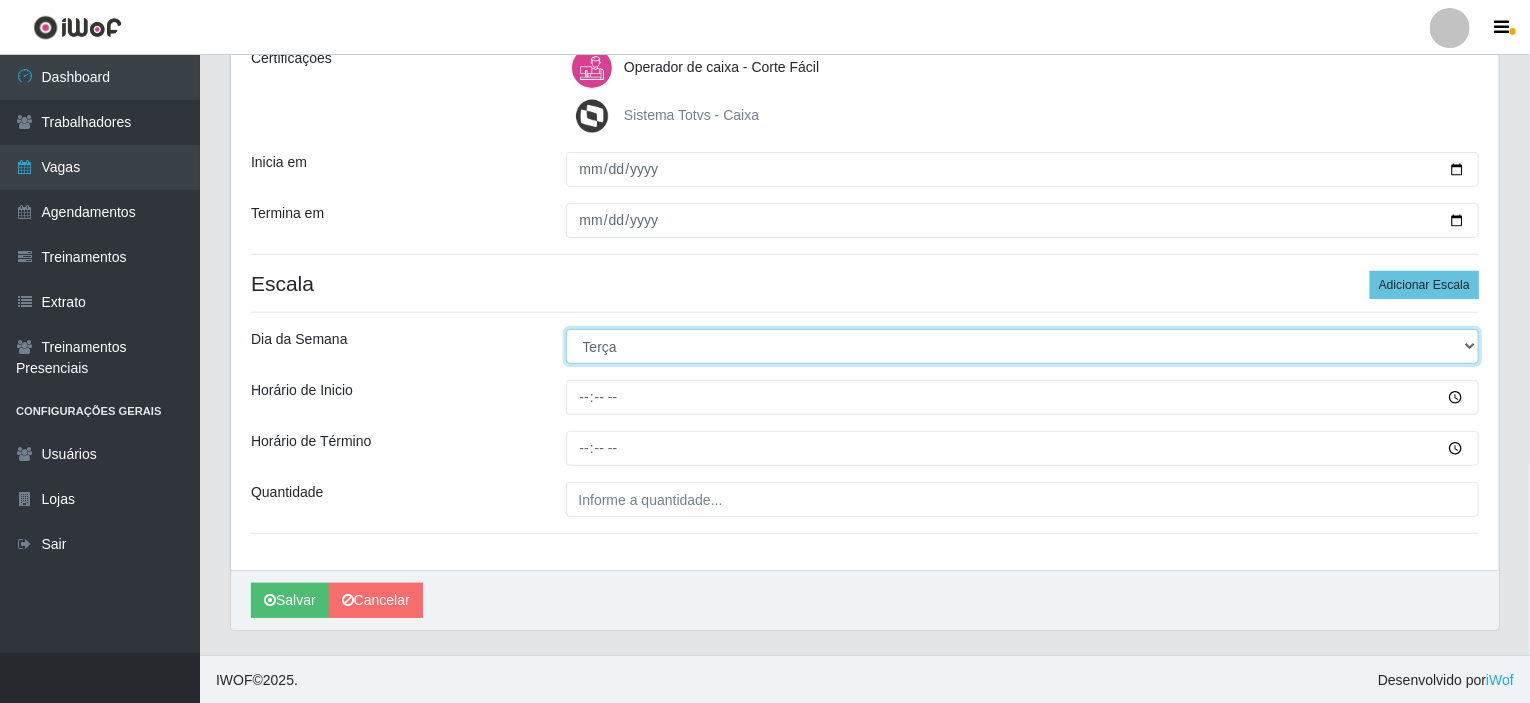 click on "[Selecione...] Segunda Terça Quarta Quinta Sexta Sábado Domingo" at bounding box center (1023, 346) 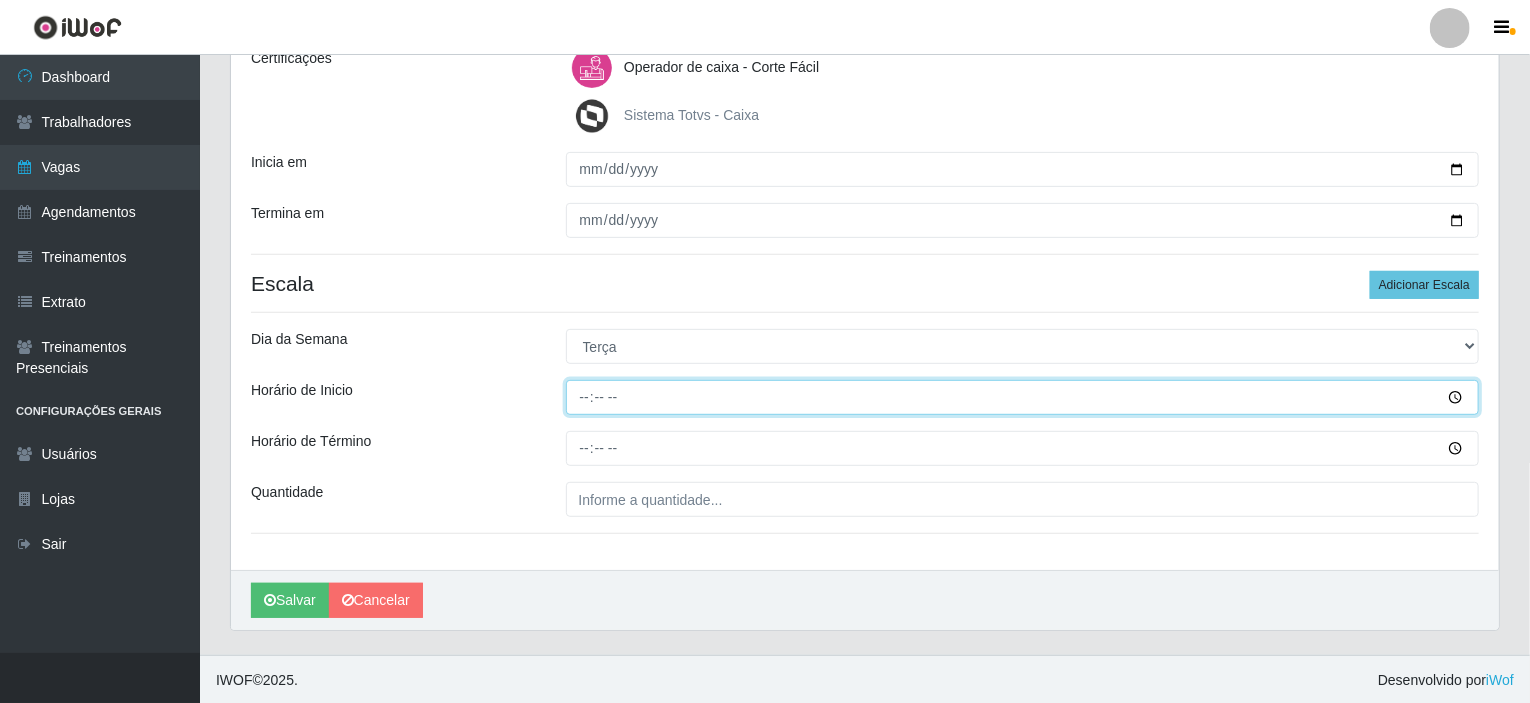 click on "Horário de Inicio" at bounding box center [1023, 397] 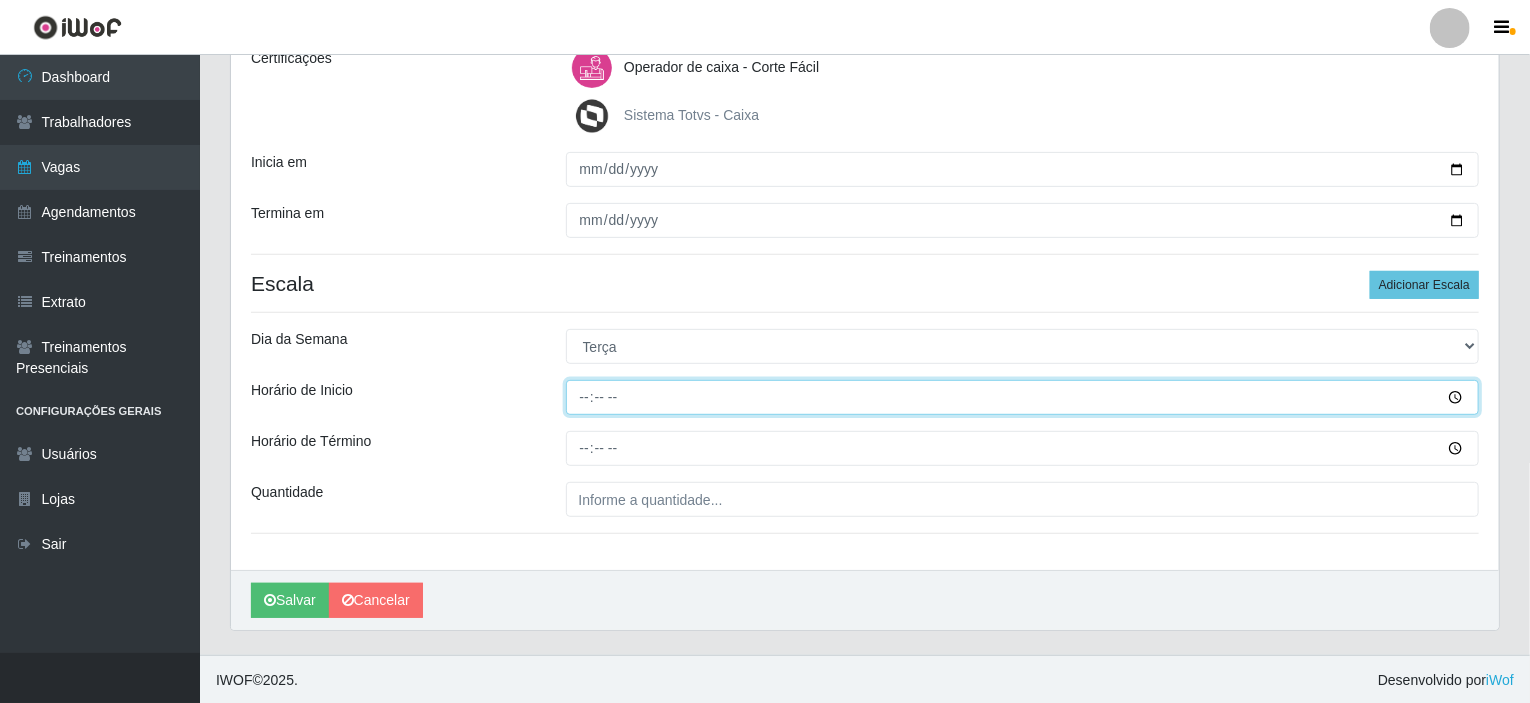 type on "15:00" 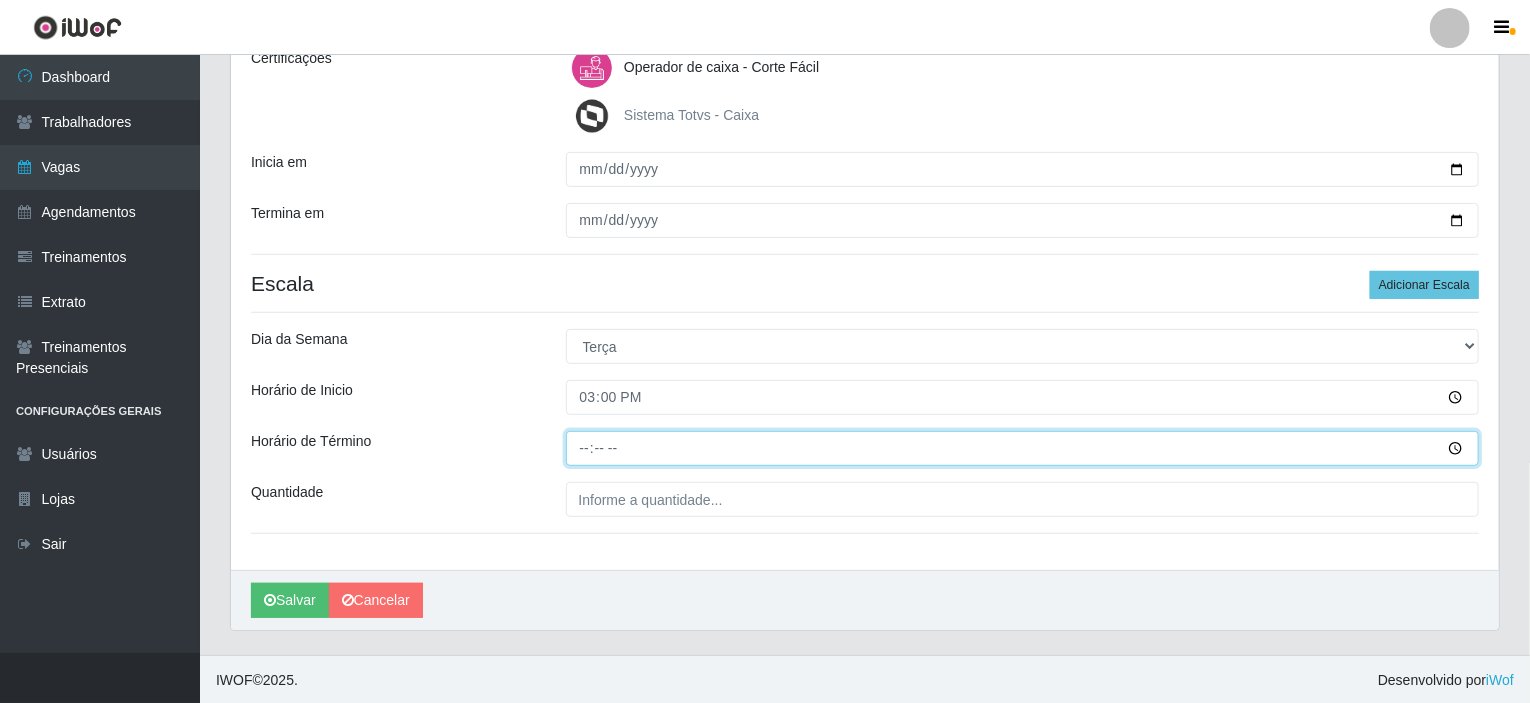 click on "Horário de Término" at bounding box center (1023, 448) 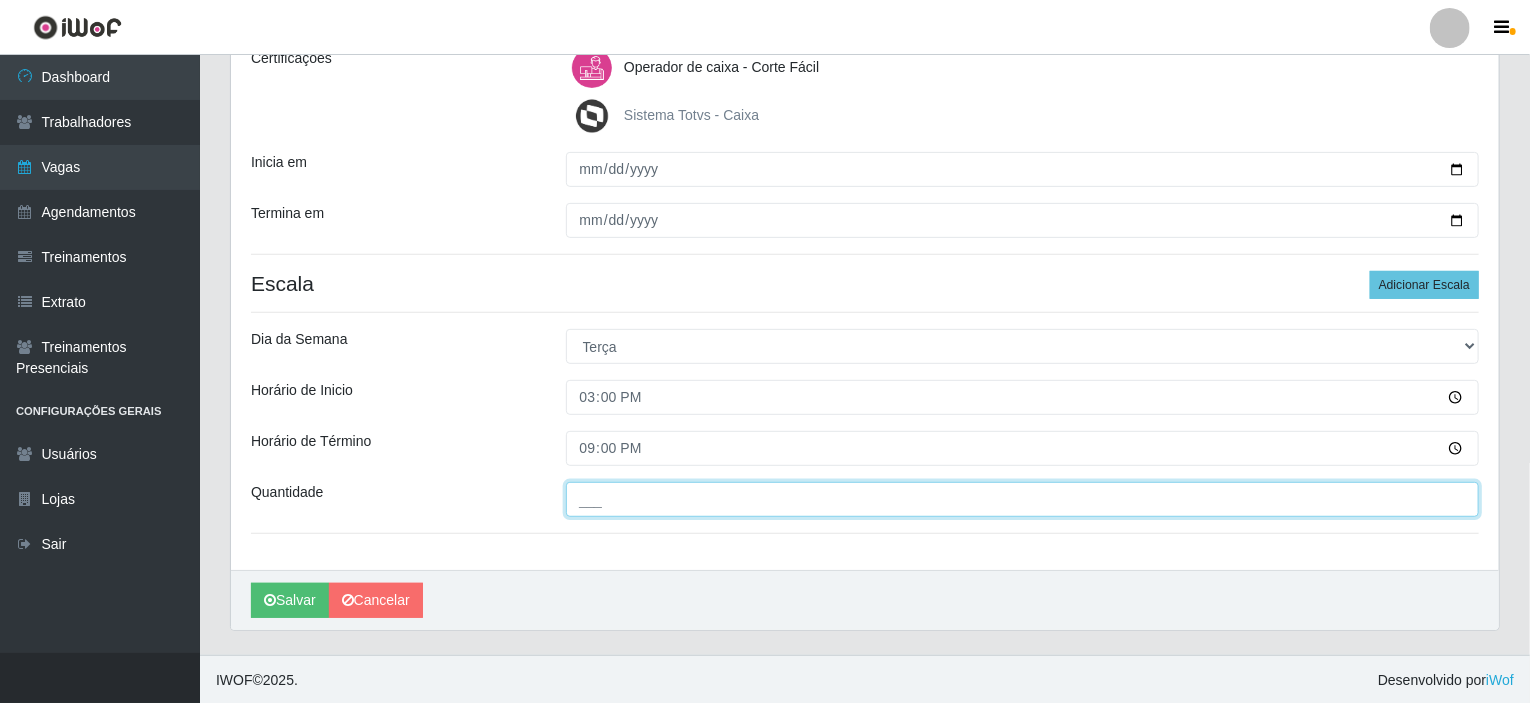 click on "___" at bounding box center [1023, 499] 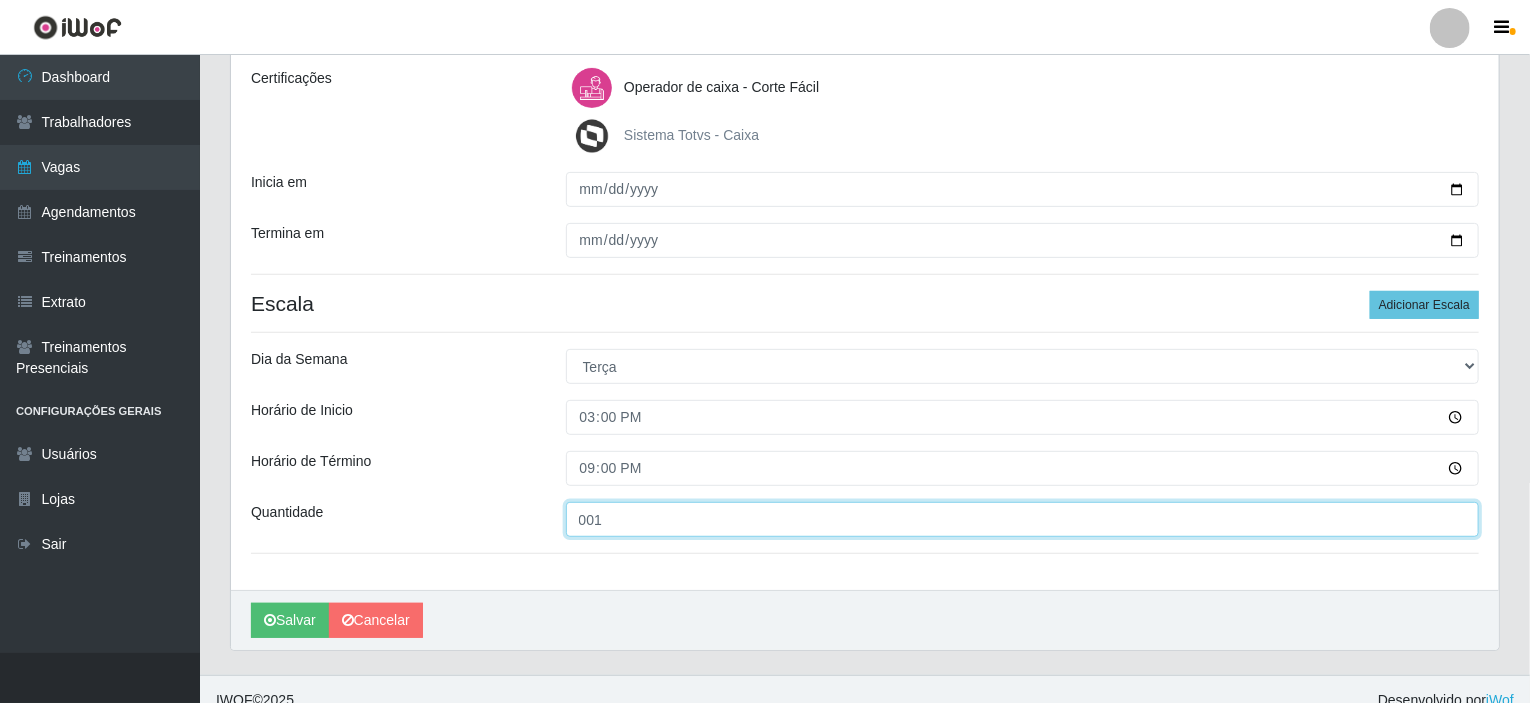 scroll, scrollTop: 300, scrollLeft: 0, axis: vertical 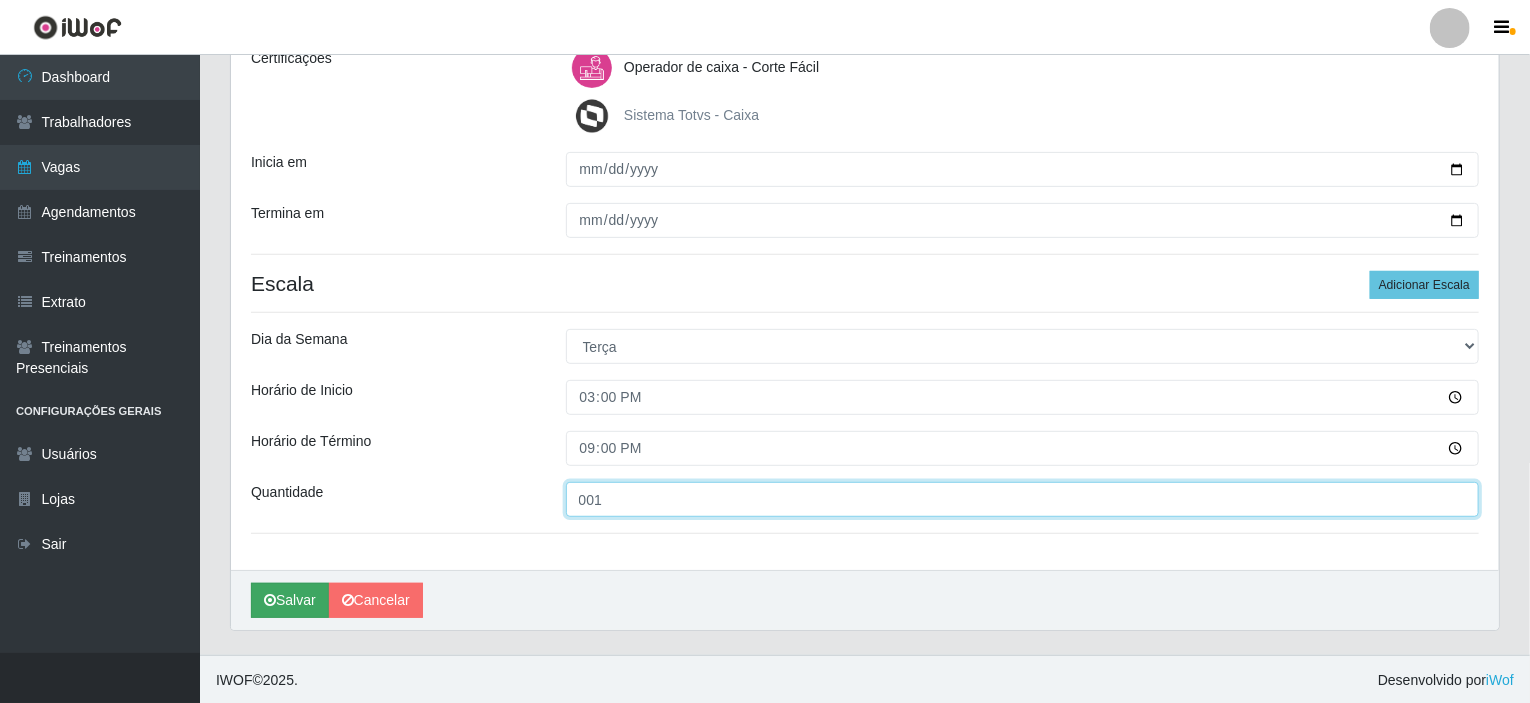 type on "001" 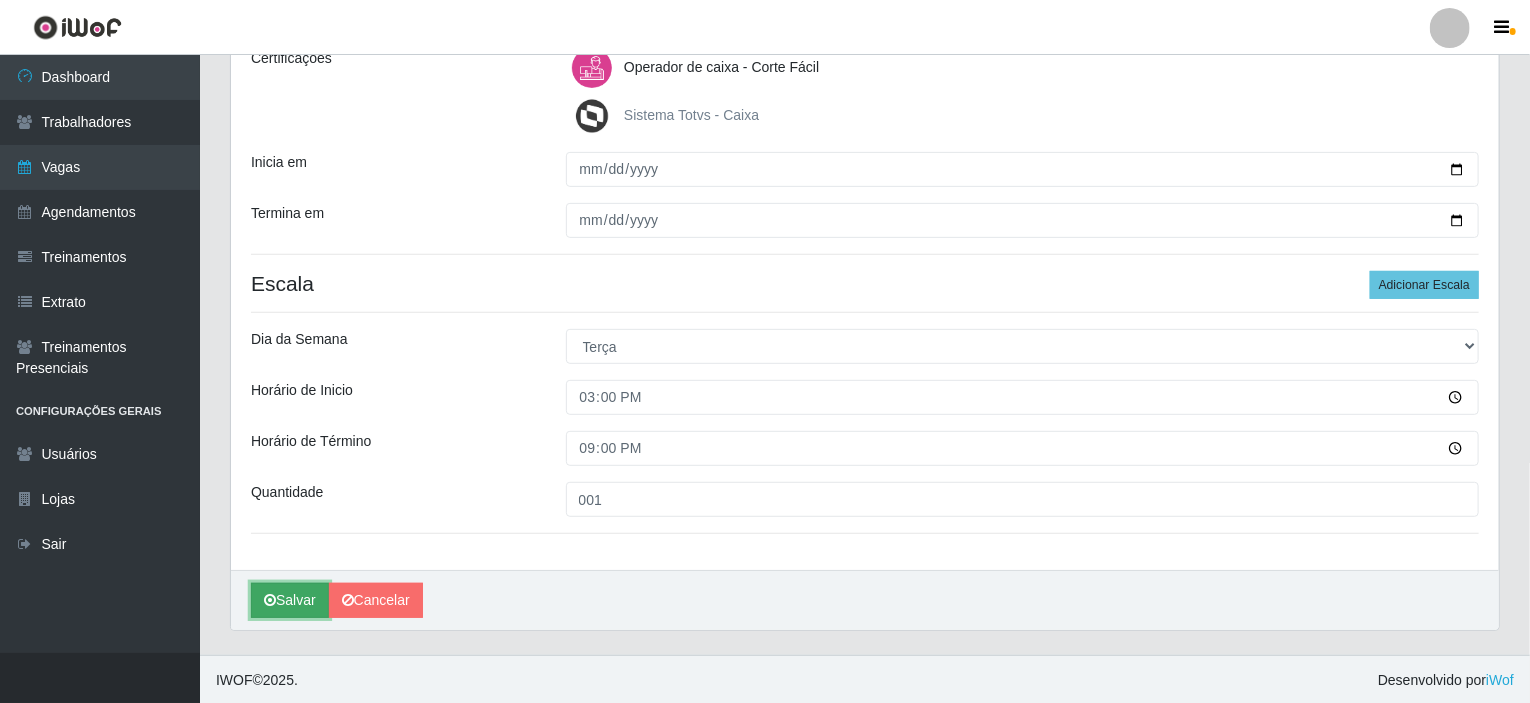 click on "Salvar" at bounding box center (290, 600) 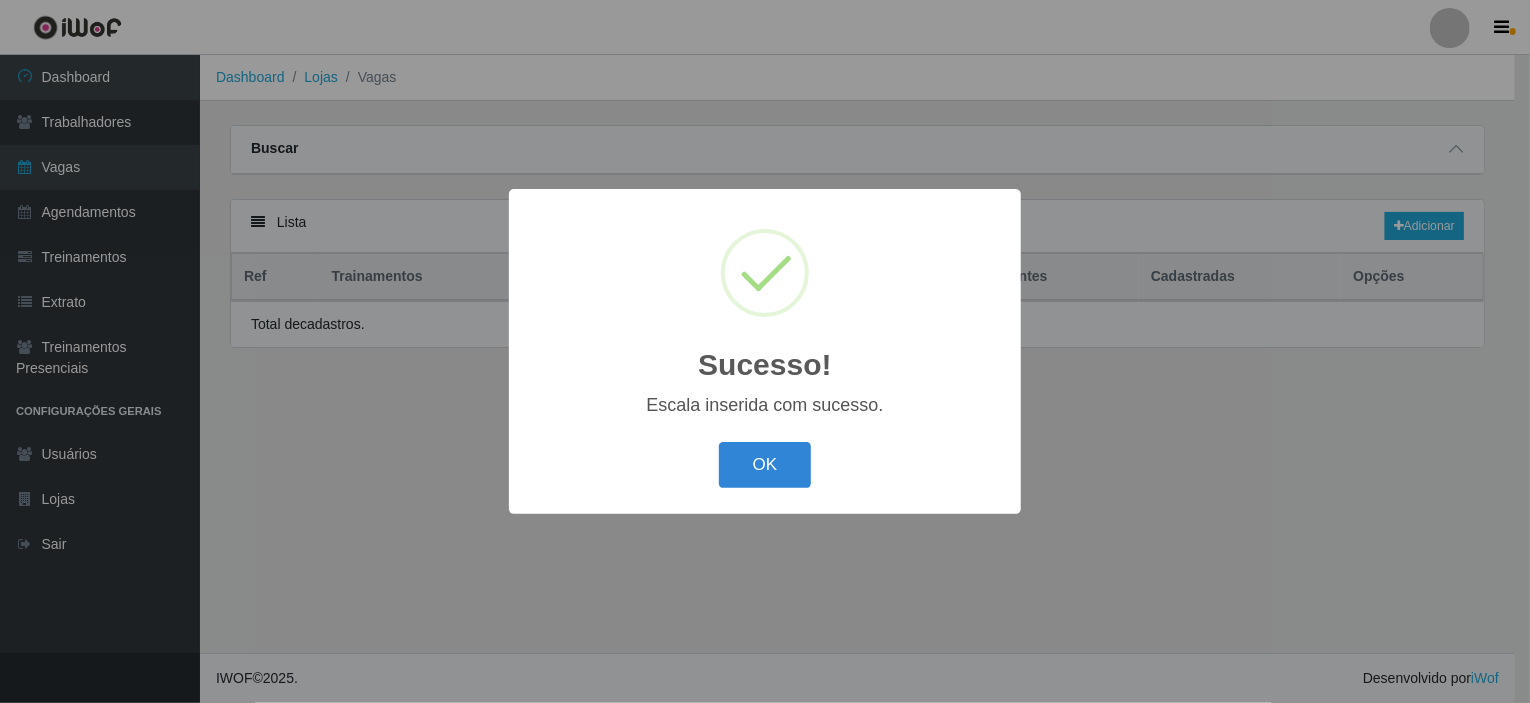scroll, scrollTop: 0, scrollLeft: 0, axis: both 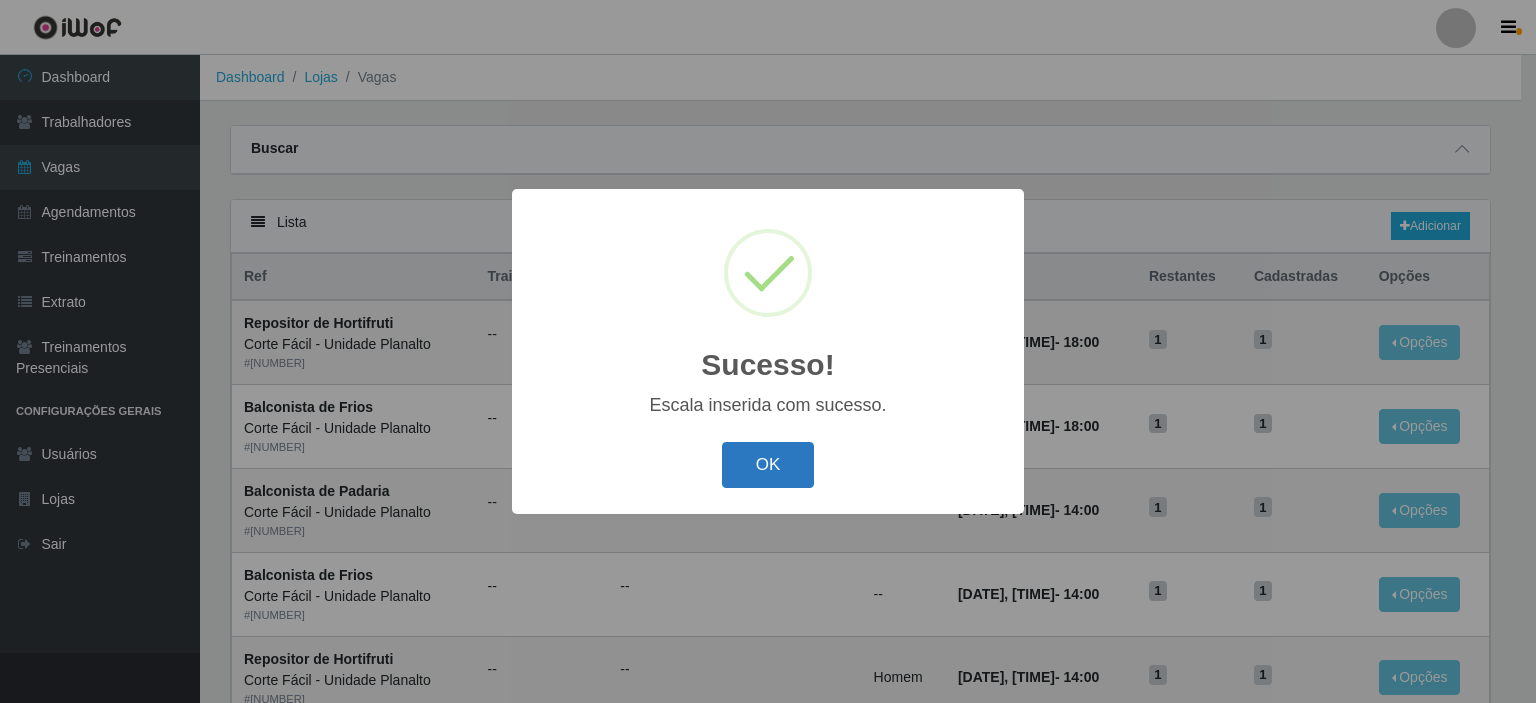 click on "OK" at bounding box center (768, 465) 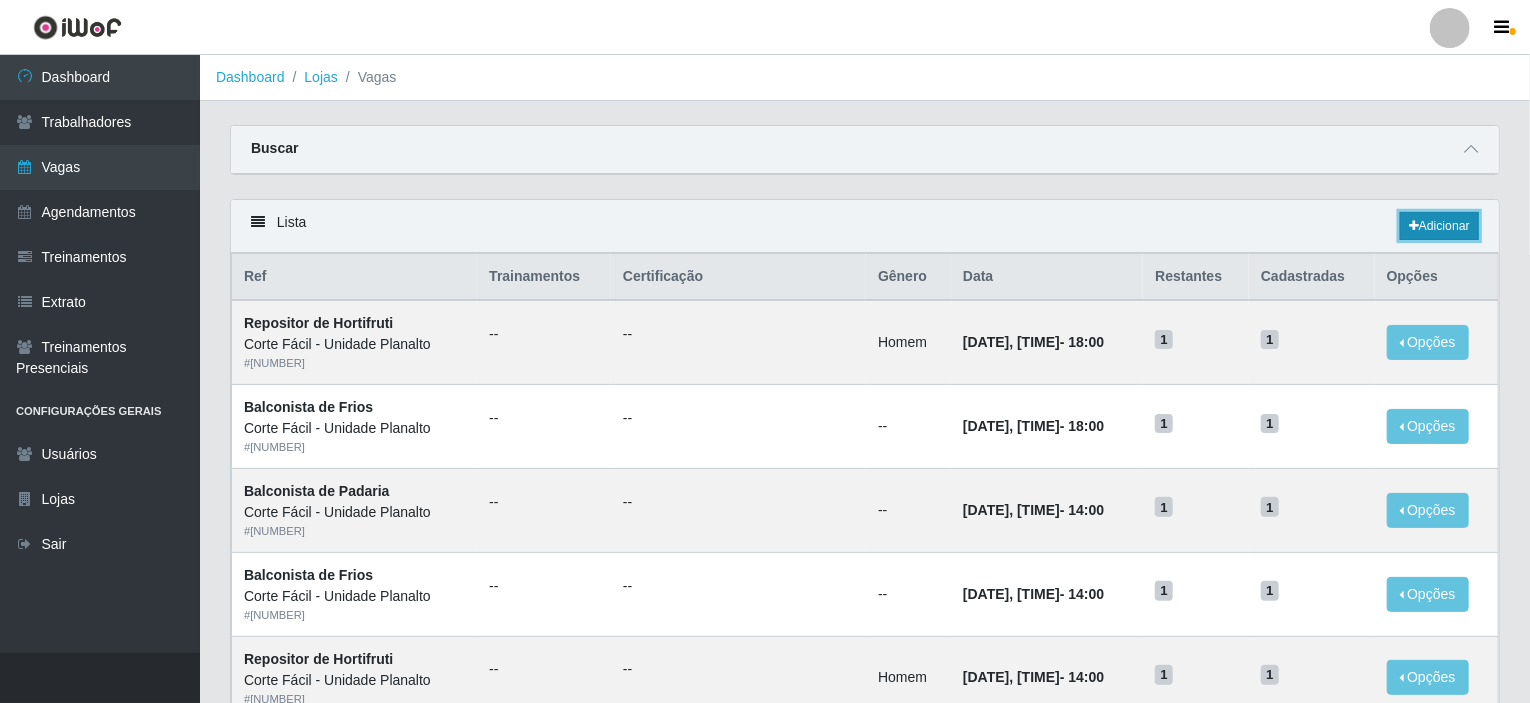 click on "Adicionar" at bounding box center [1439, 226] 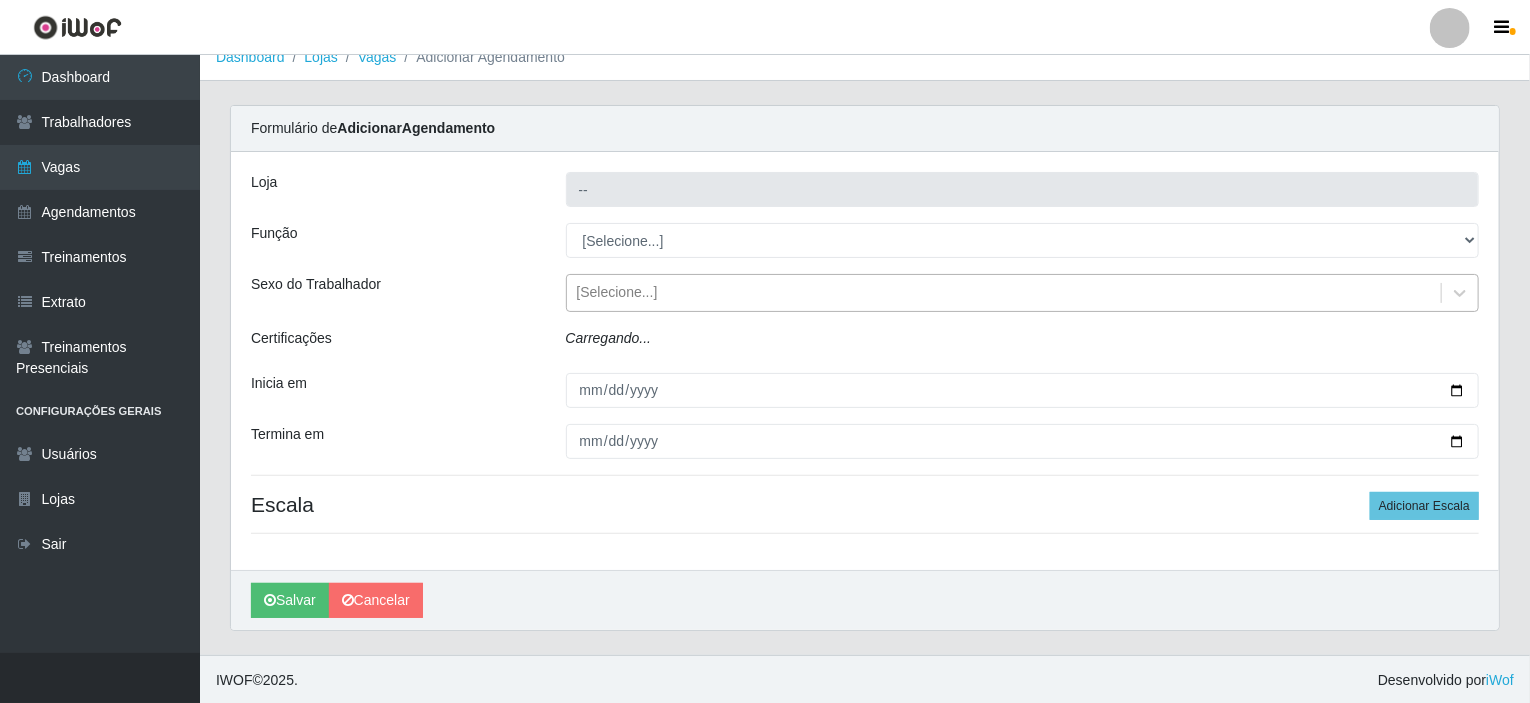 type on "Corte Fácil - Unidade Planalto" 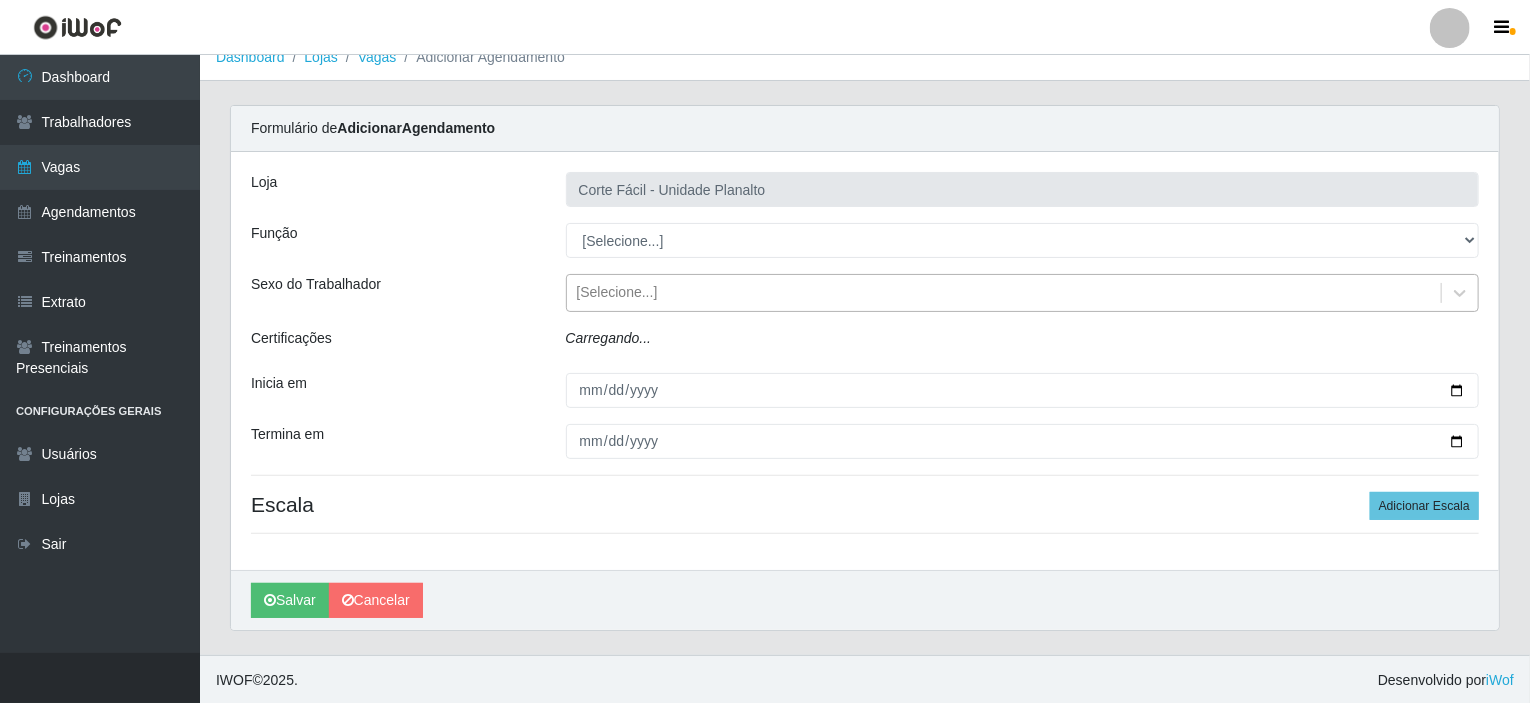 scroll, scrollTop: 59, scrollLeft: 0, axis: vertical 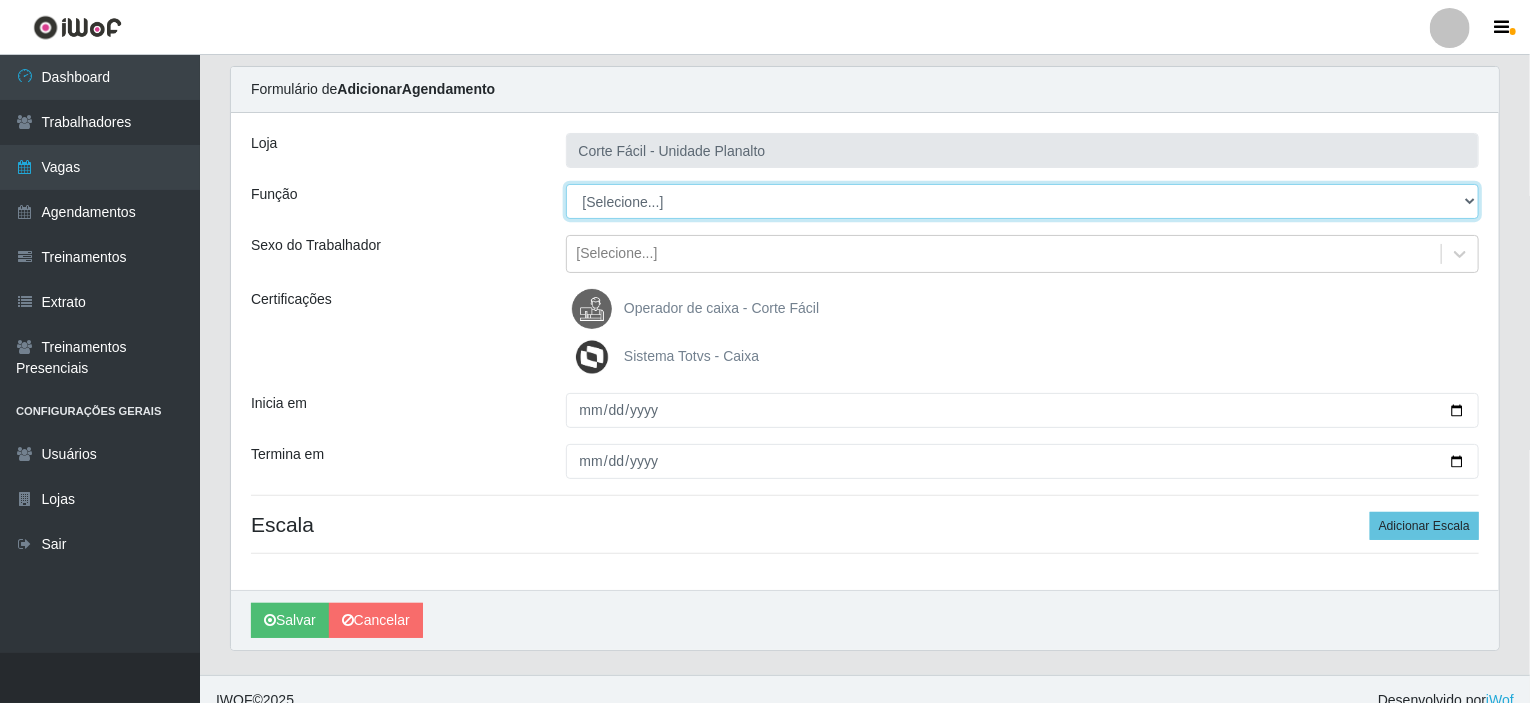 click on "[Selecione...] ASG ASG + ASG ++ Auxiliar de Estacionamento Auxiliar de Estacionamento + Auxiliar de Estacionamento ++ Balconista de Açougue  Balconista de Açougue + Balconista de Açougue ++ Balconista de Frios Balconista de Frios + Balconista de Frios ++ Balconista de Padaria  Balconista de Padaria + Balconista de Padaria ++ Embalador Embalador + Embalador ++ Operador de Caixa Operador de Caixa + Operador de Caixa ++ Repositor  Repositor + Repositor ++ Repositor de Hortifruti Repositor de Hortifruti + Repositor de Hortifruti ++" at bounding box center [1023, 201] 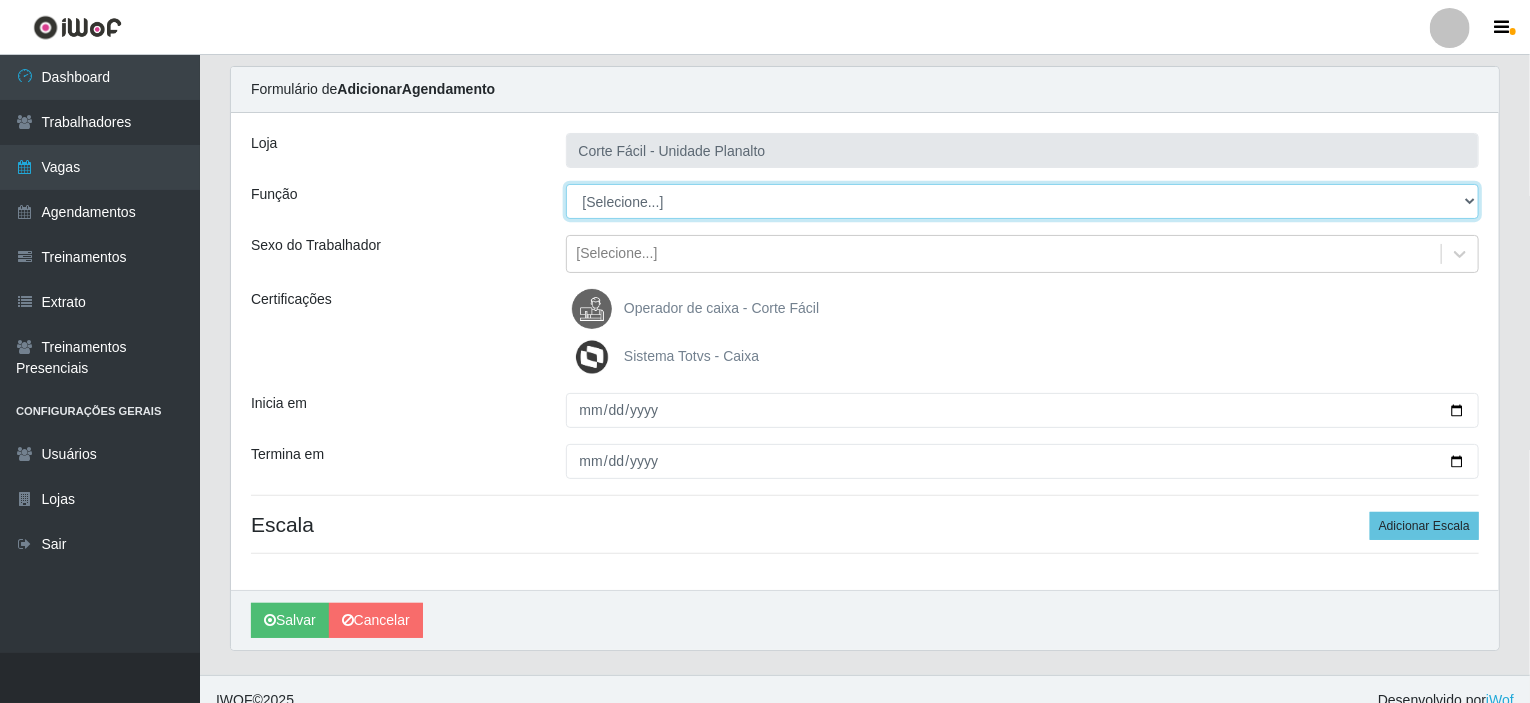 select on "22" 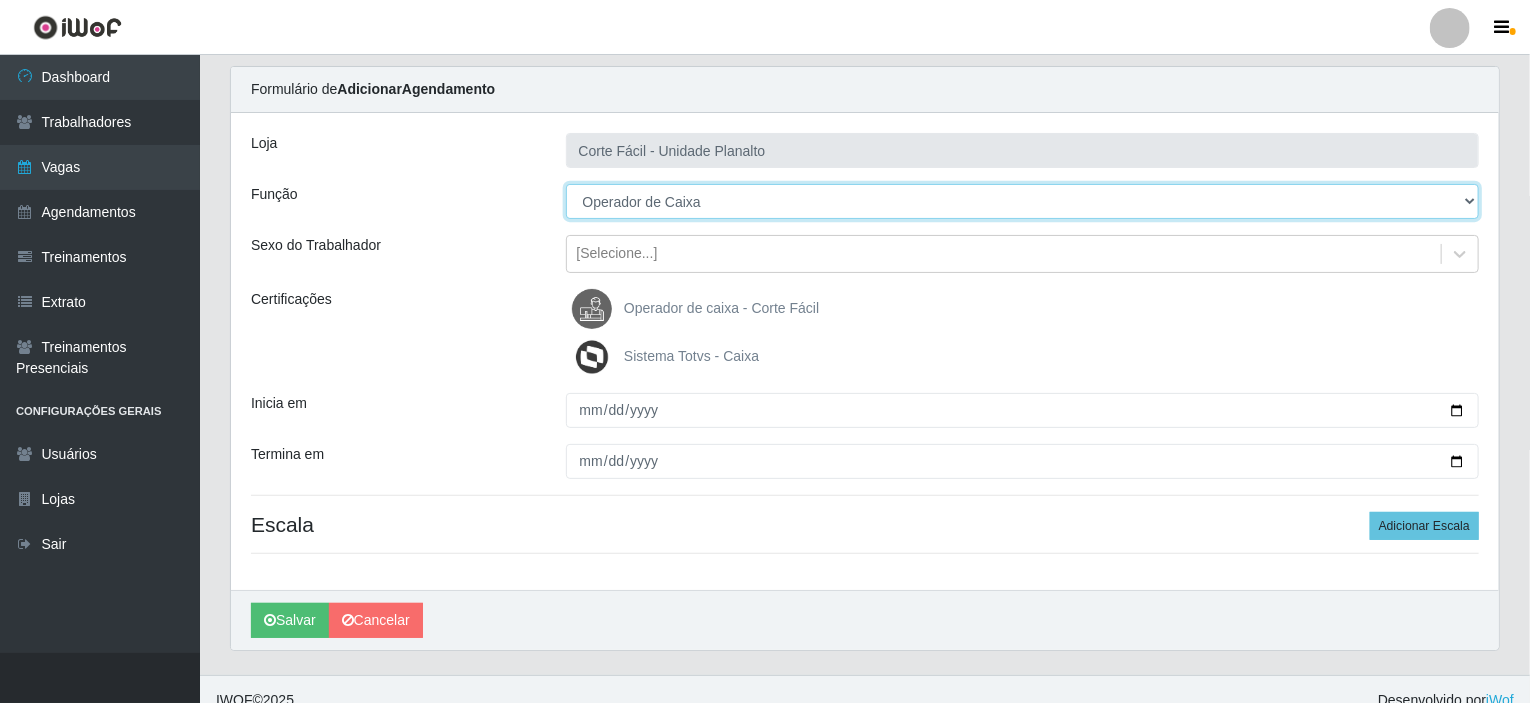 click on "[Selecione...] ASG ASG + ASG ++ Auxiliar de Estacionamento Auxiliar de Estacionamento + Auxiliar de Estacionamento ++ Balconista de Açougue  Balconista de Açougue + Balconista de Açougue ++ Balconista de Frios Balconista de Frios + Balconista de Frios ++ Balconista de Padaria  Balconista de Padaria + Balconista de Padaria ++ Embalador Embalador + Embalador ++ Operador de Caixa Operador de Caixa + Operador de Caixa ++ Repositor  Repositor + Repositor ++ Repositor de Hortifruti Repositor de Hortifruti + Repositor de Hortifruti ++" at bounding box center [1023, 201] 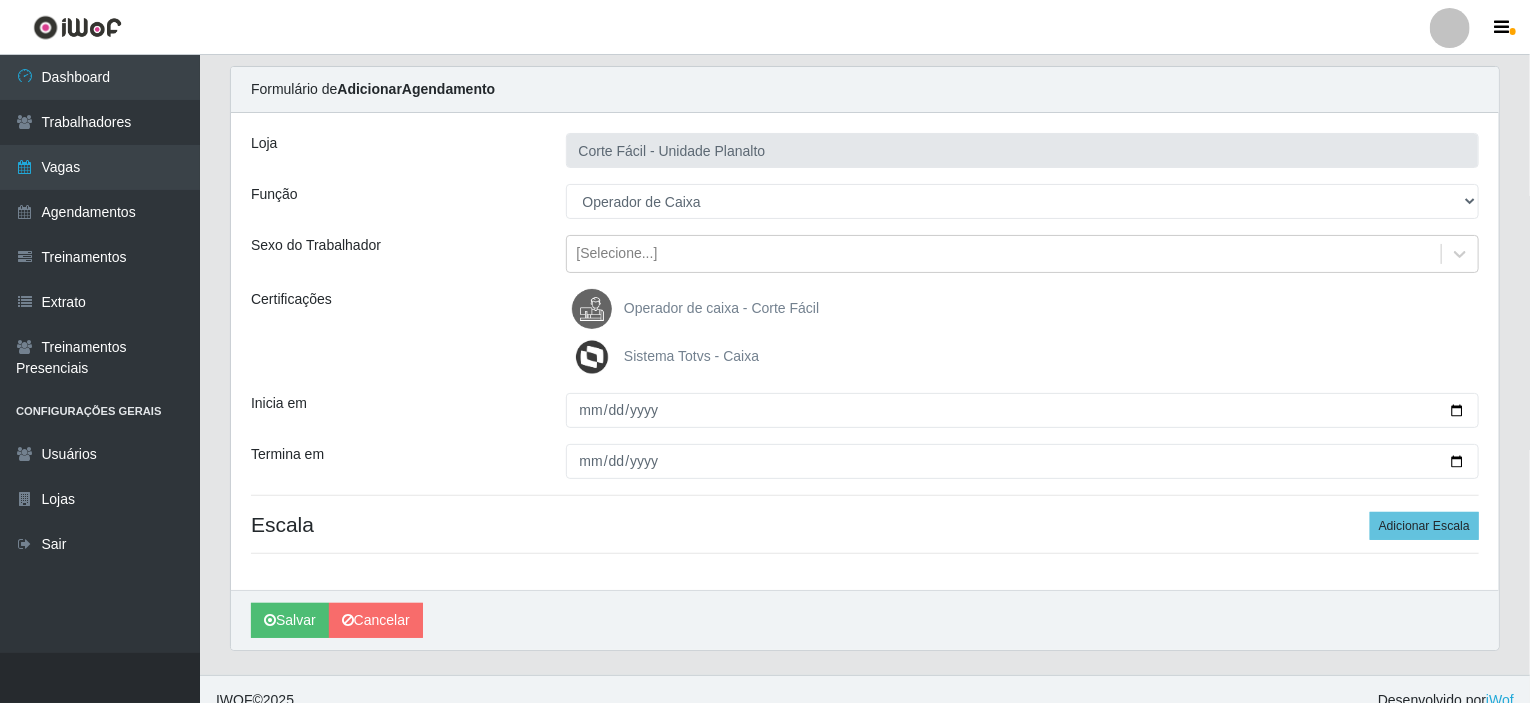 click on "Operador de caixa - Corte Fácil" at bounding box center (721, 308) 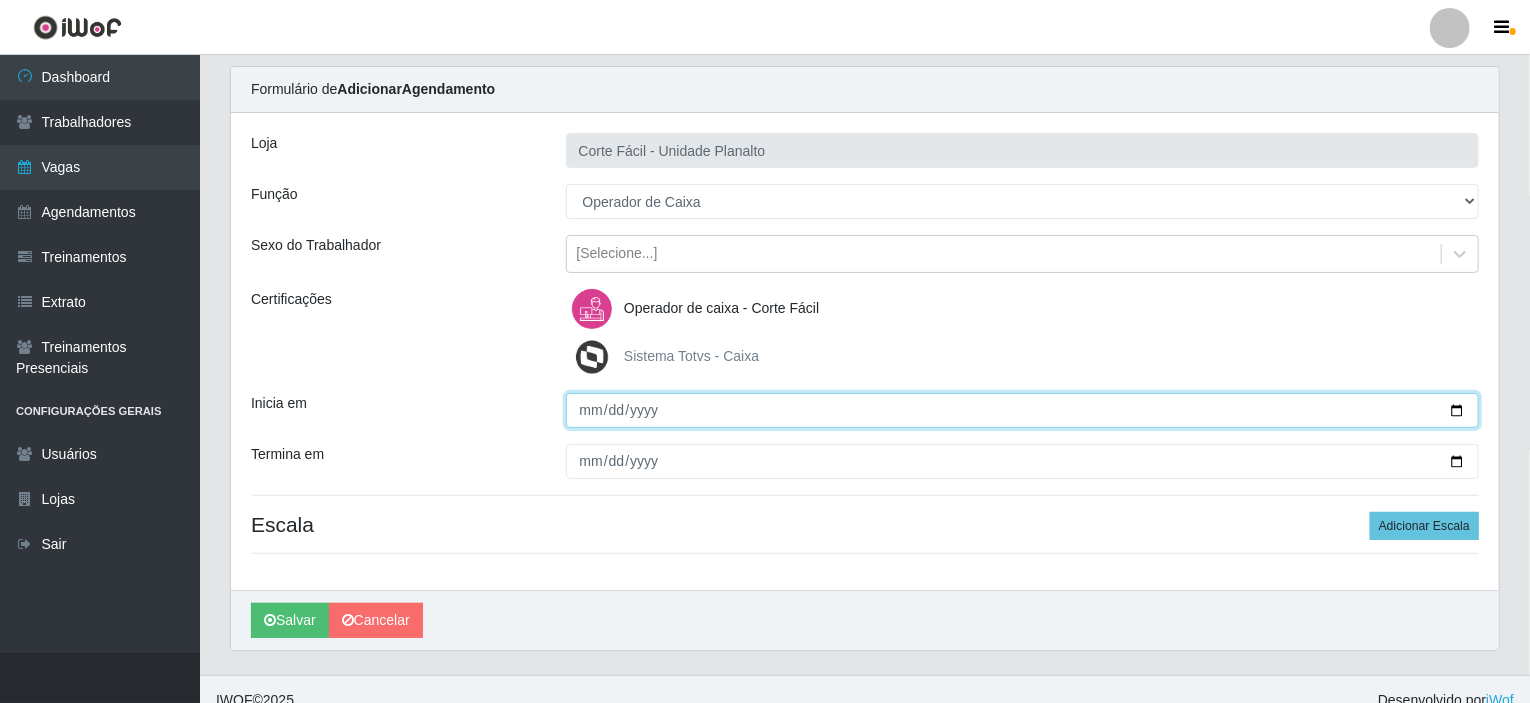 click on "Inicia em" at bounding box center [1023, 410] 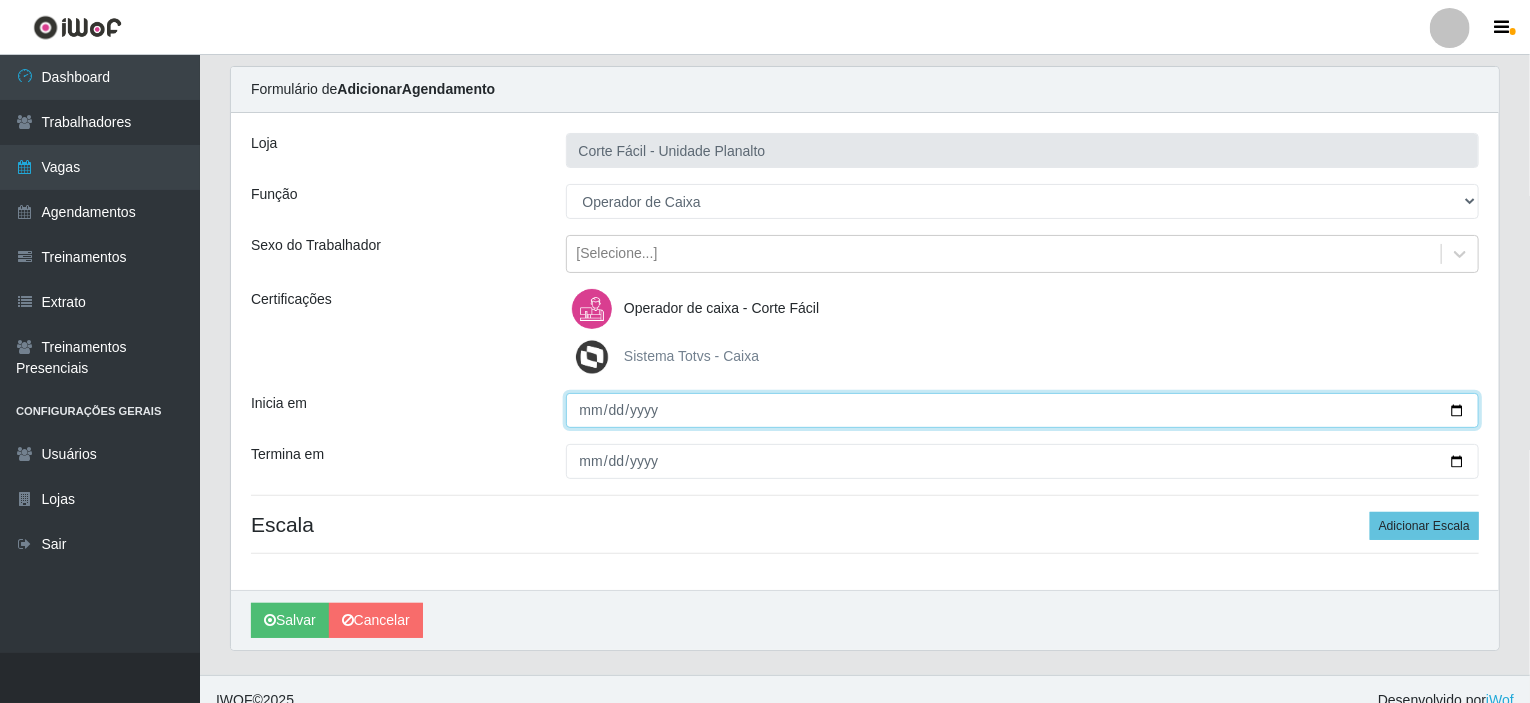 type on "[DATE]" 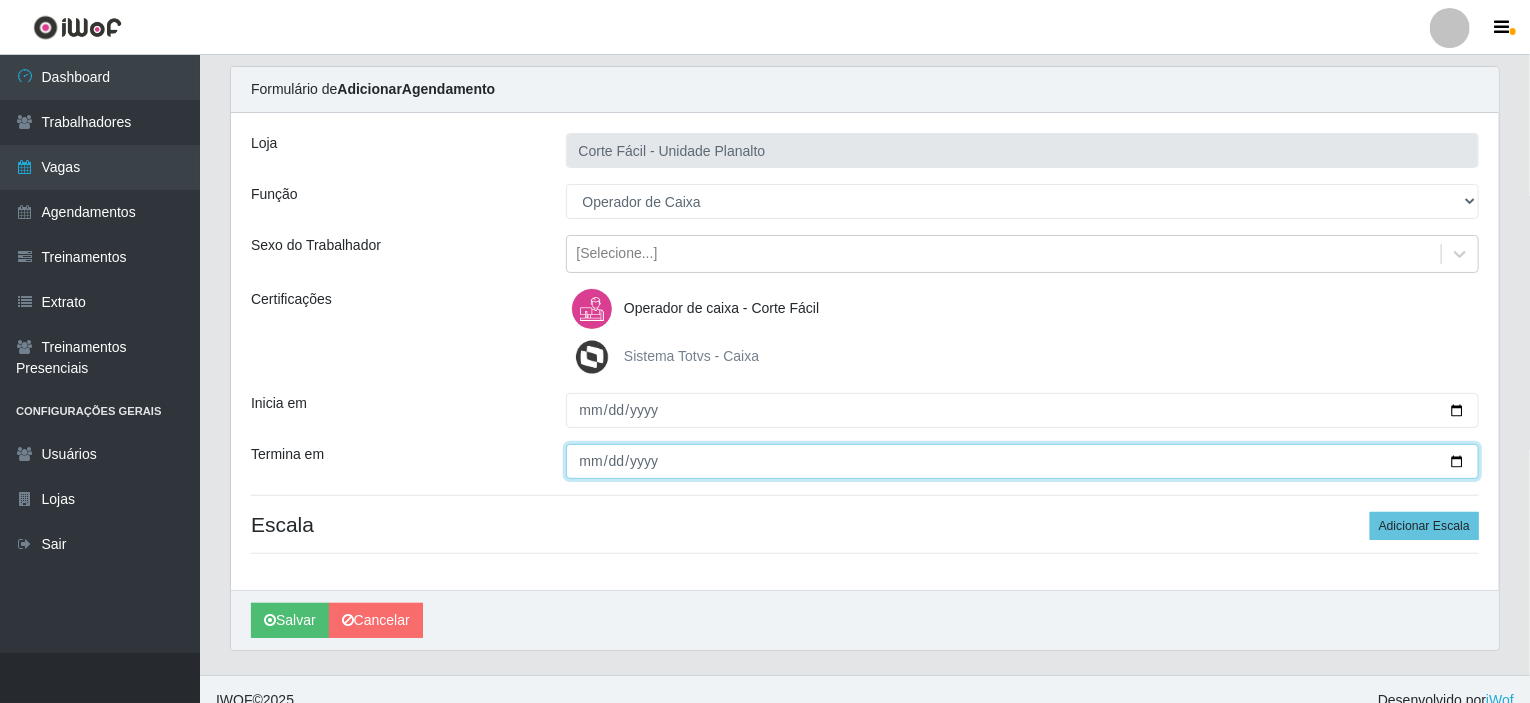 click on "Termina em" at bounding box center (1023, 461) 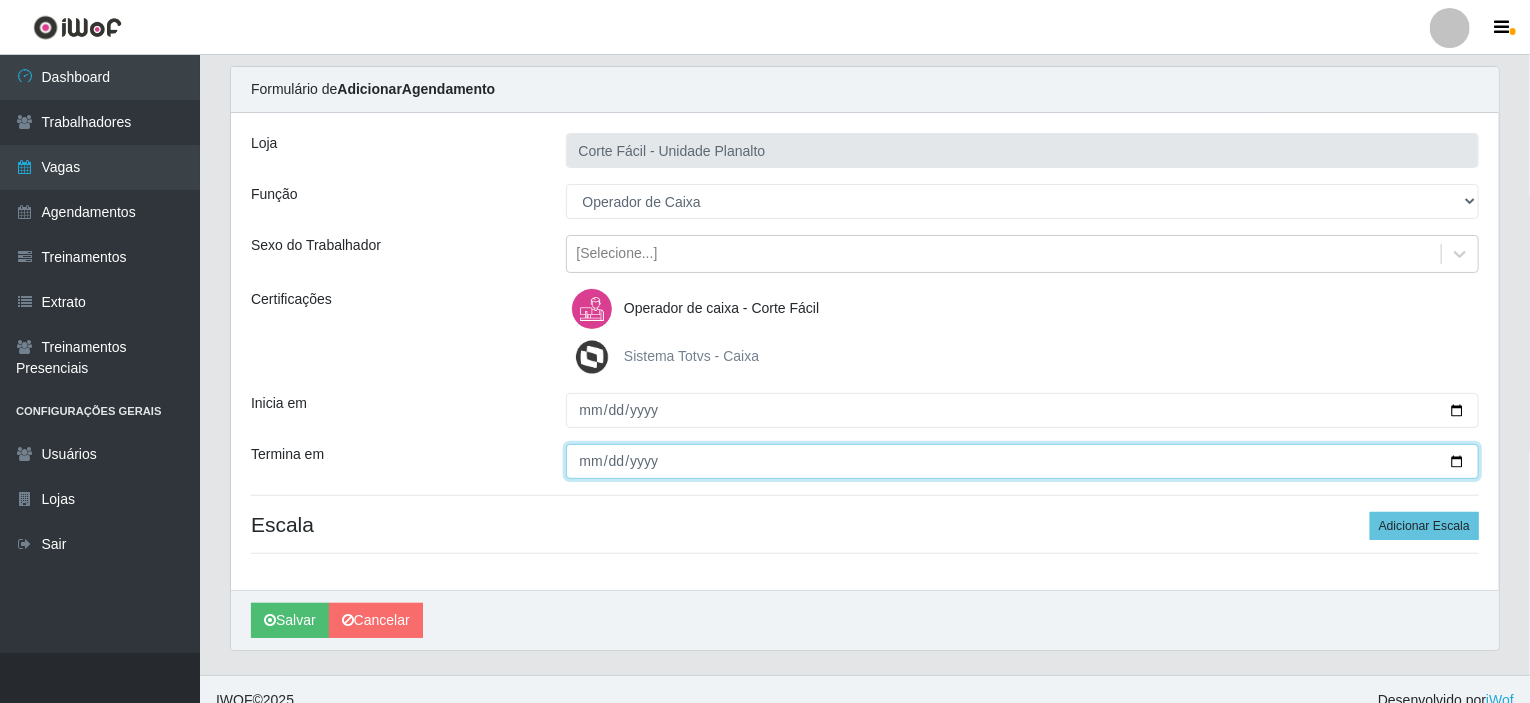 type on "[DATE]" 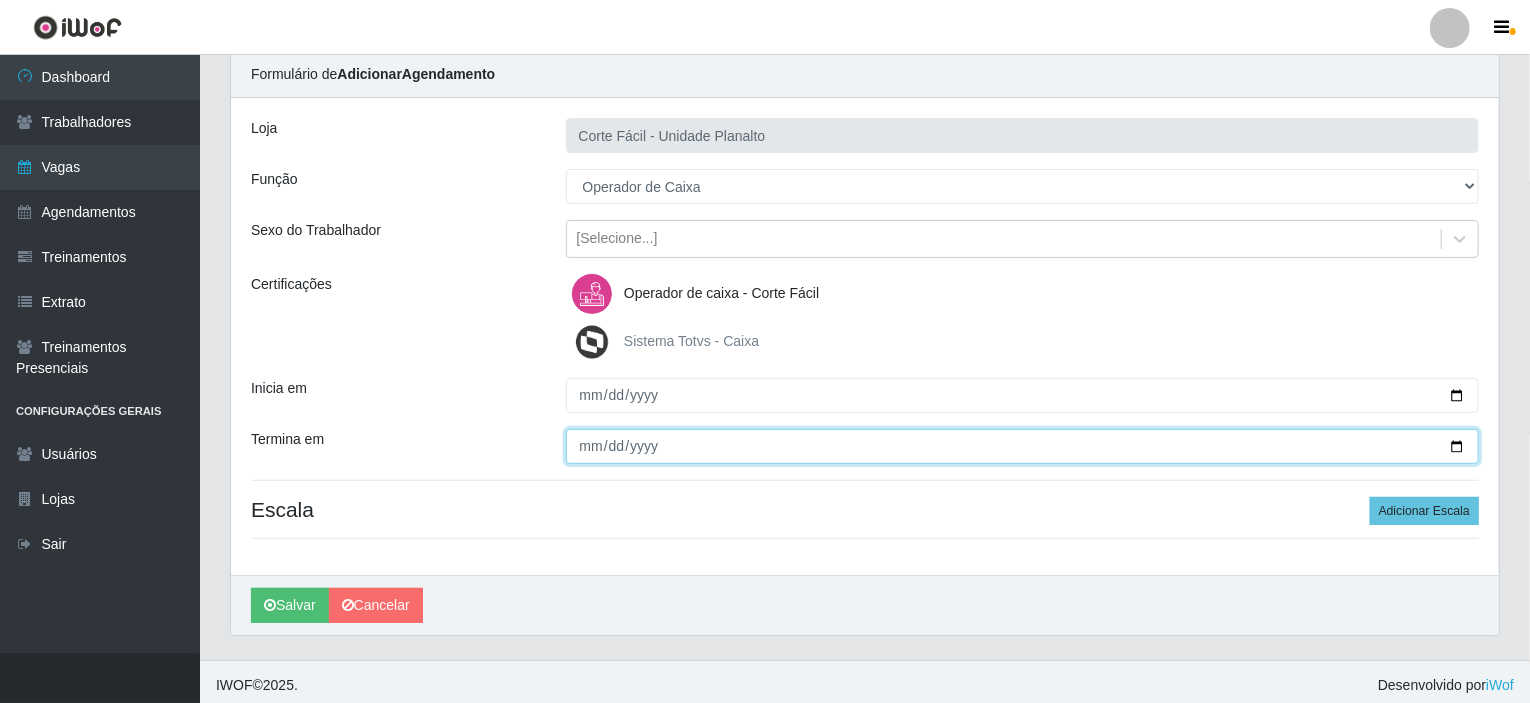 scroll, scrollTop: 79, scrollLeft: 0, axis: vertical 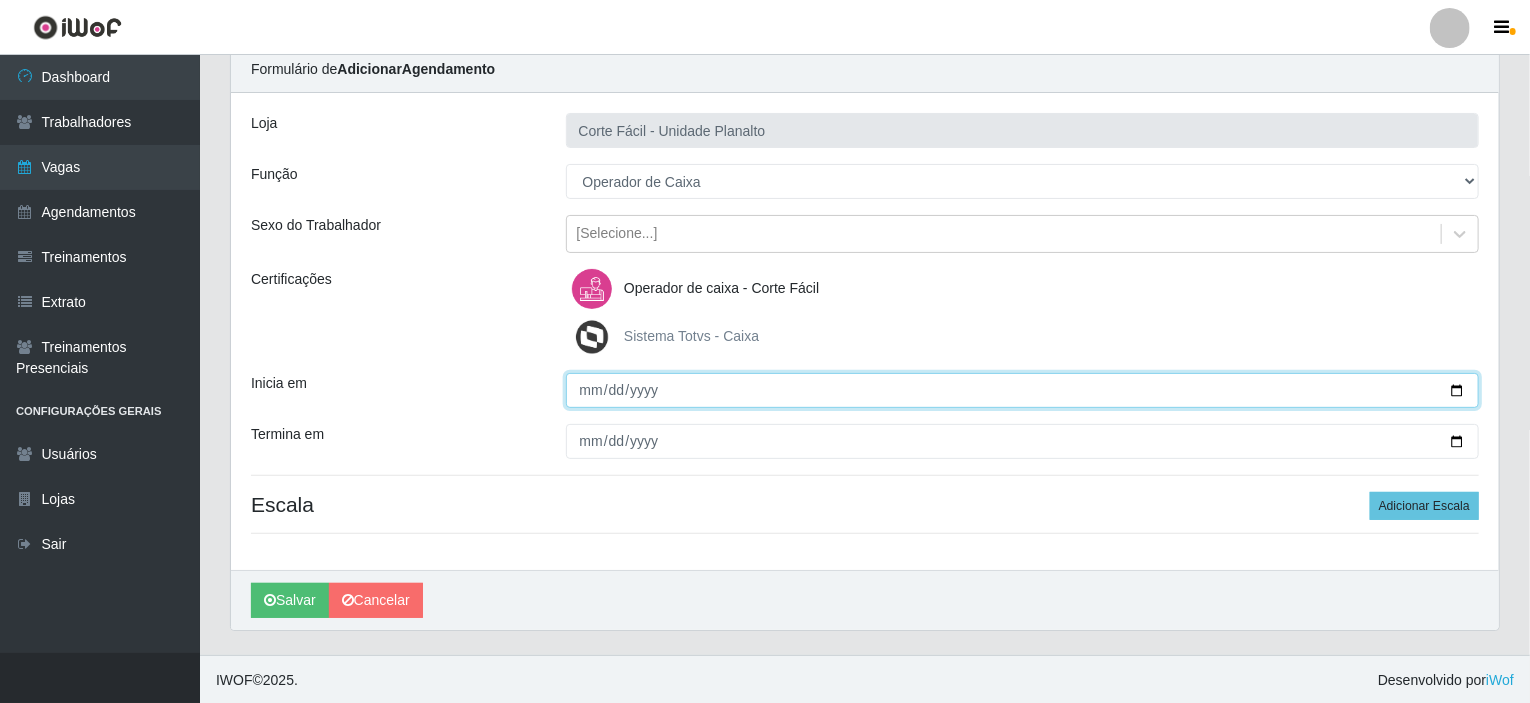 click on "[DATE]" at bounding box center [1023, 390] 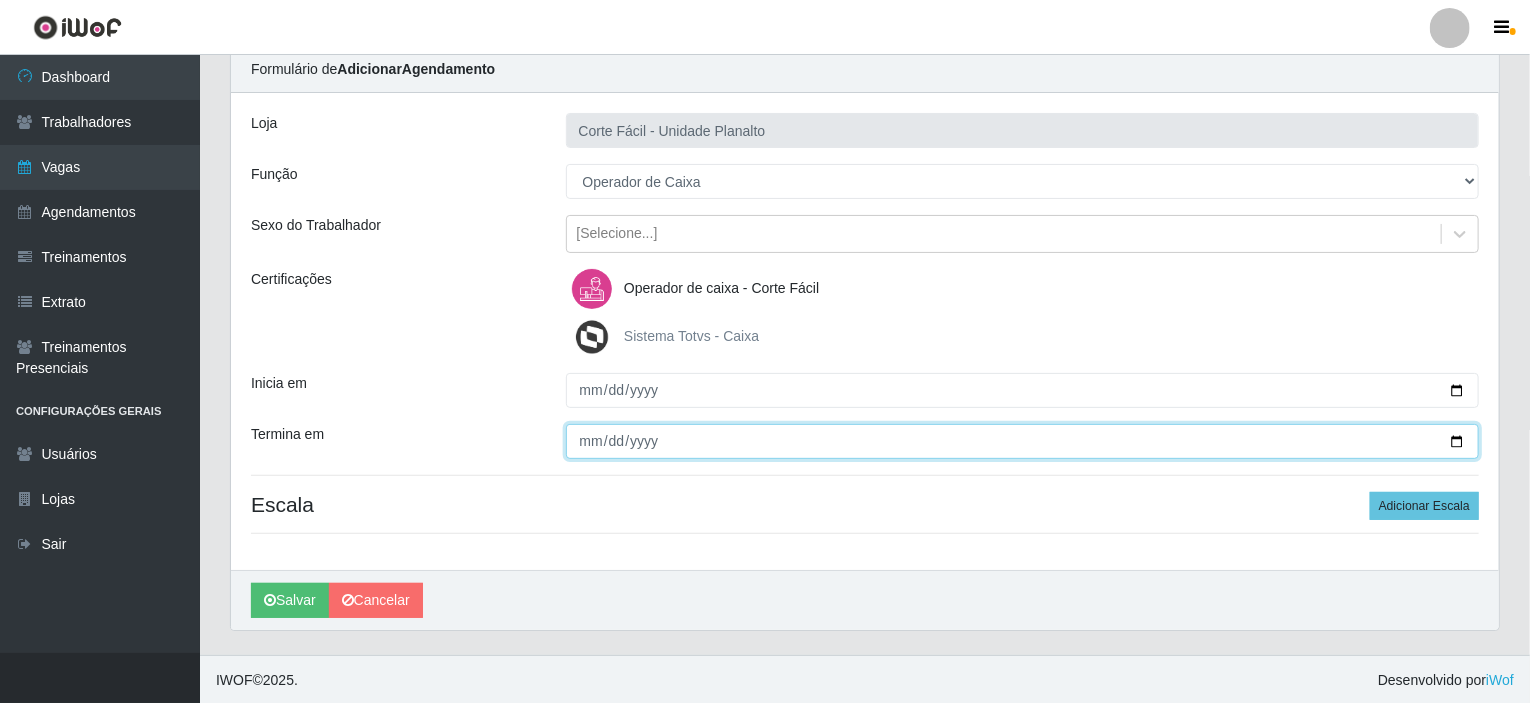 click on "[DATE]" at bounding box center (1023, 441) 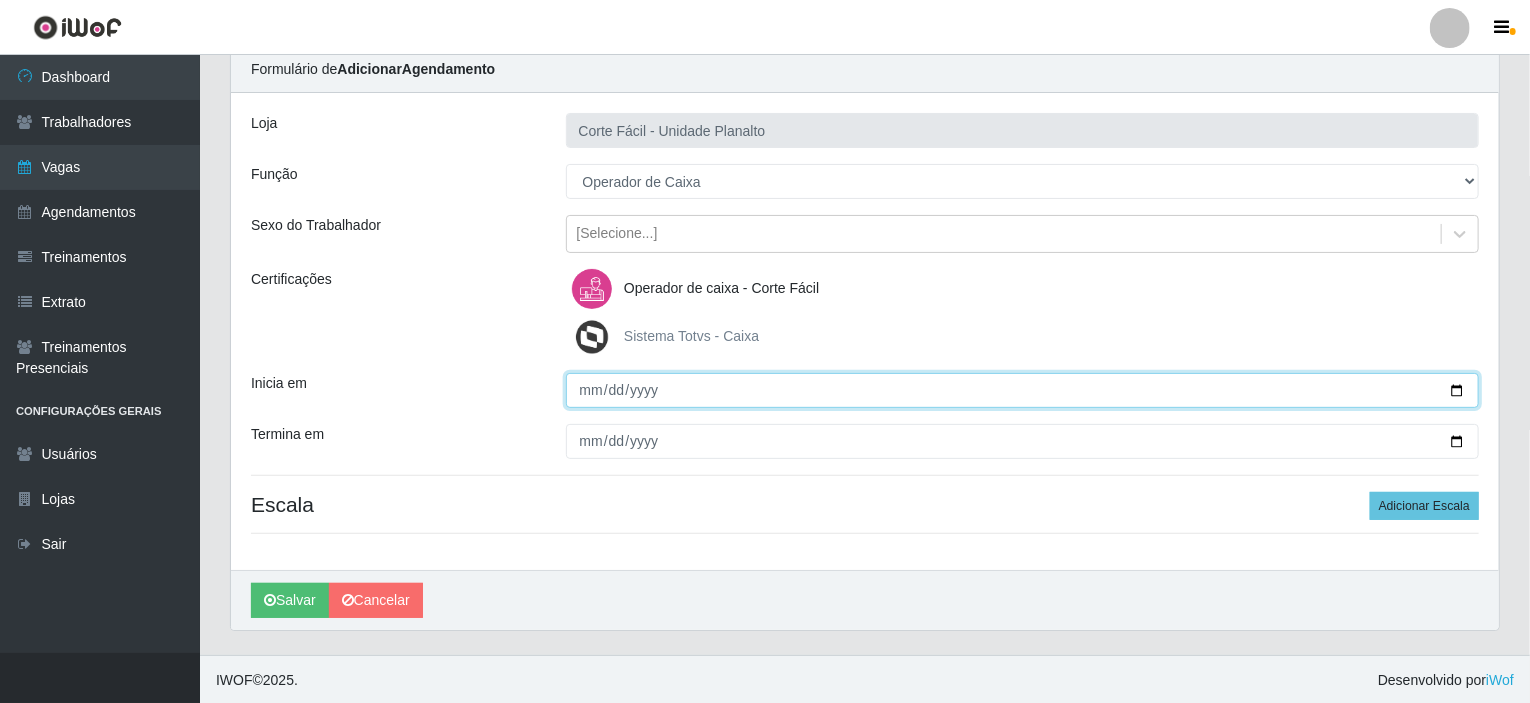 click on "[DATE]" at bounding box center [1023, 390] 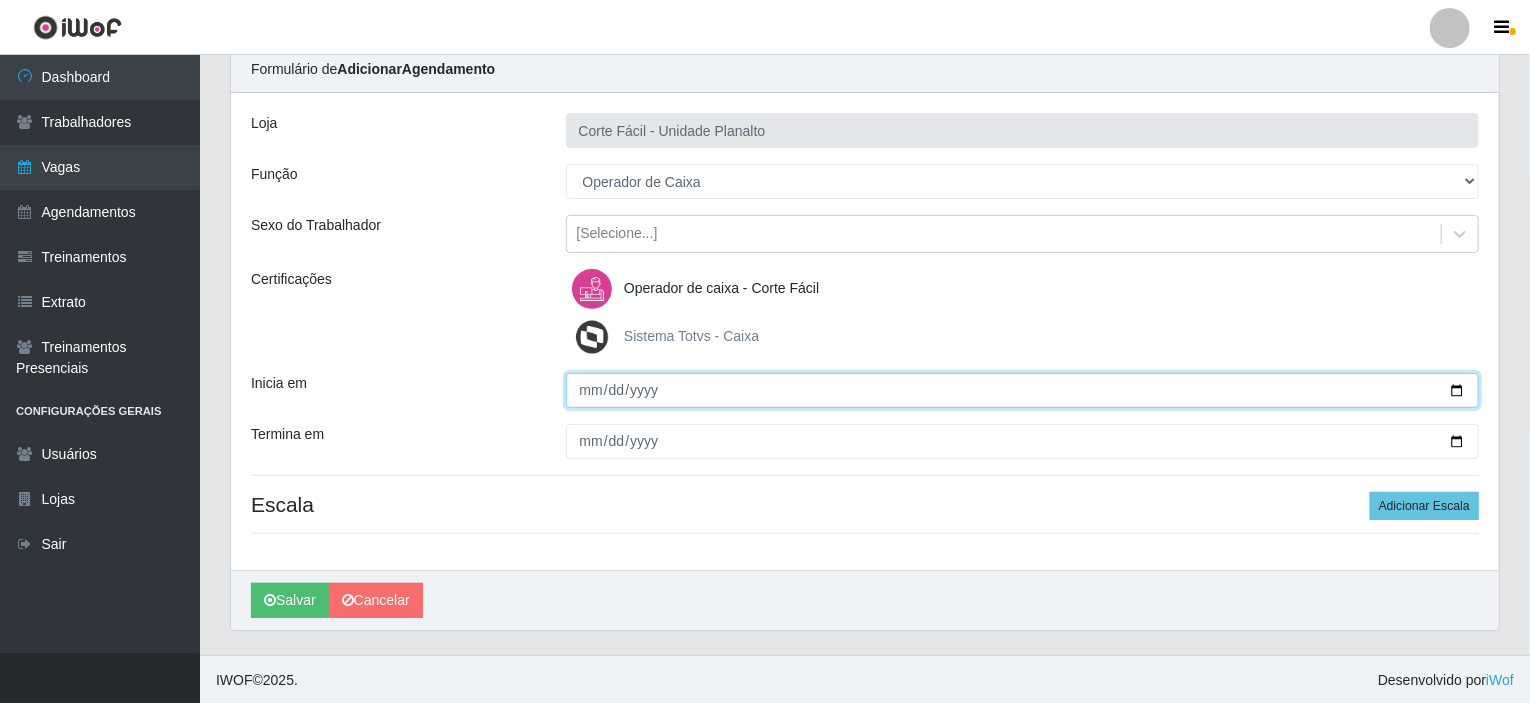 click on "[DATE]" at bounding box center (1023, 390) 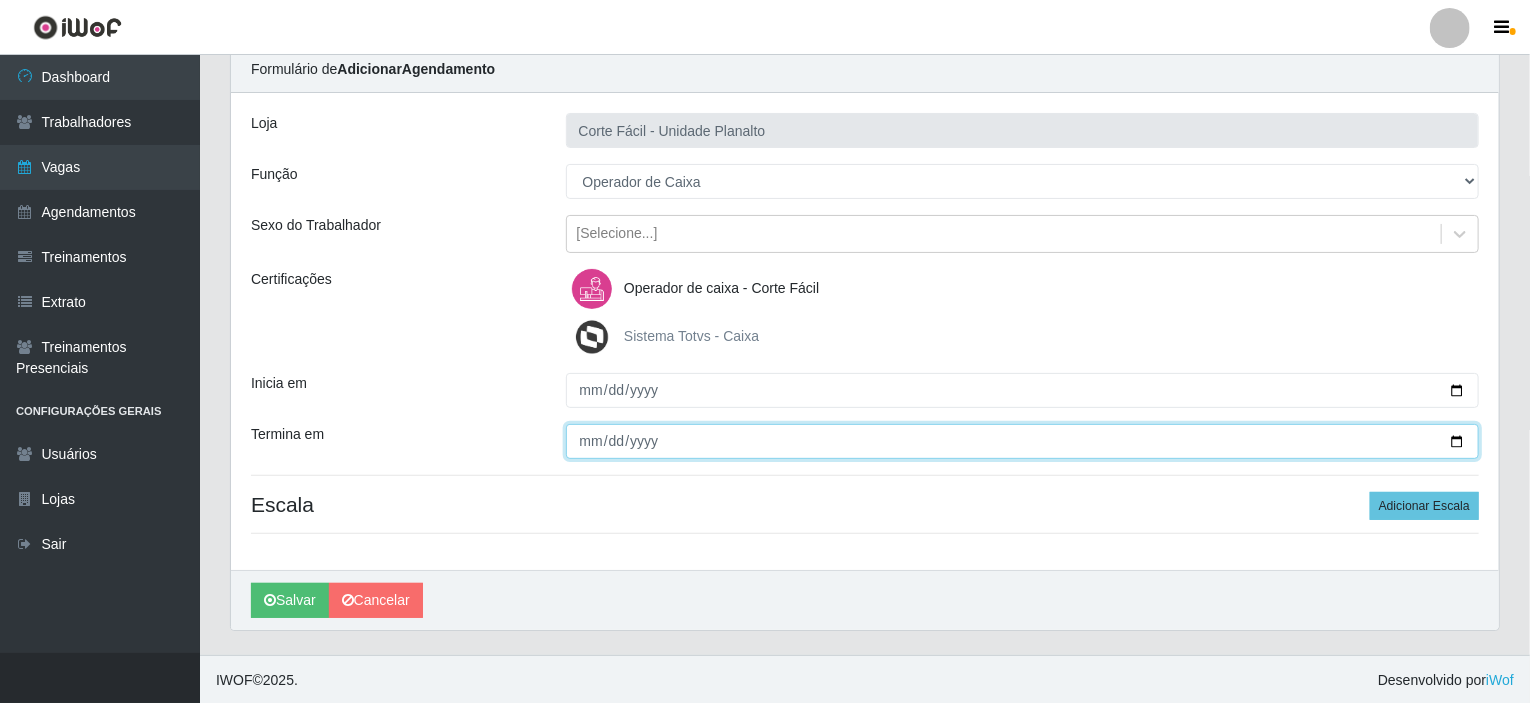 click on "[DATE]" at bounding box center (1023, 441) 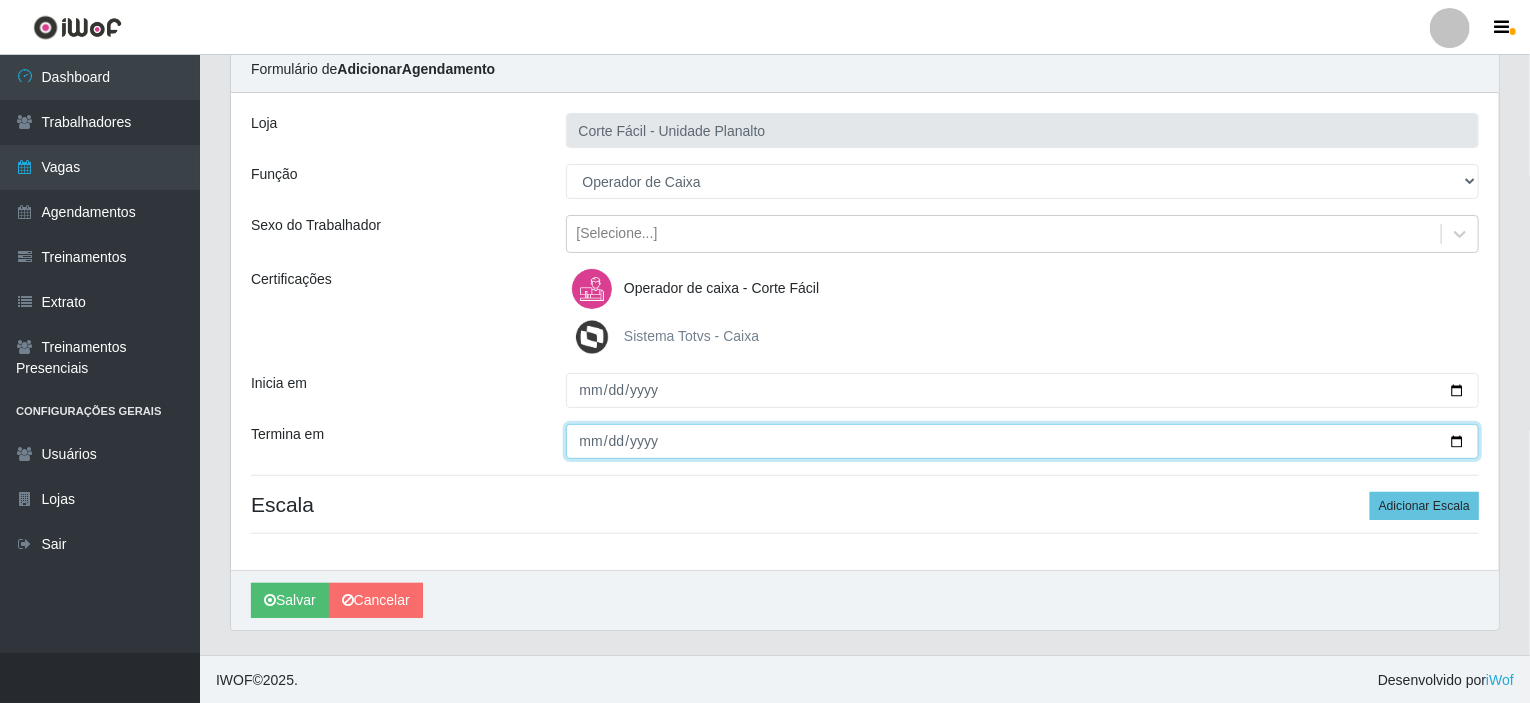 type on "[DATE]" 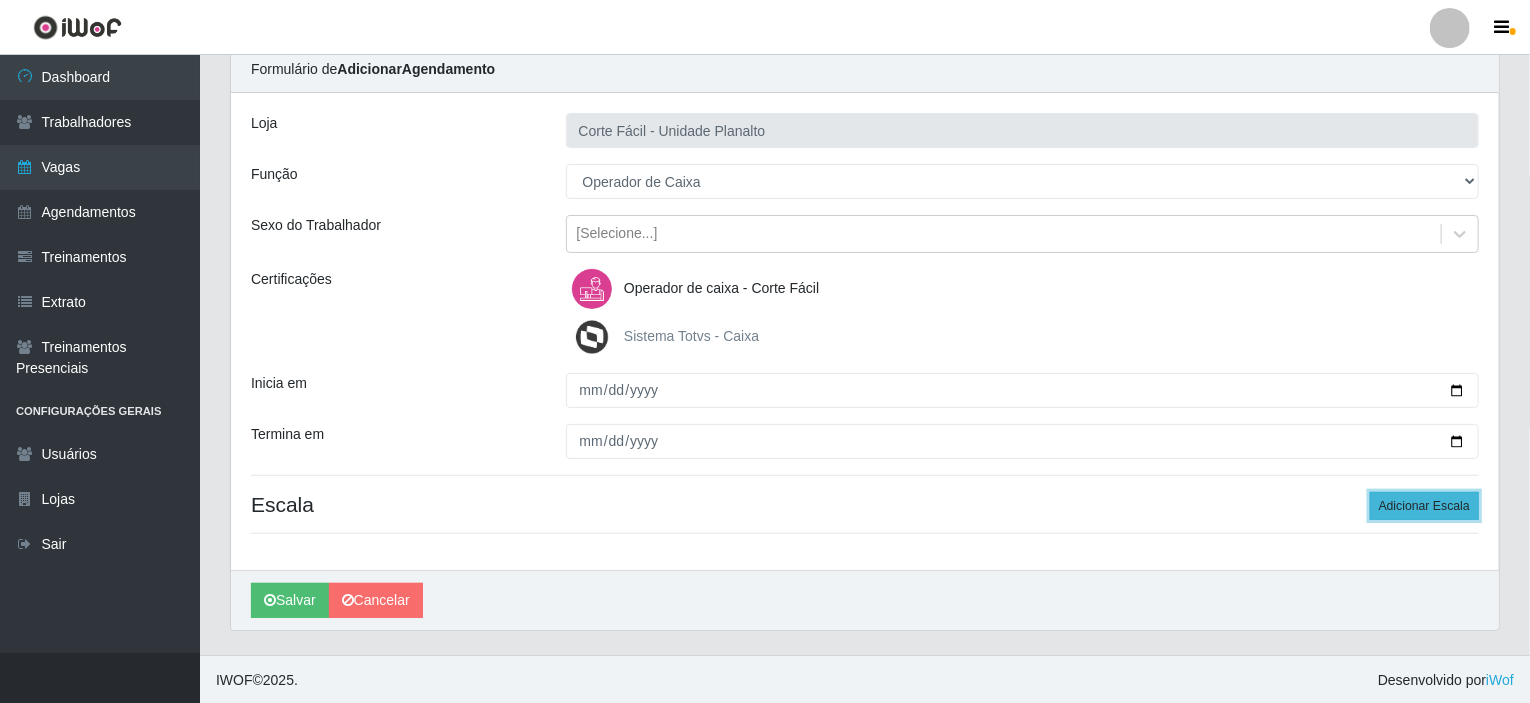 click on "Adicionar Escala" at bounding box center [1424, 506] 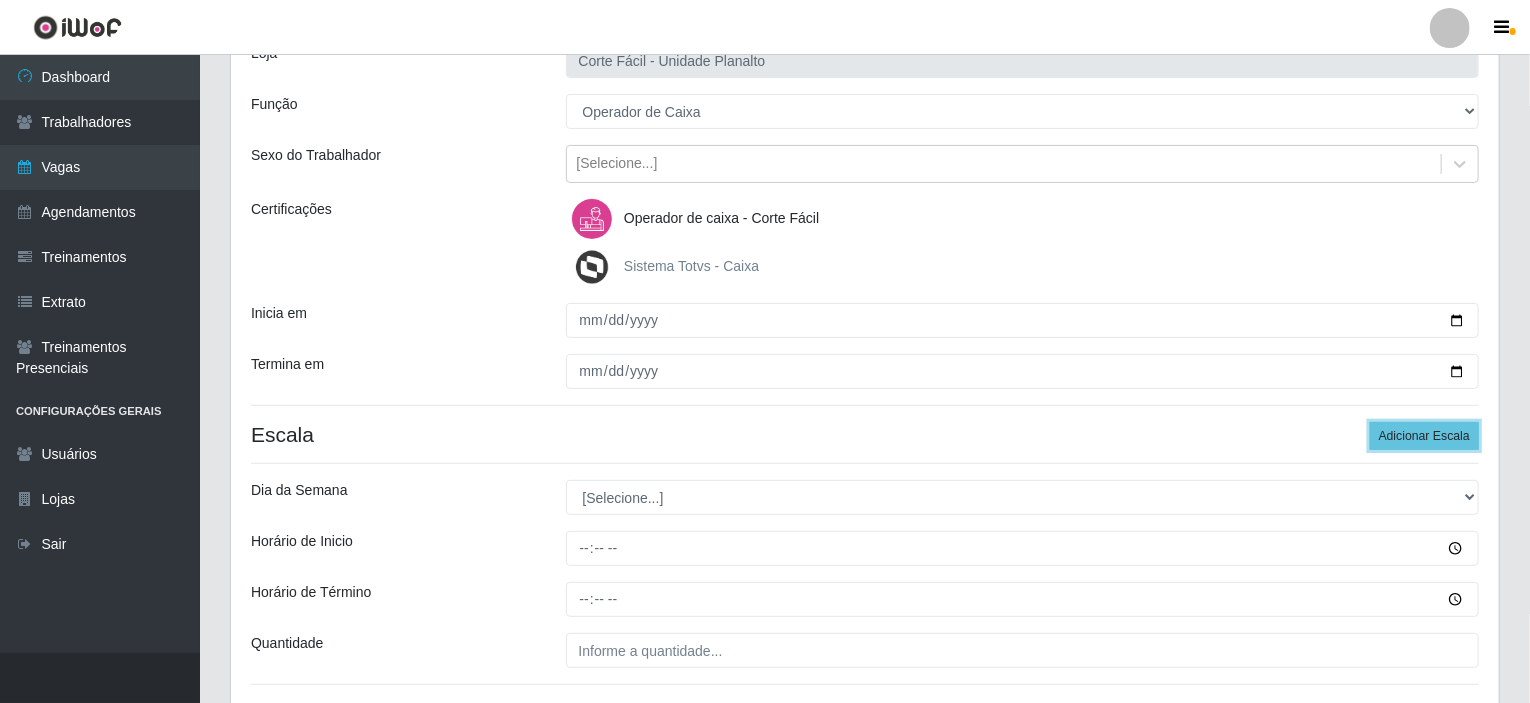 scroll, scrollTop: 300, scrollLeft: 0, axis: vertical 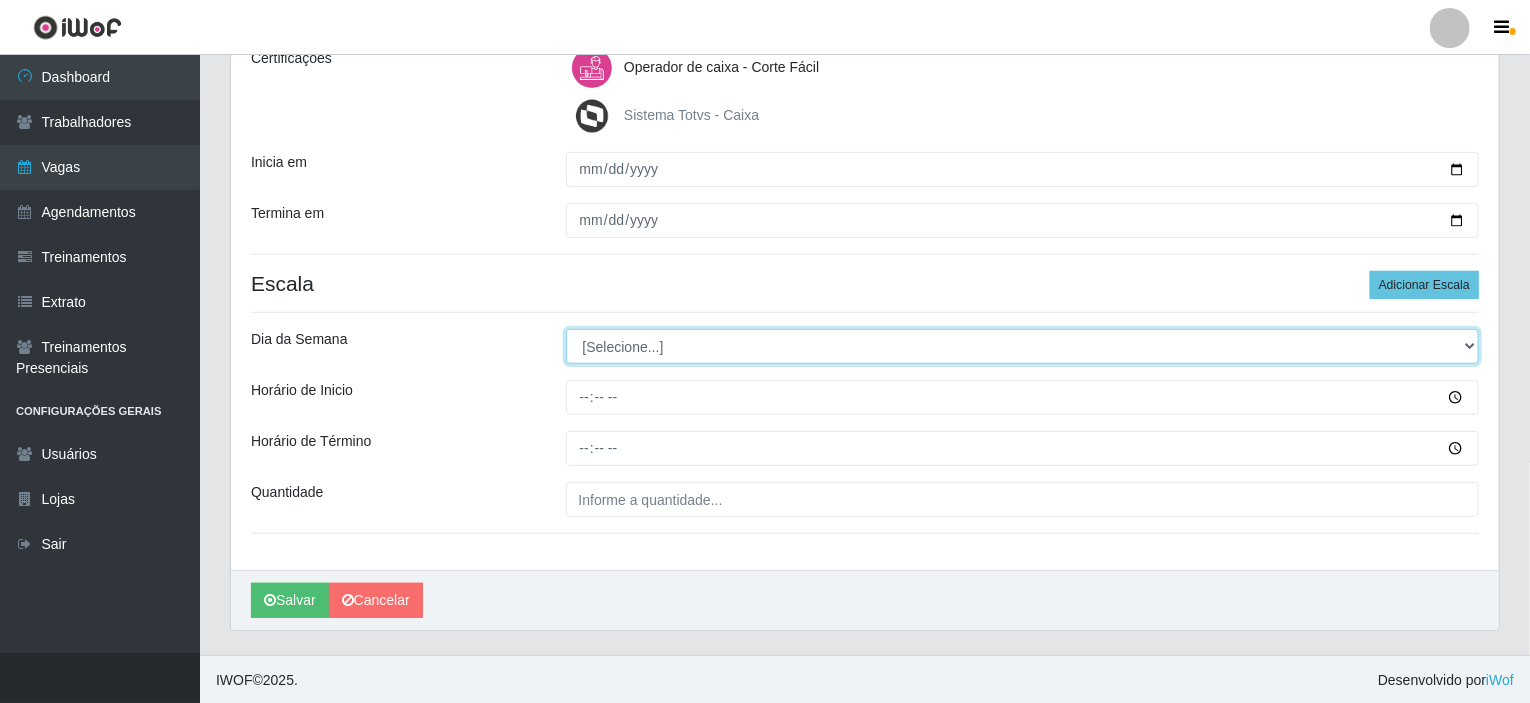 click on "[Selecione...] Segunda Terça Quarta Quinta Sexta Sábado Domingo" at bounding box center (1023, 346) 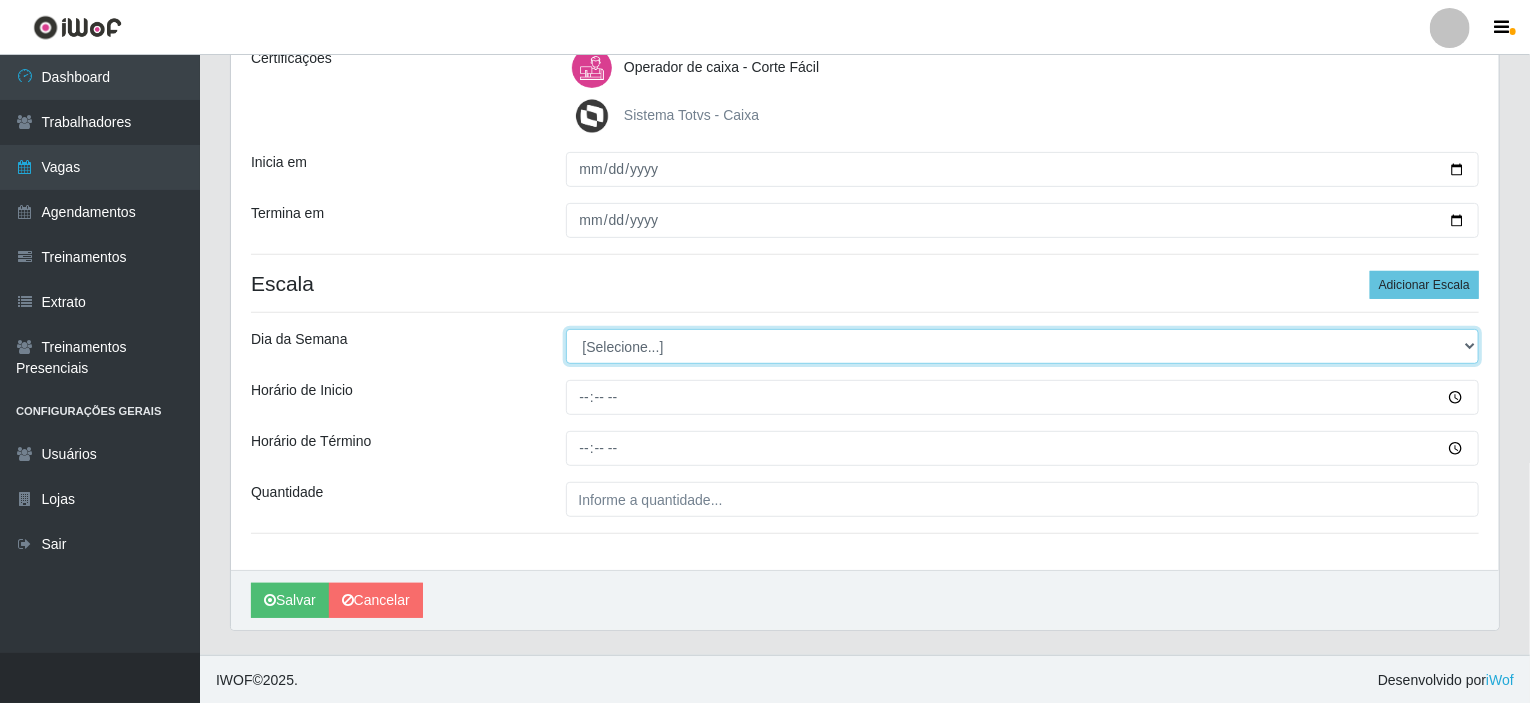 select on "1" 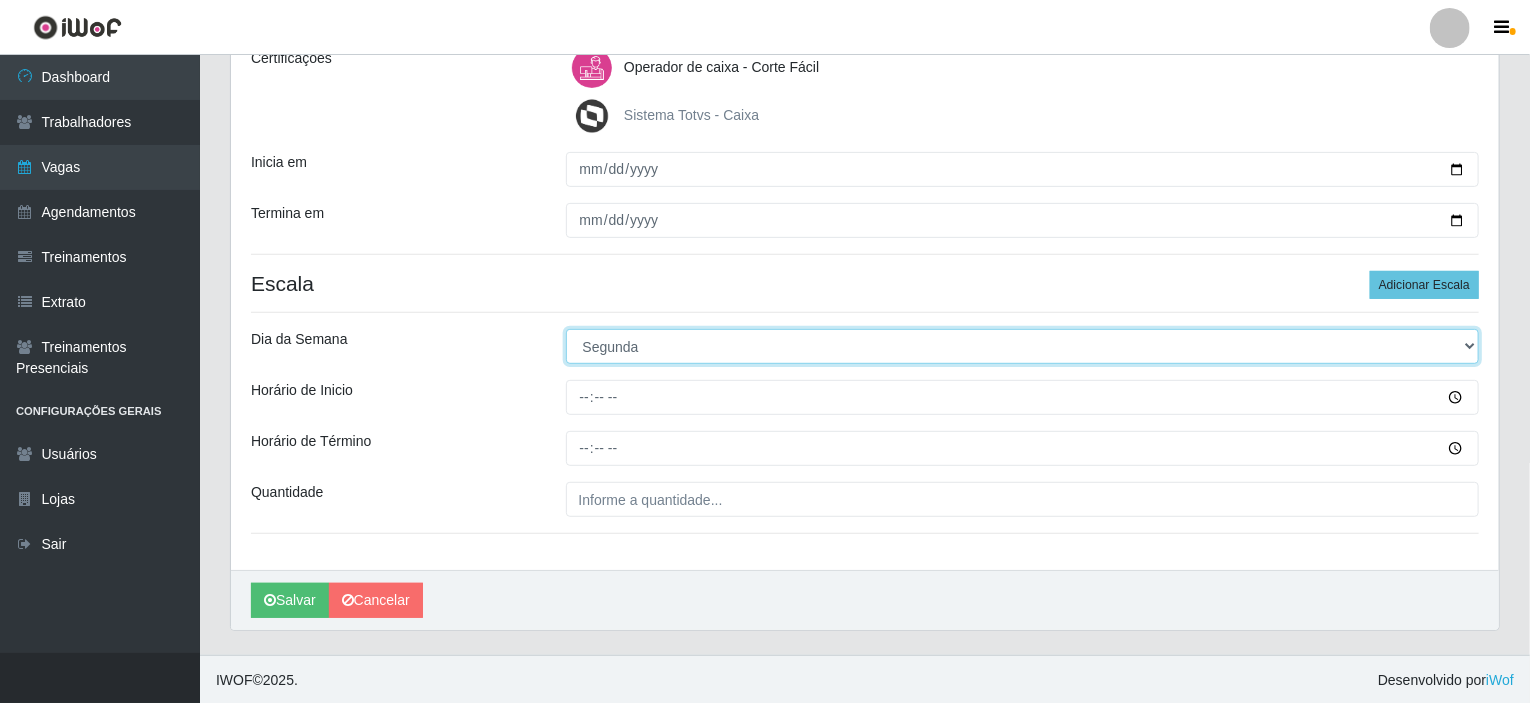click on "[Selecione...] Segunda Terça Quarta Quinta Sexta Sábado Domingo" at bounding box center (1023, 346) 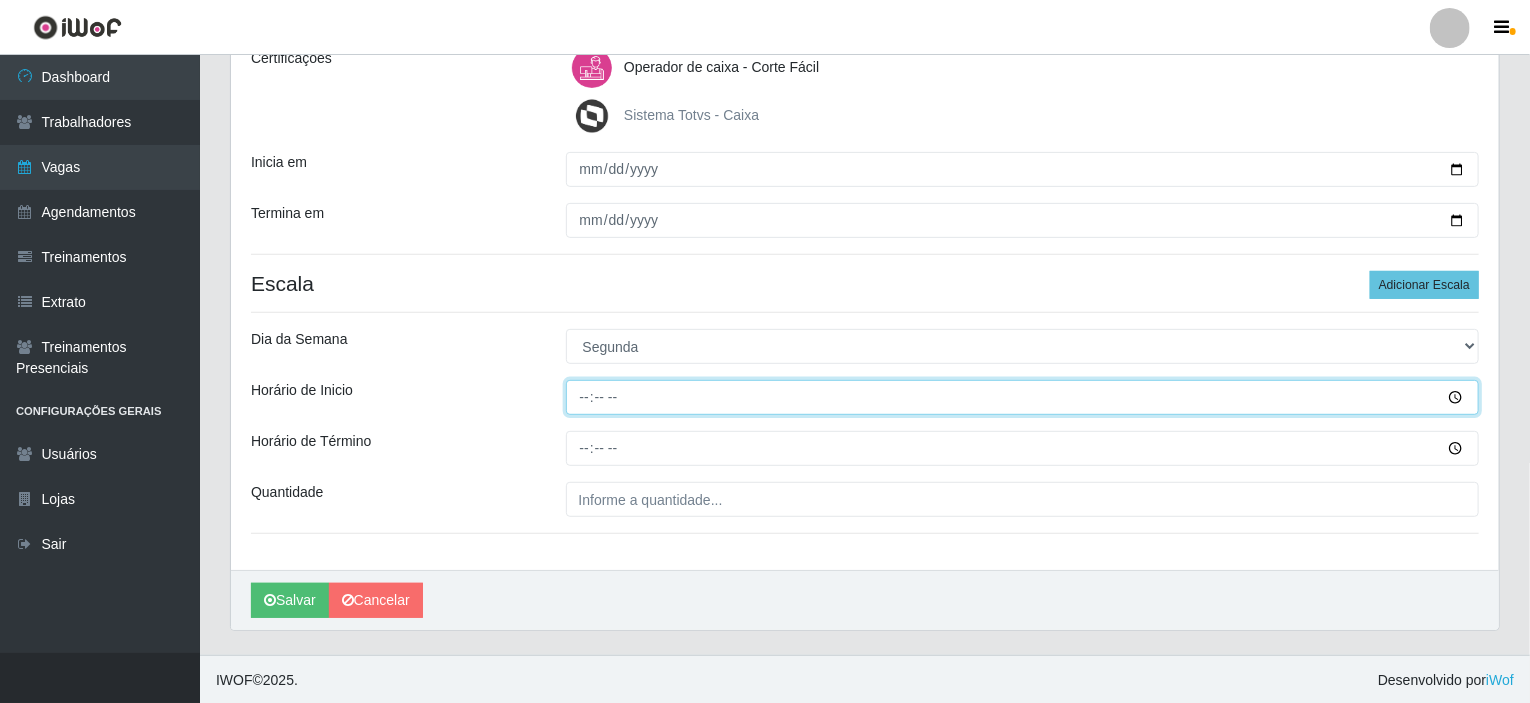 click on "Horário de Inicio" at bounding box center (1023, 397) 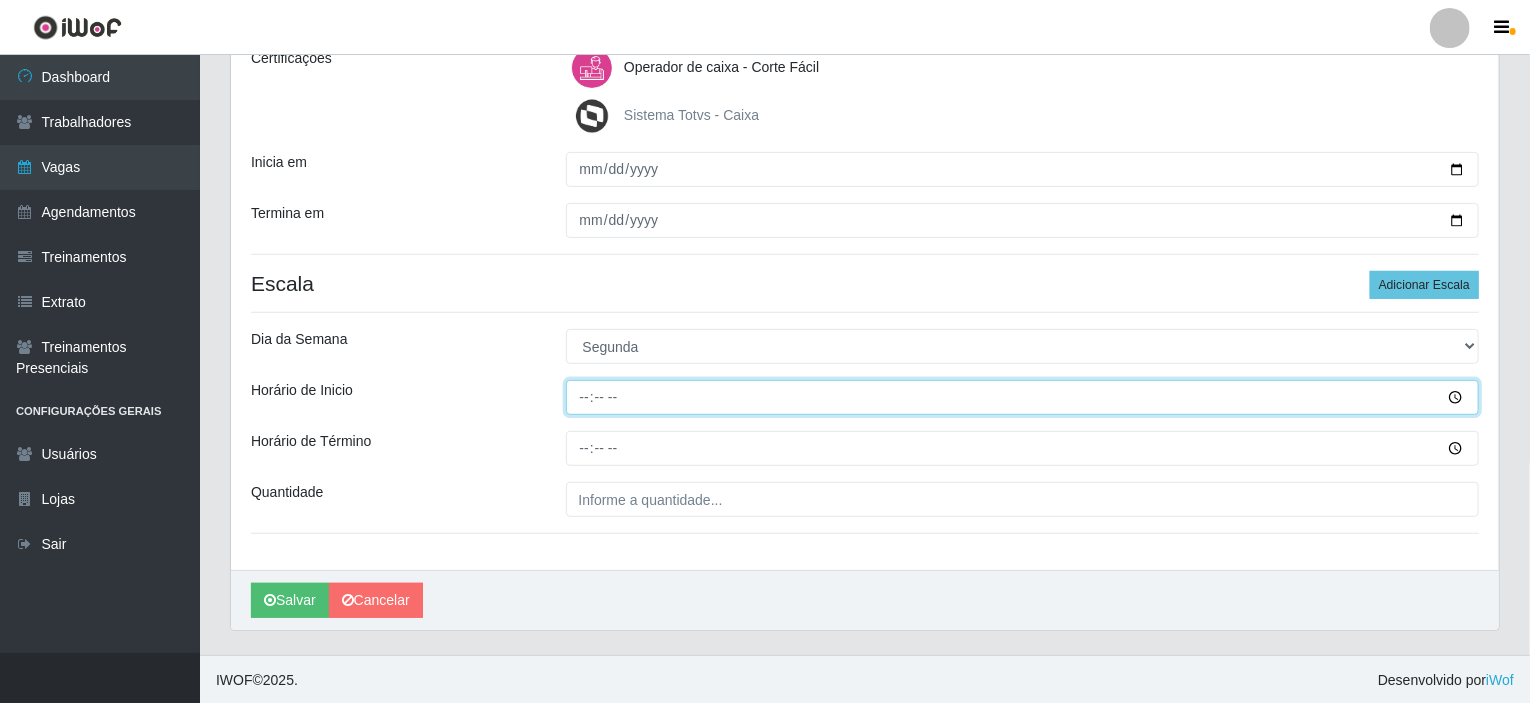 type on "[TIME]" 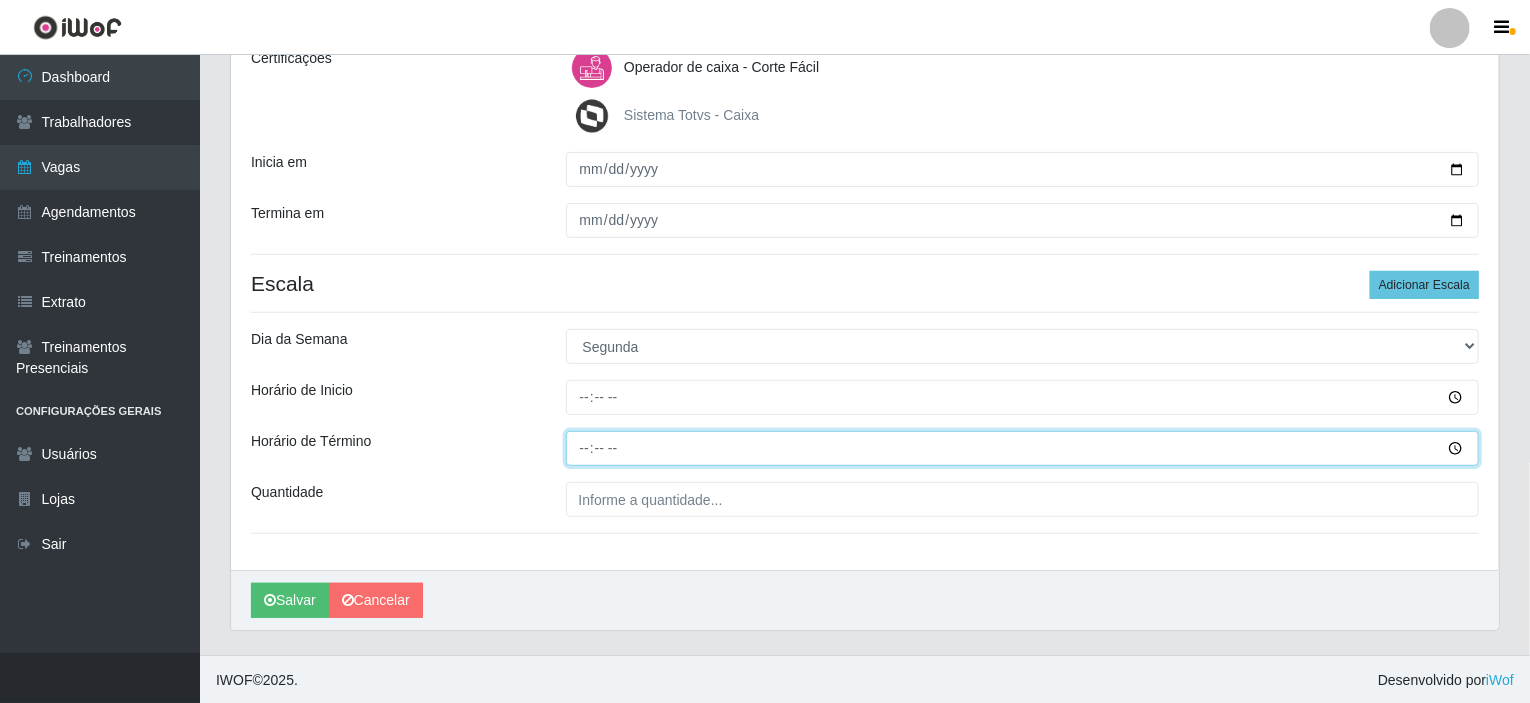 click on "Horário de Término" at bounding box center (1023, 448) 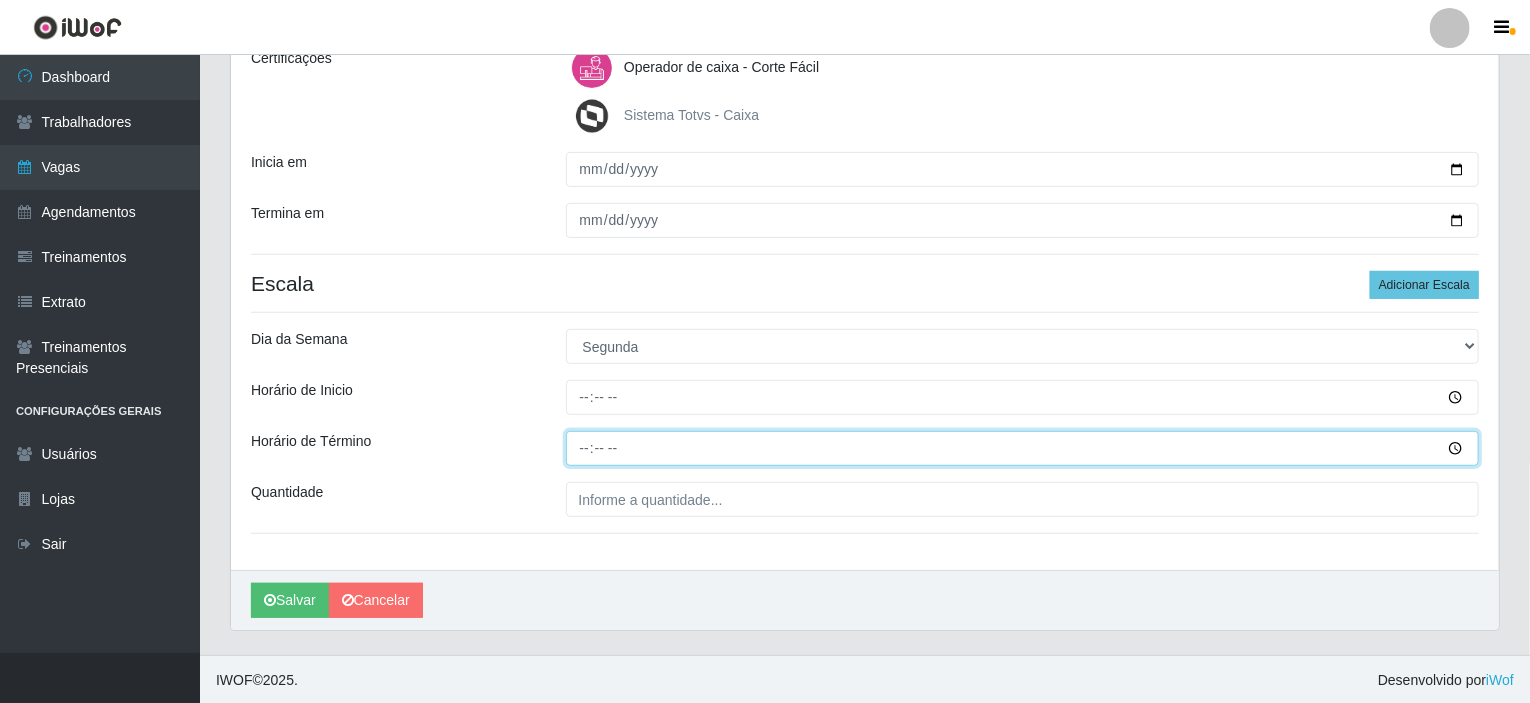 type on "14:00" 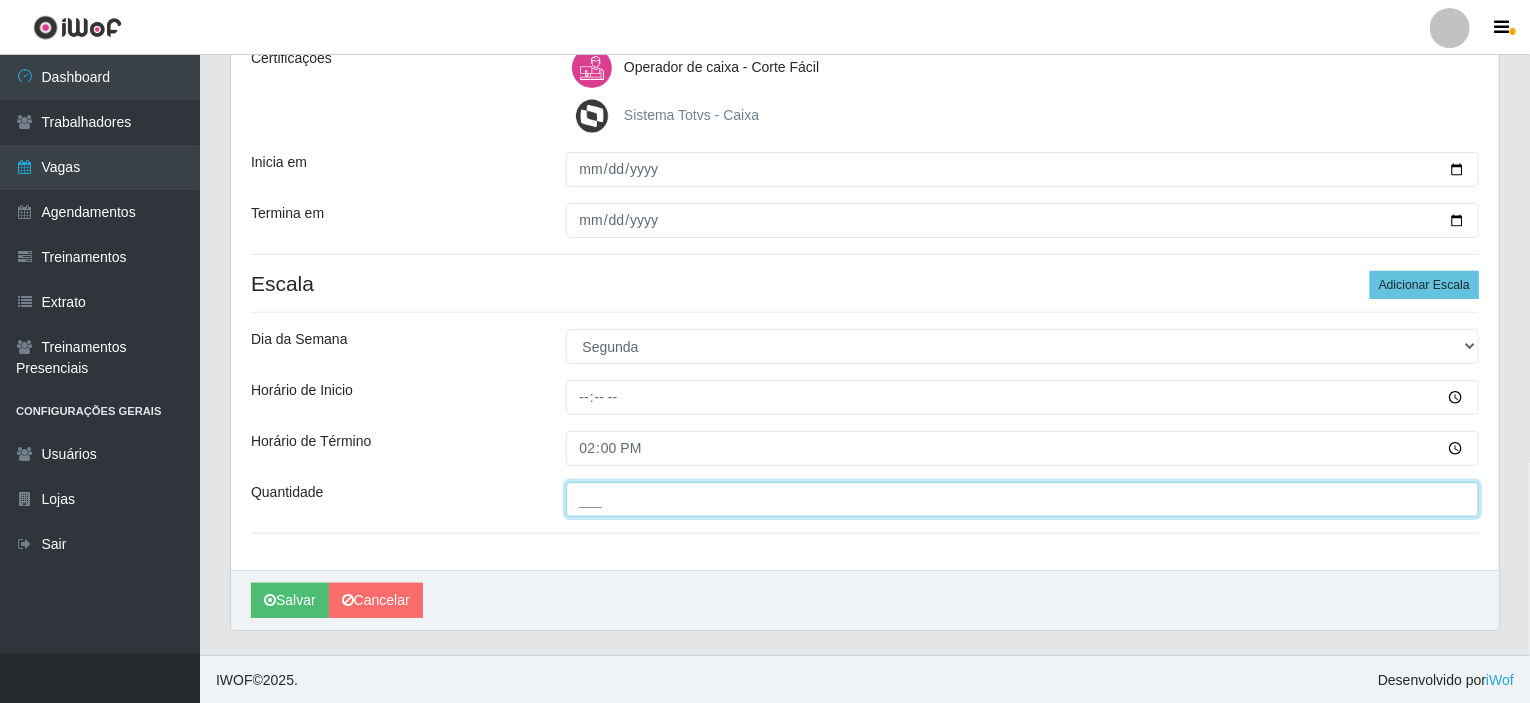 click on "___" at bounding box center (1023, 499) 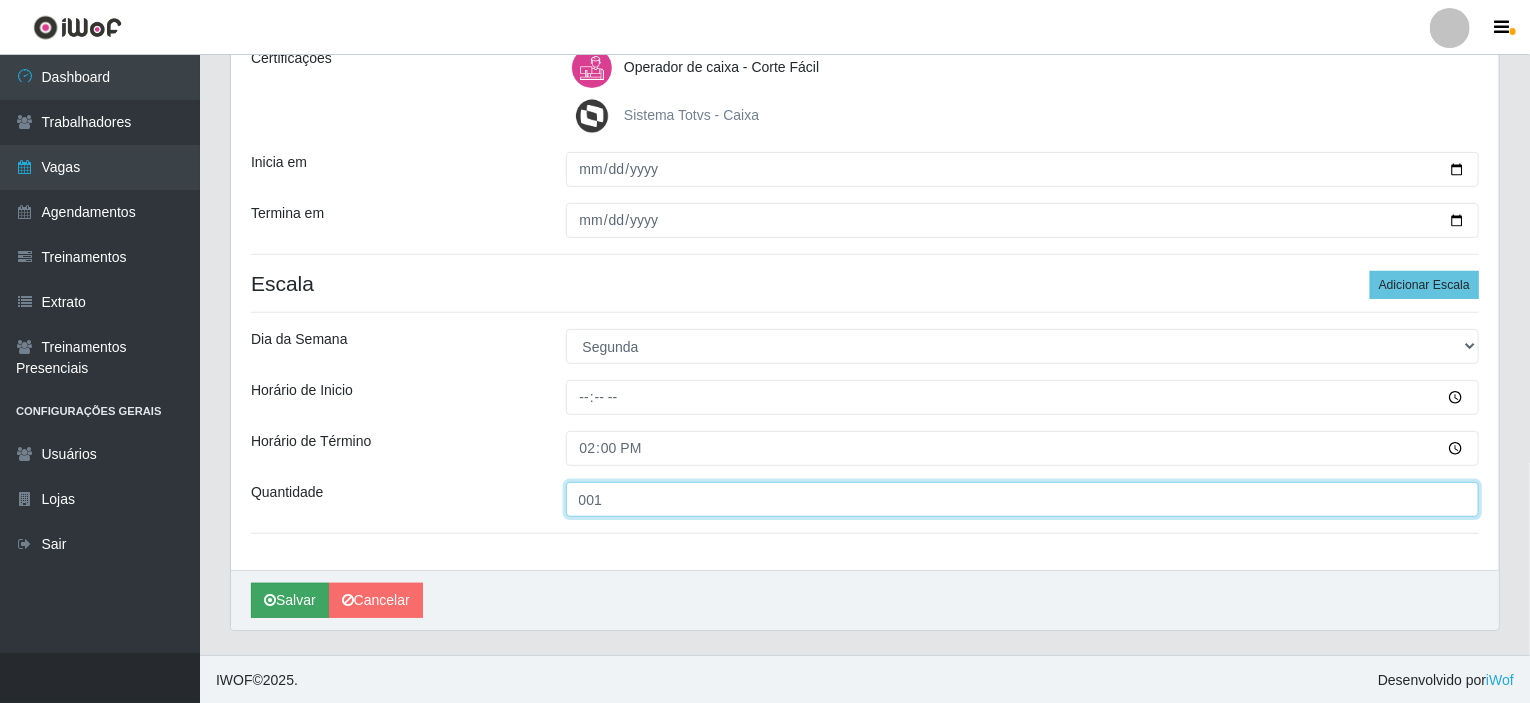 type on "001" 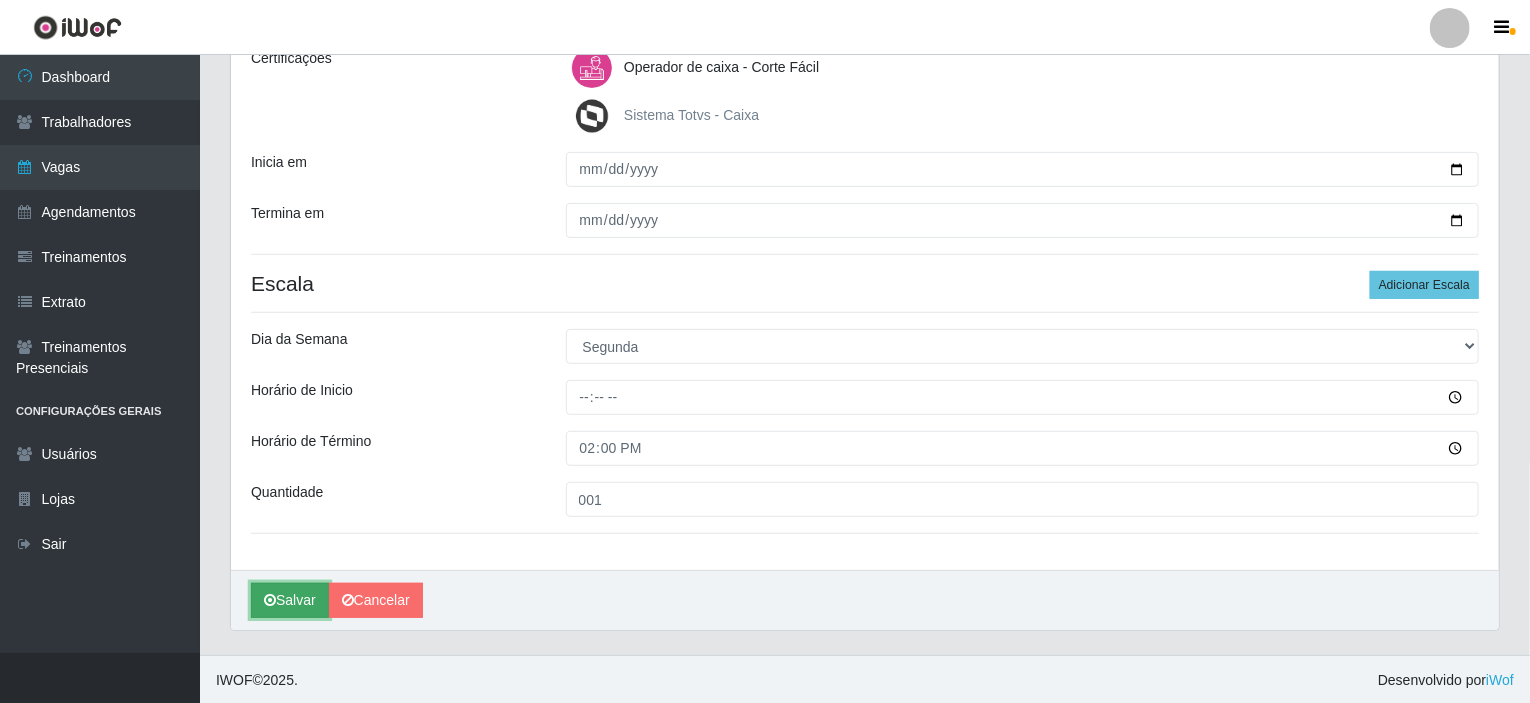 click at bounding box center [270, 600] 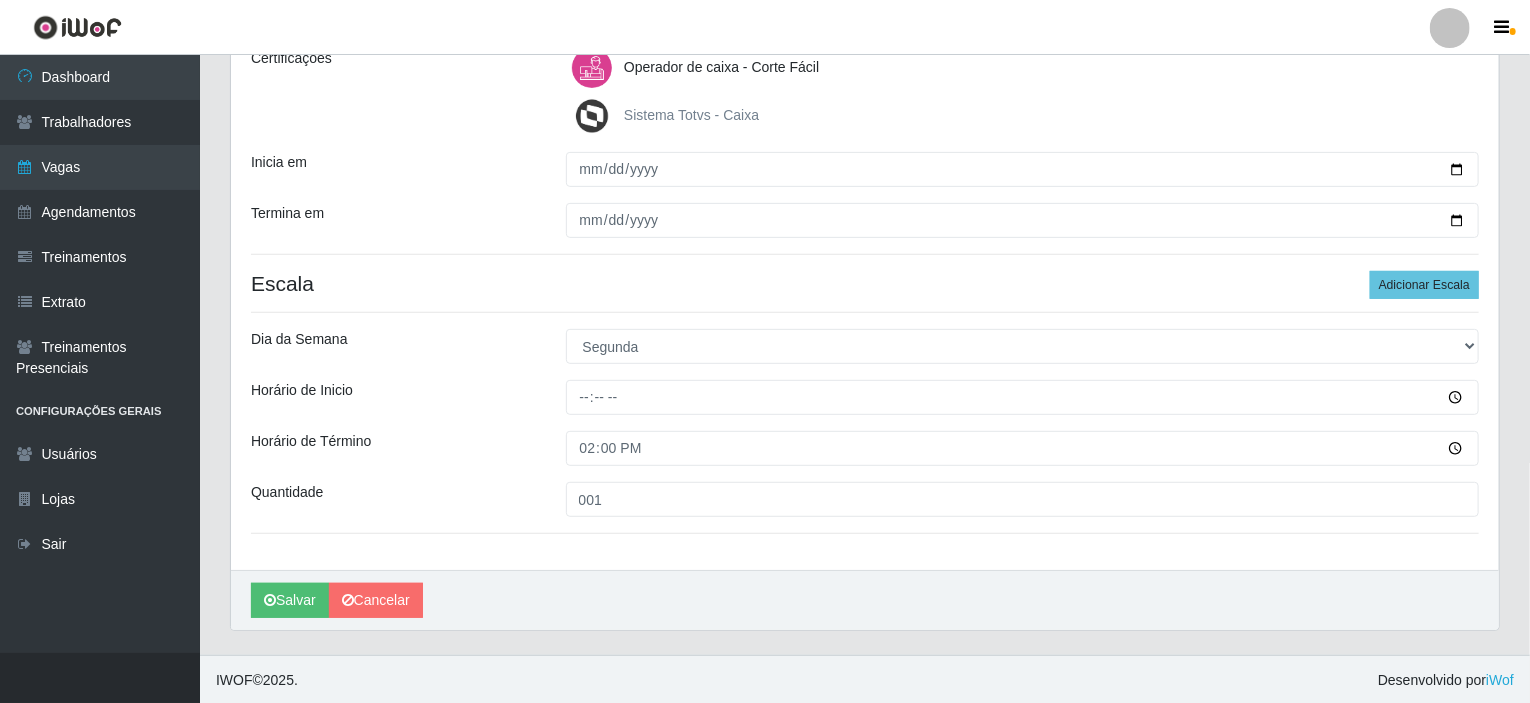 scroll, scrollTop: 0, scrollLeft: 0, axis: both 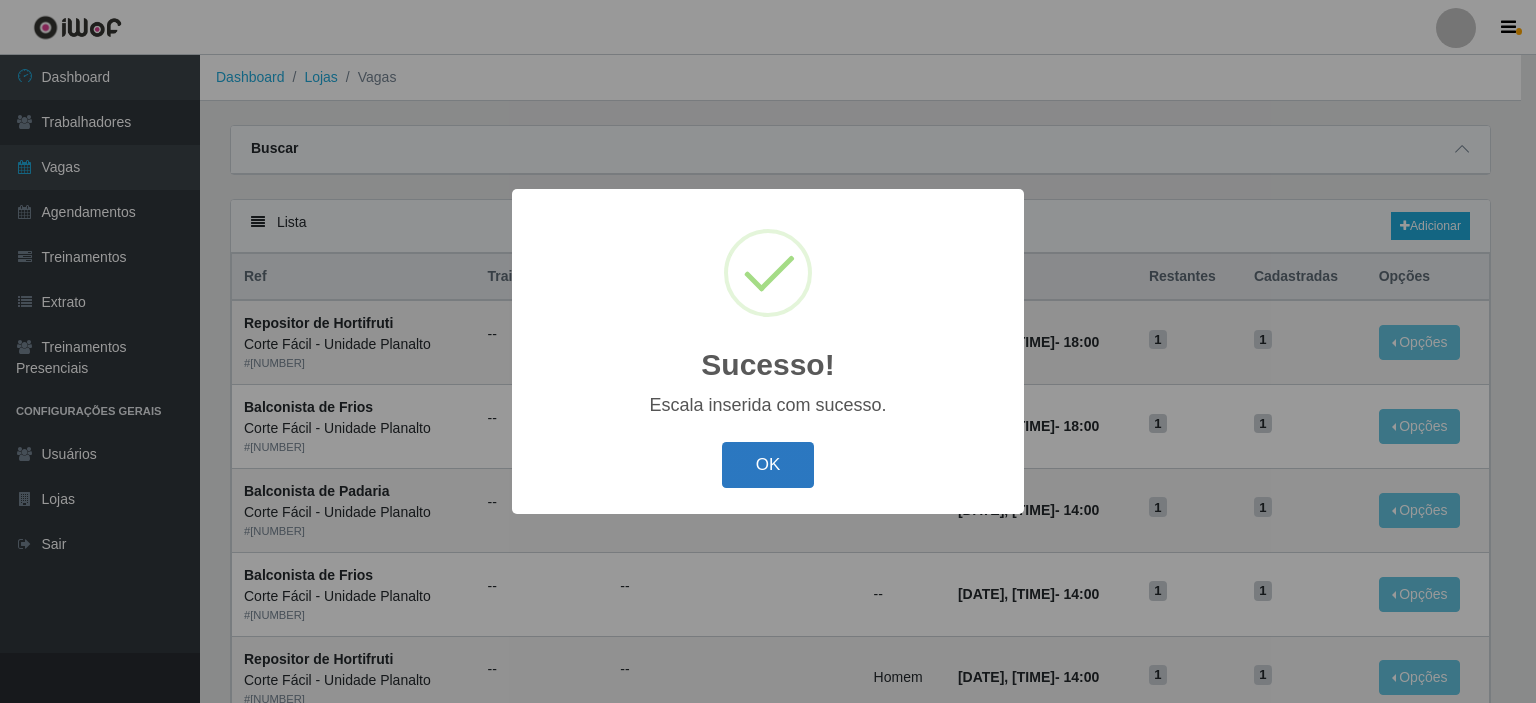 click on "OK" at bounding box center [768, 465] 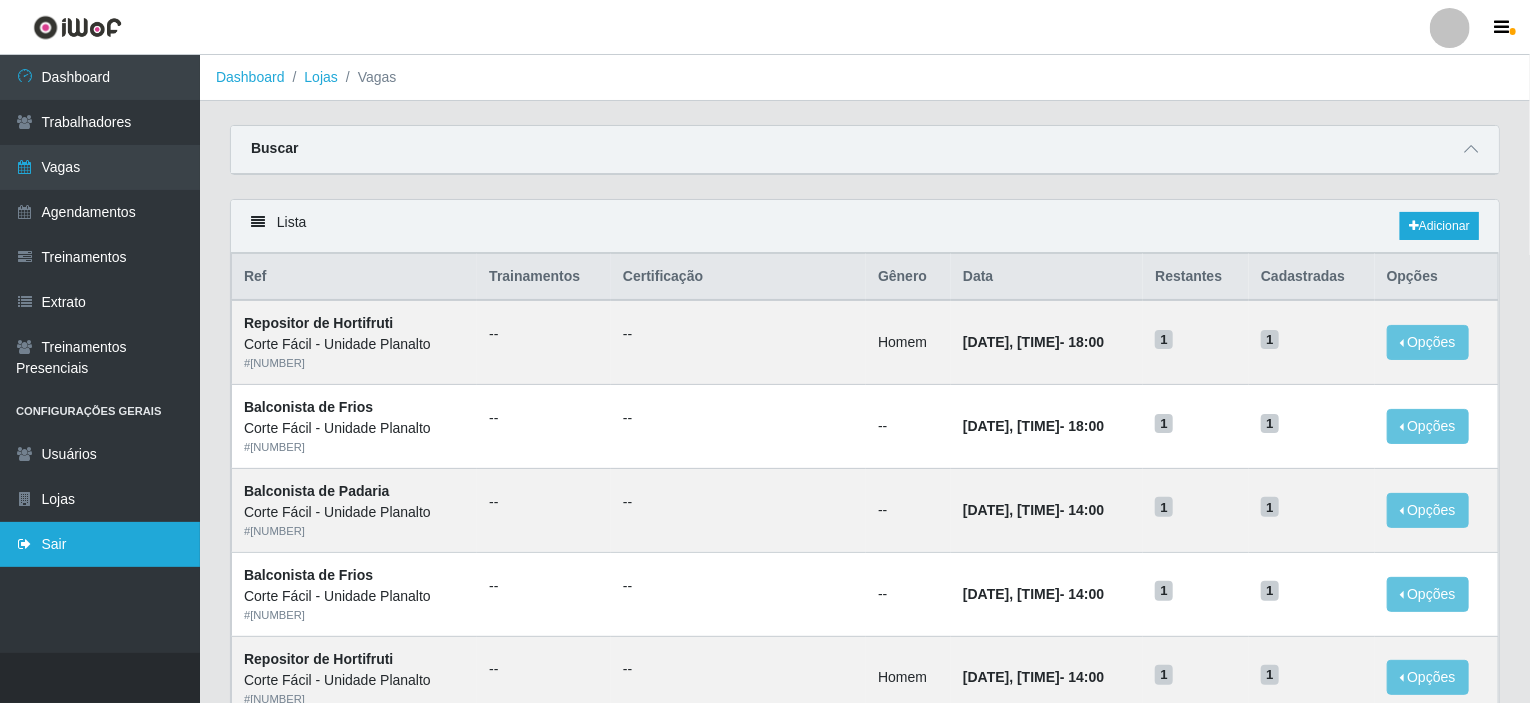 click on "Sair" at bounding box center [100, 544] 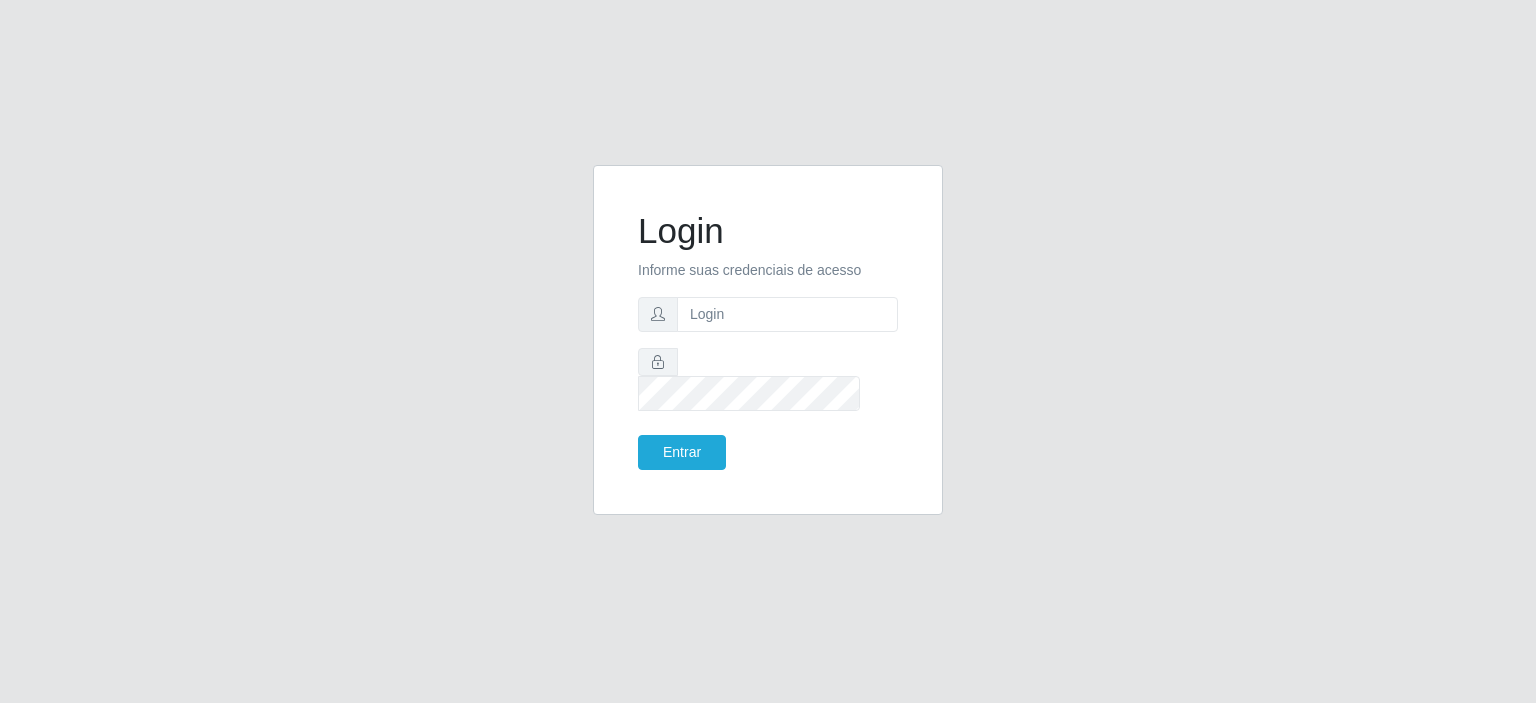 click on "Login Informe suas credenciais de acesso Entrar" at bounding box center (768, 340) 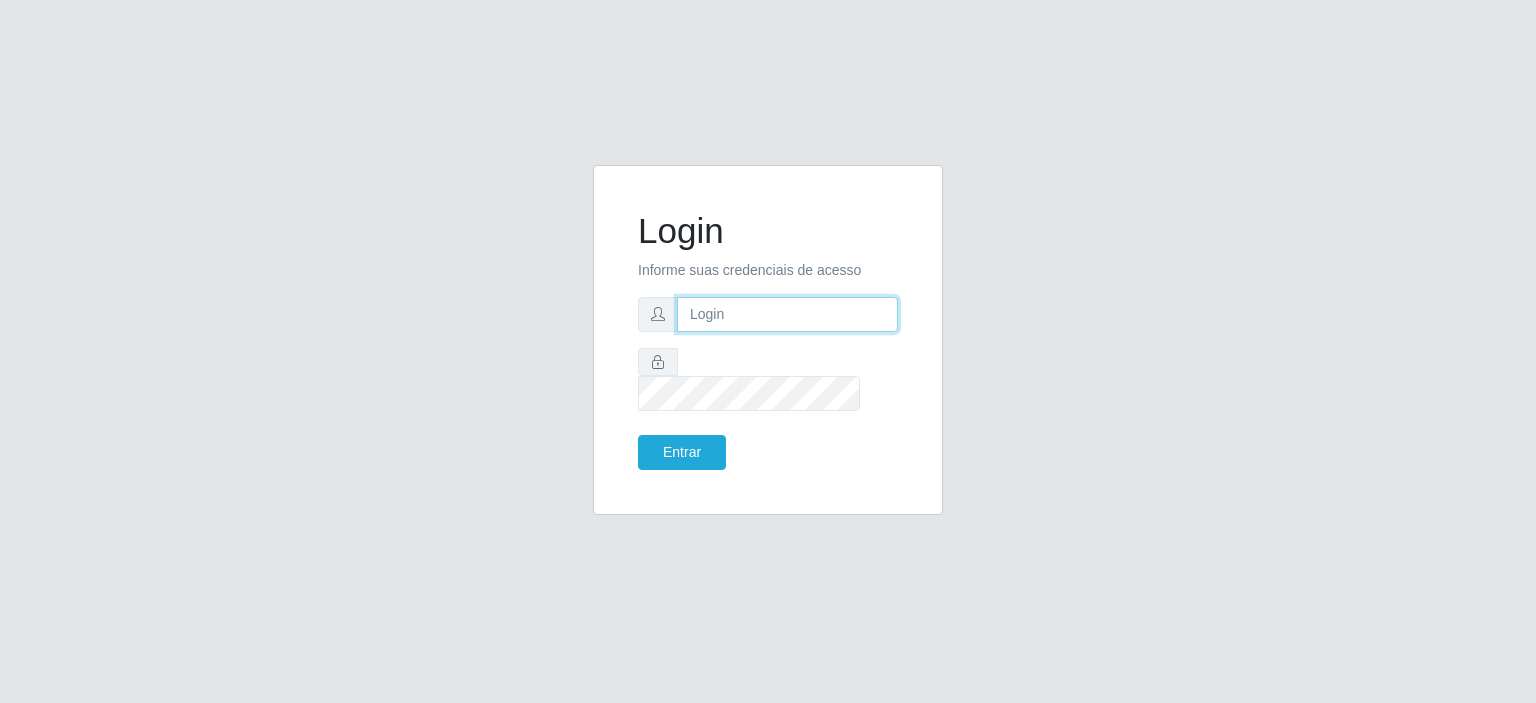 click at bounding box center [787, 314] 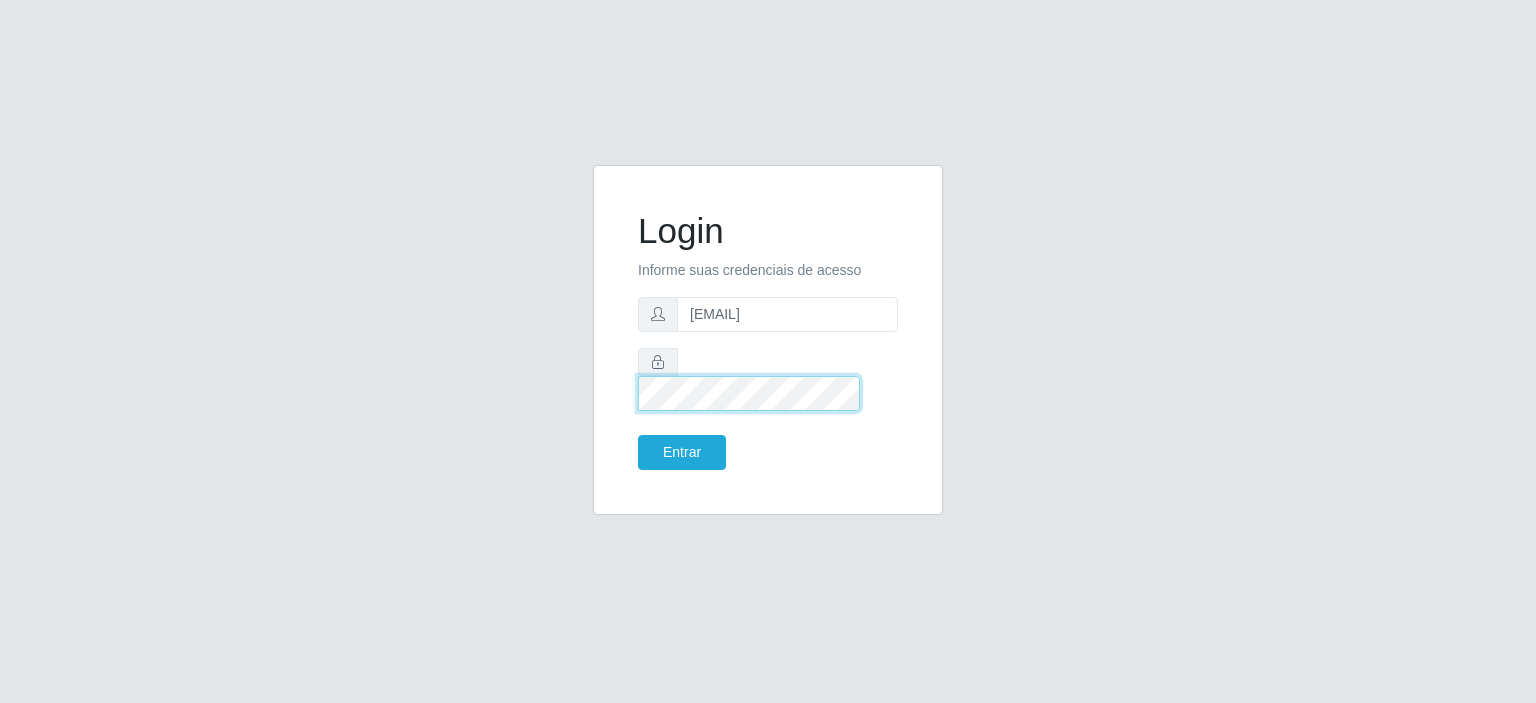 click on "Entrar" at bounding box center (682, 452) 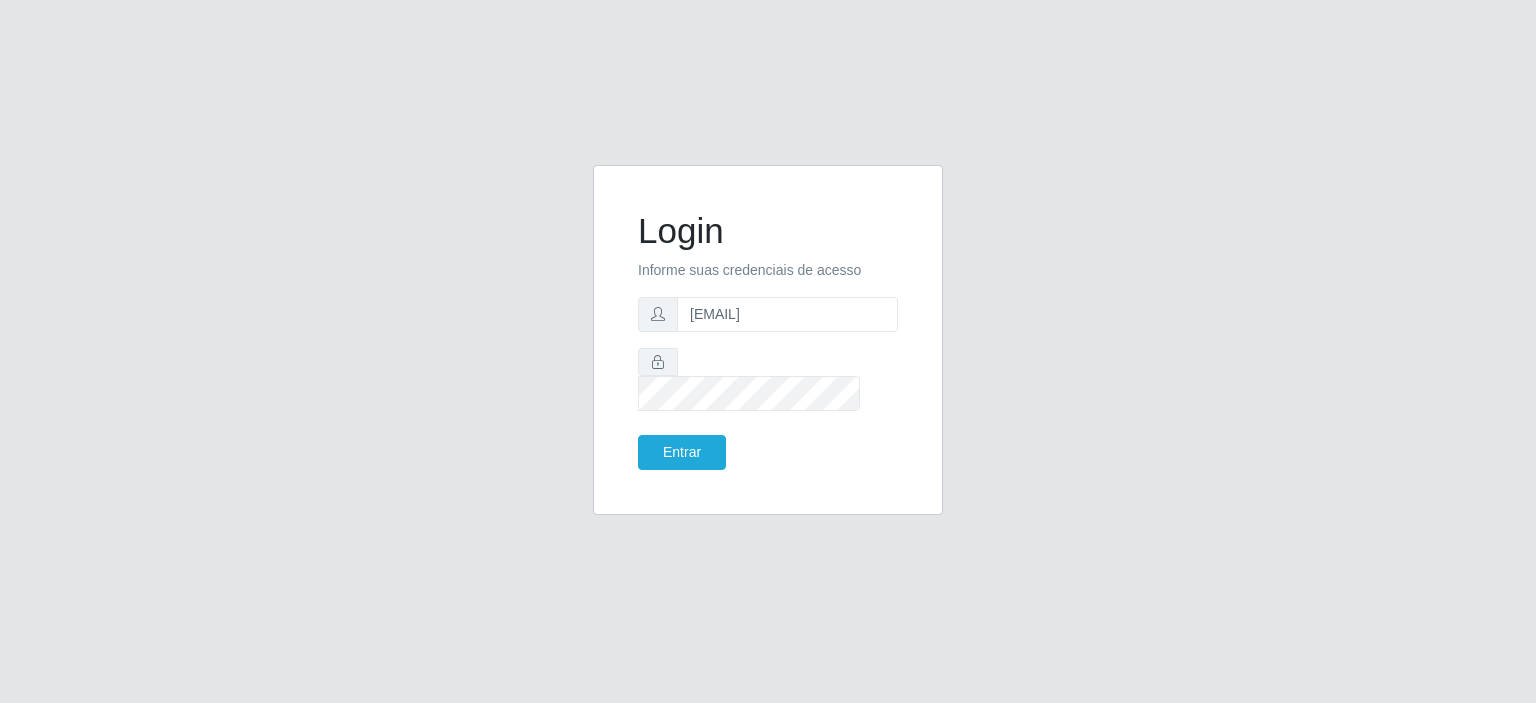 click on "Login Informe suas credenciais de acesso [EMAIL] Entrar" at bounding box center [768, 340] 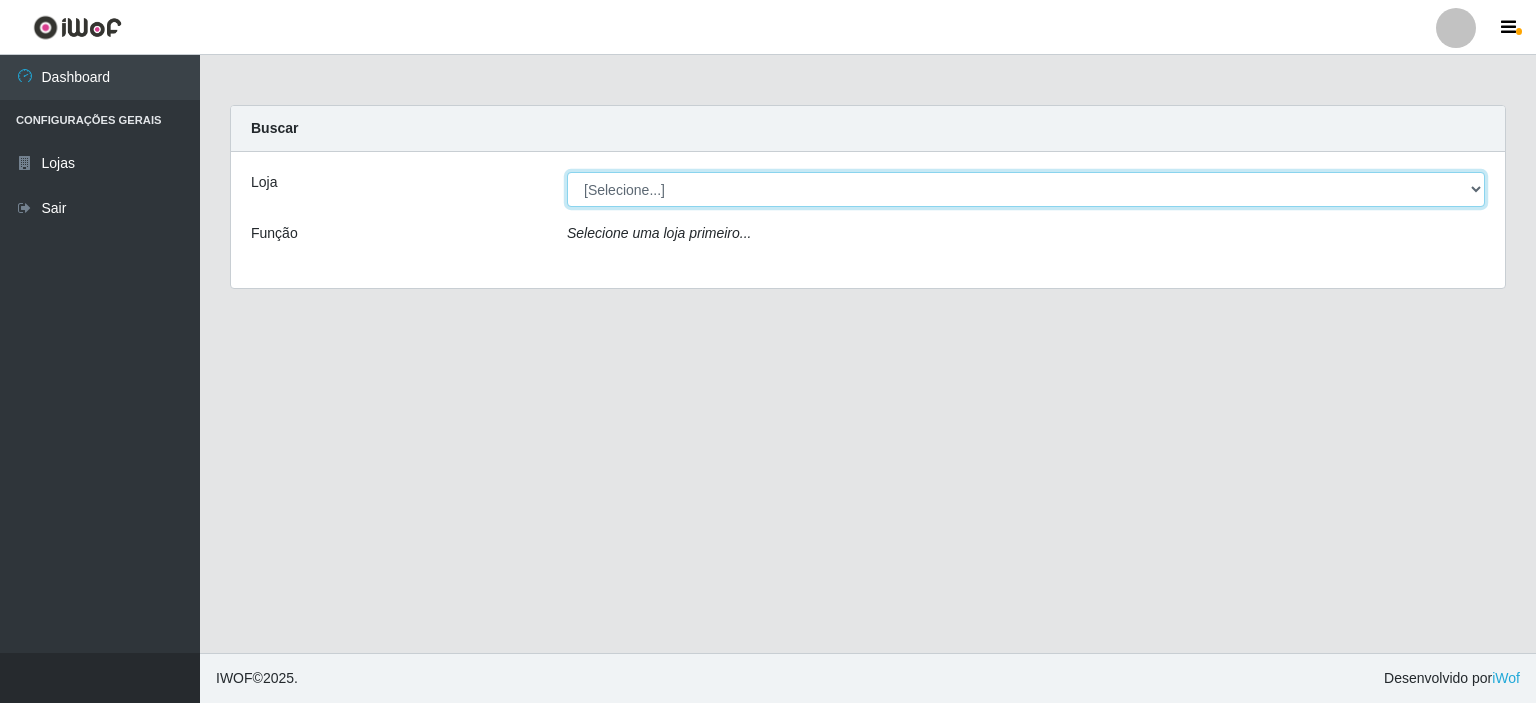 click on "[Selecione...] Corte Fácil - Unidade Planalto" at bounding box center (1026, 189) 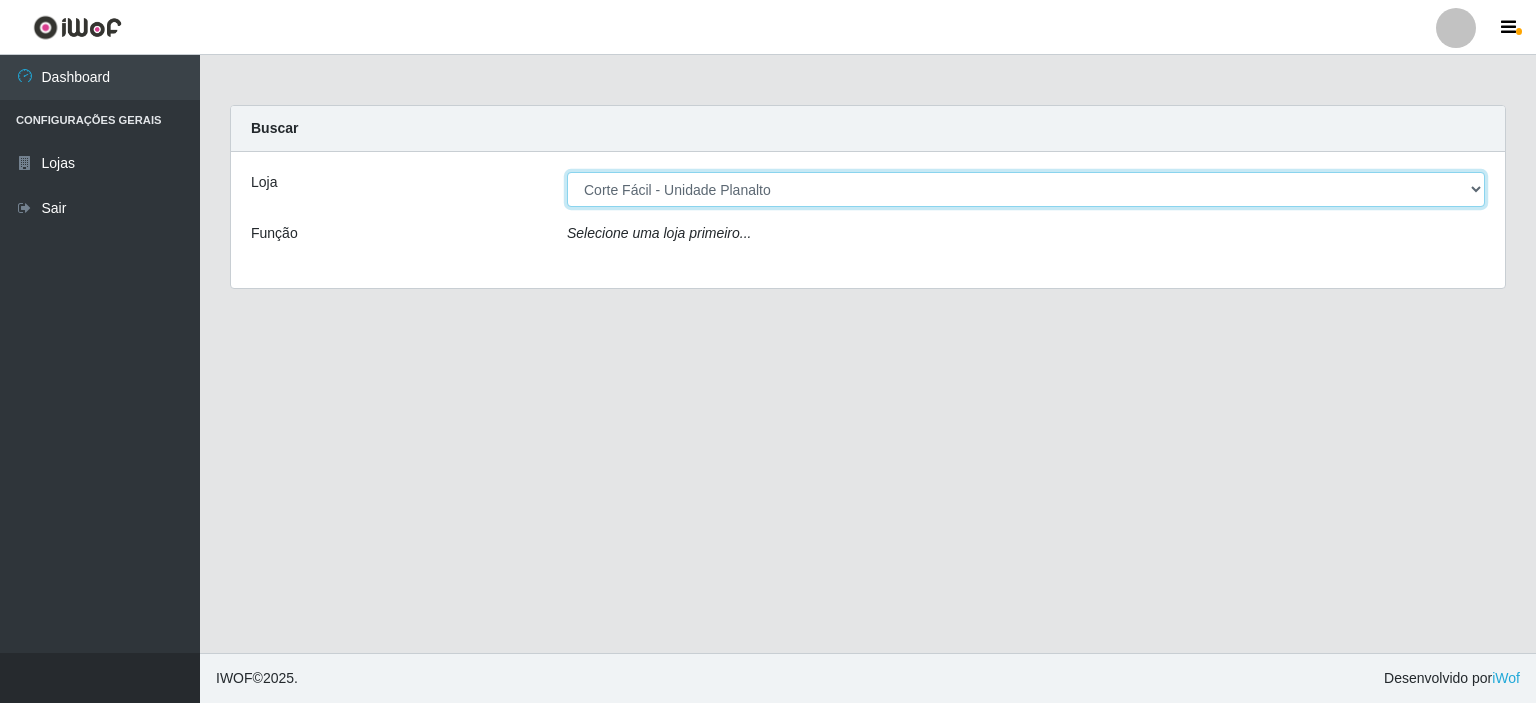 click on "[Selecione...] Corte Fácil - Unidade Planalto" at bounding box center [1026, 189] 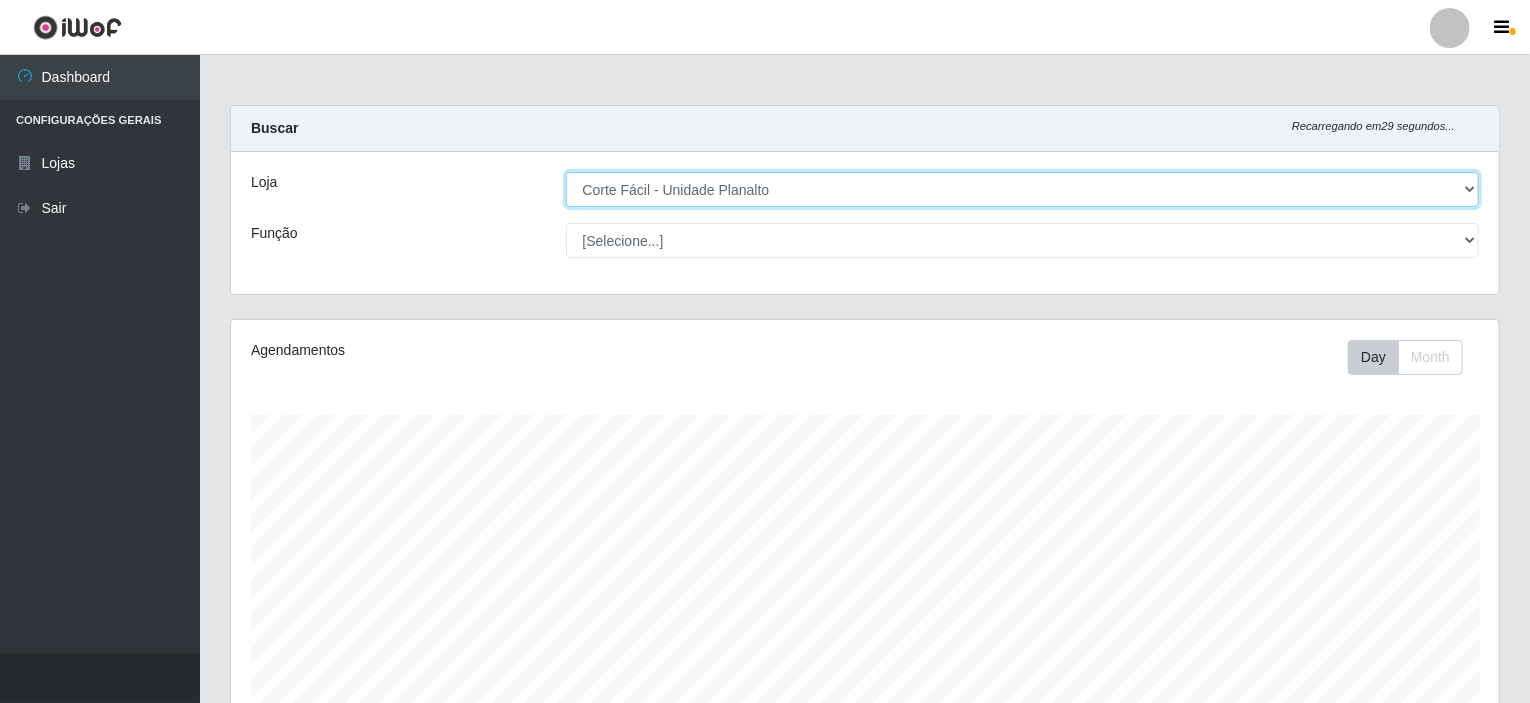 scroll, scrollTop: 999585, scrollLeft: 998731, axis: both 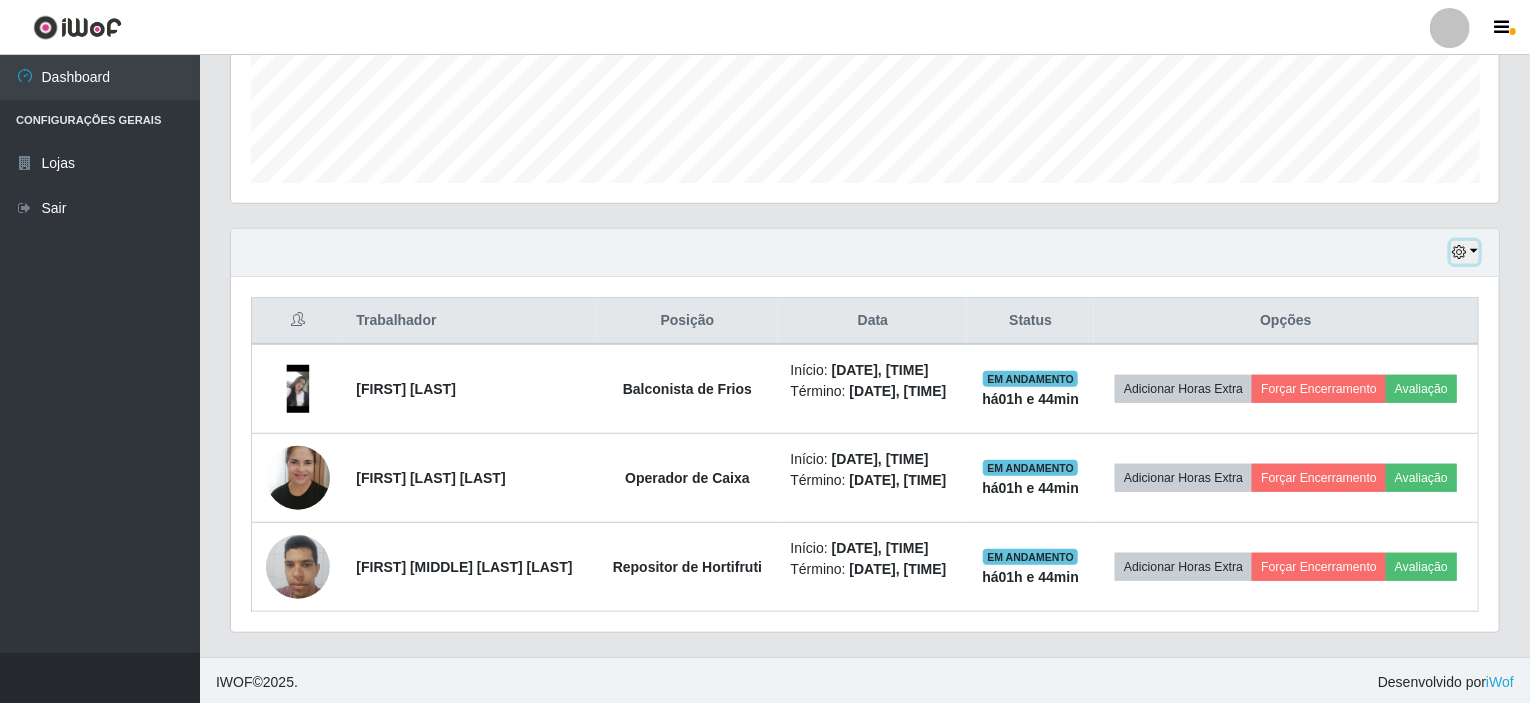 click at bounding box center [1465, 252] 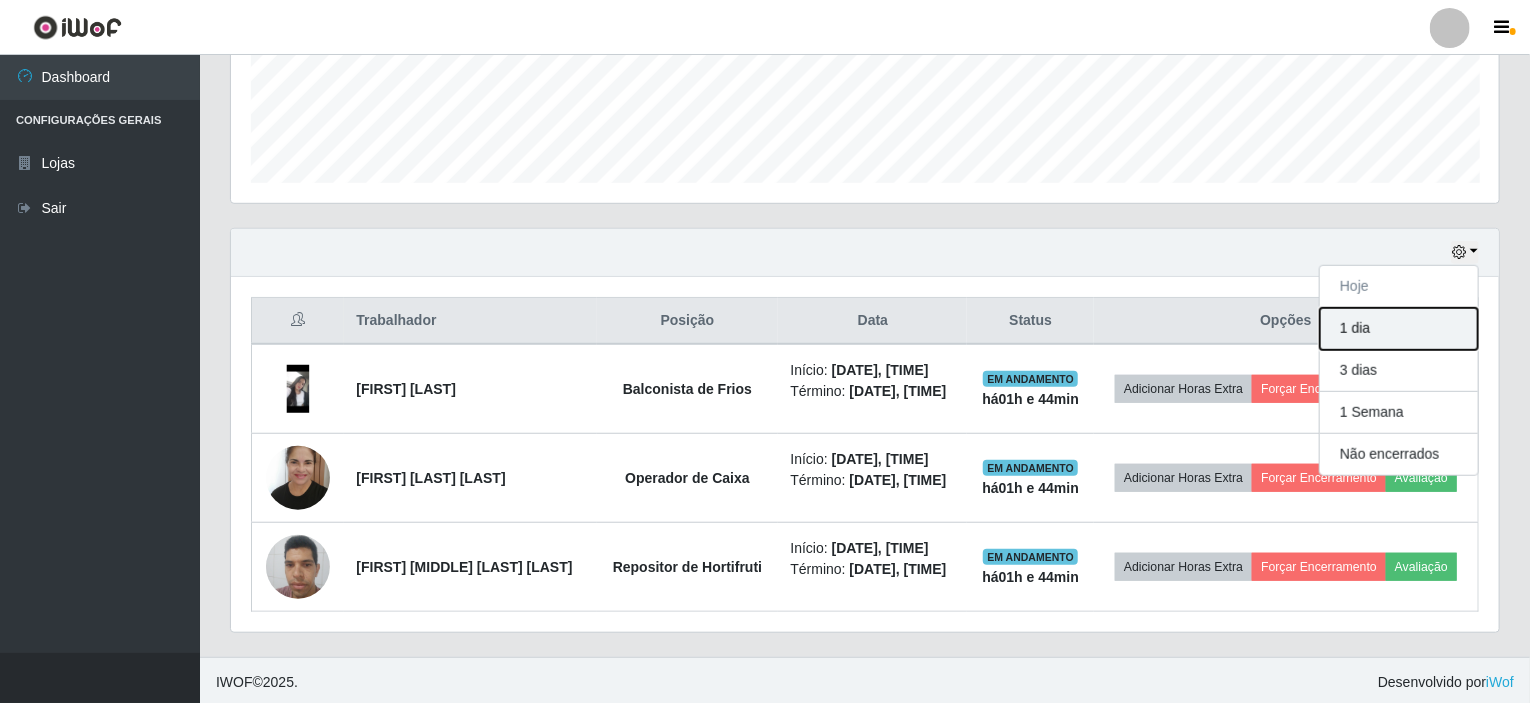 click on "1 dia" at bounding box center (1399, 329) 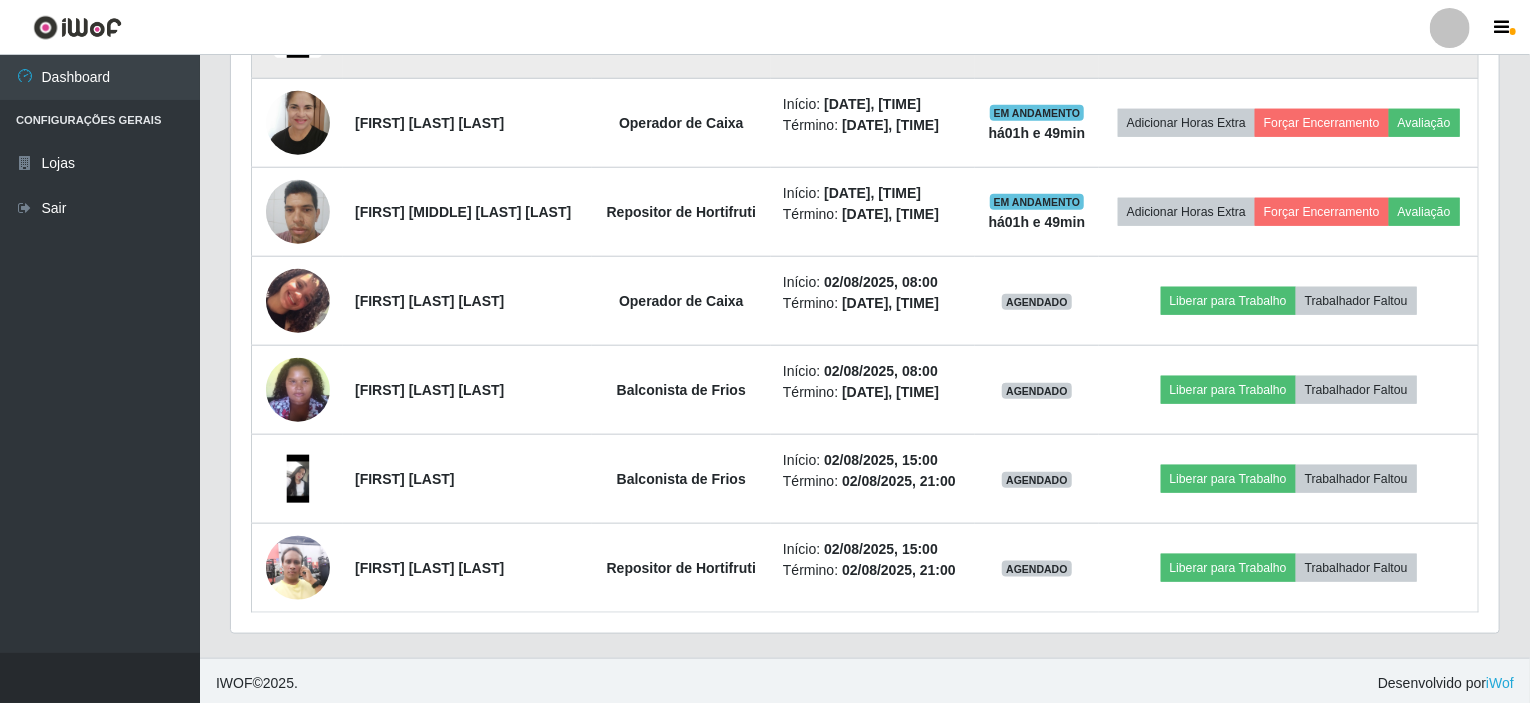 scroll, scrollTop: 532, scrollLeft: 0, axis: vertical 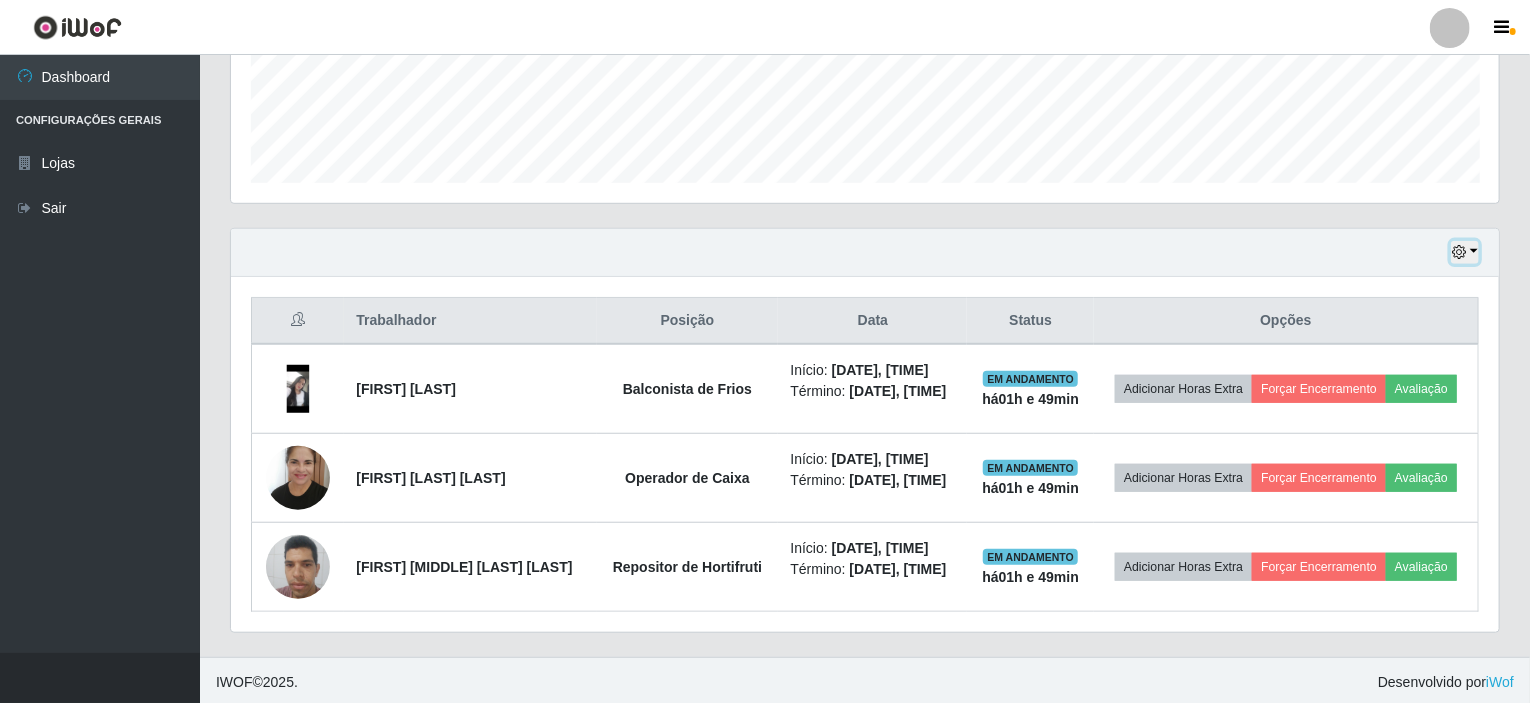 click at bounding box center [1465, 252] 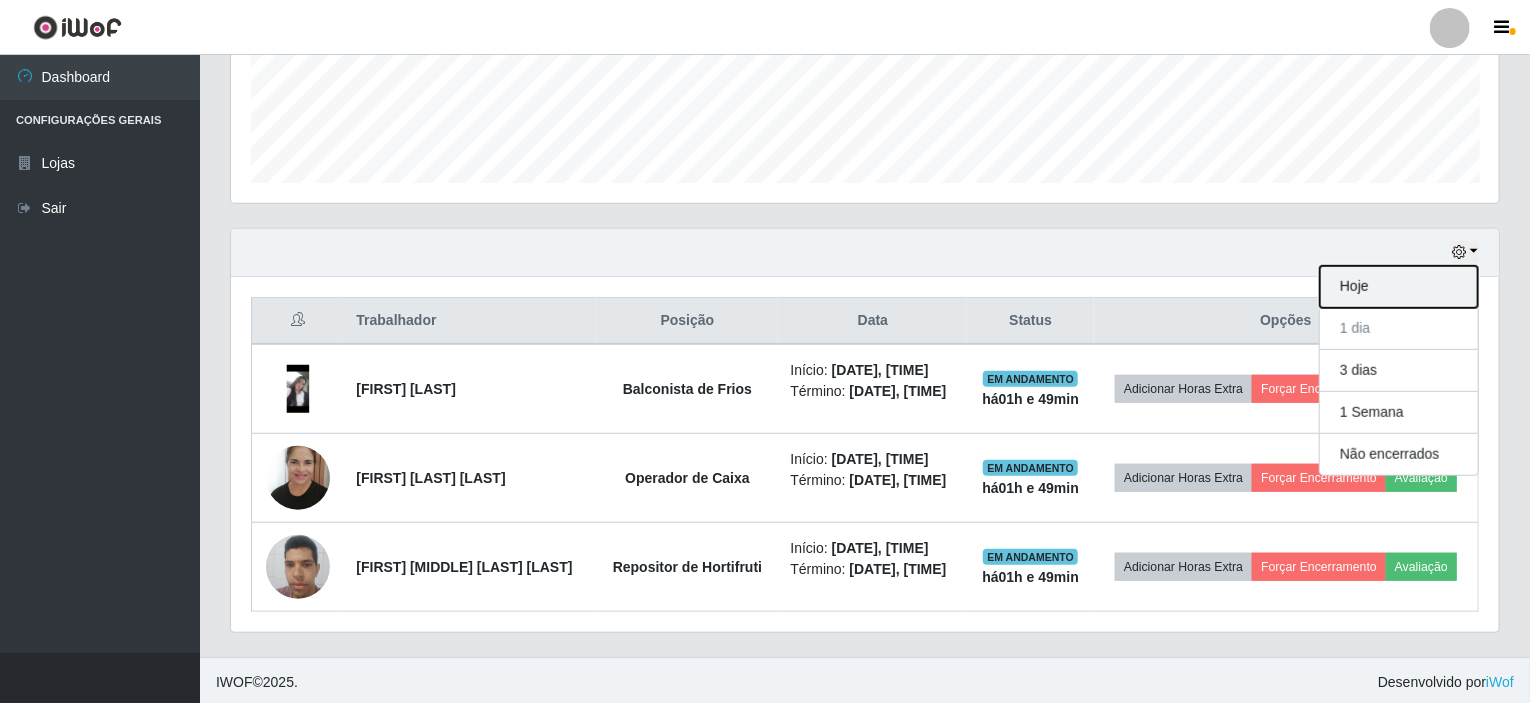 click on "Hoje" at bounding box center (1399, 287) 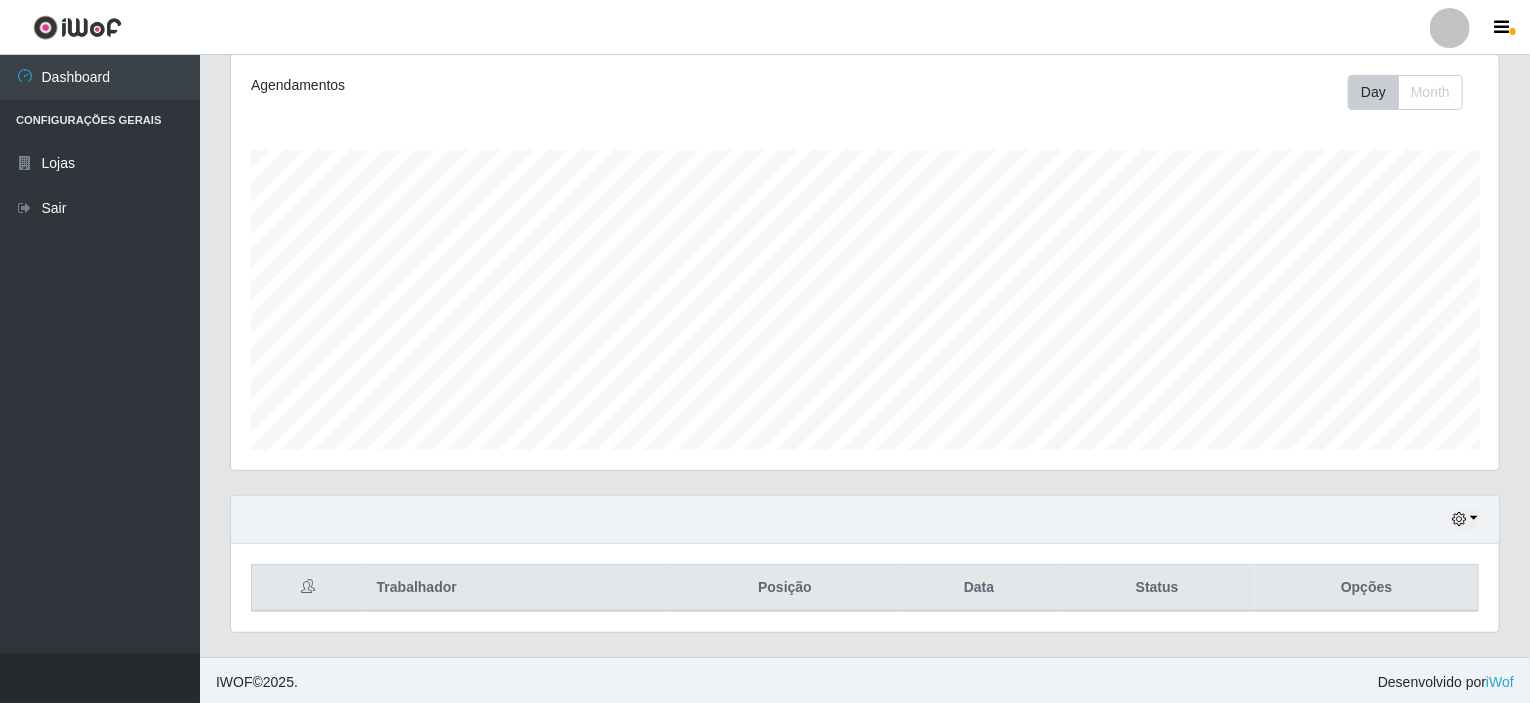 scroll, scrollTop: 532, scrollLeft: 0, axis: vertical 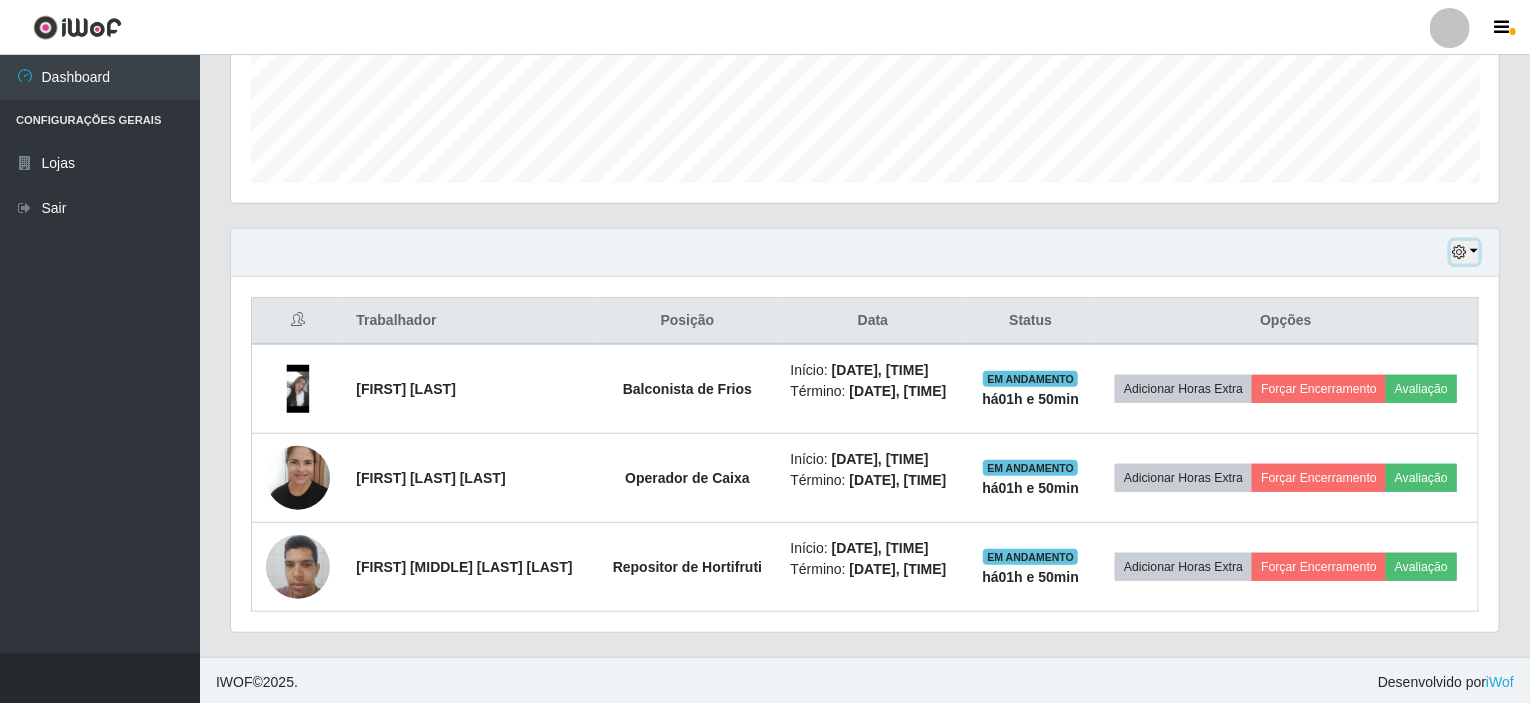 click at bounding box center (1465, 252) 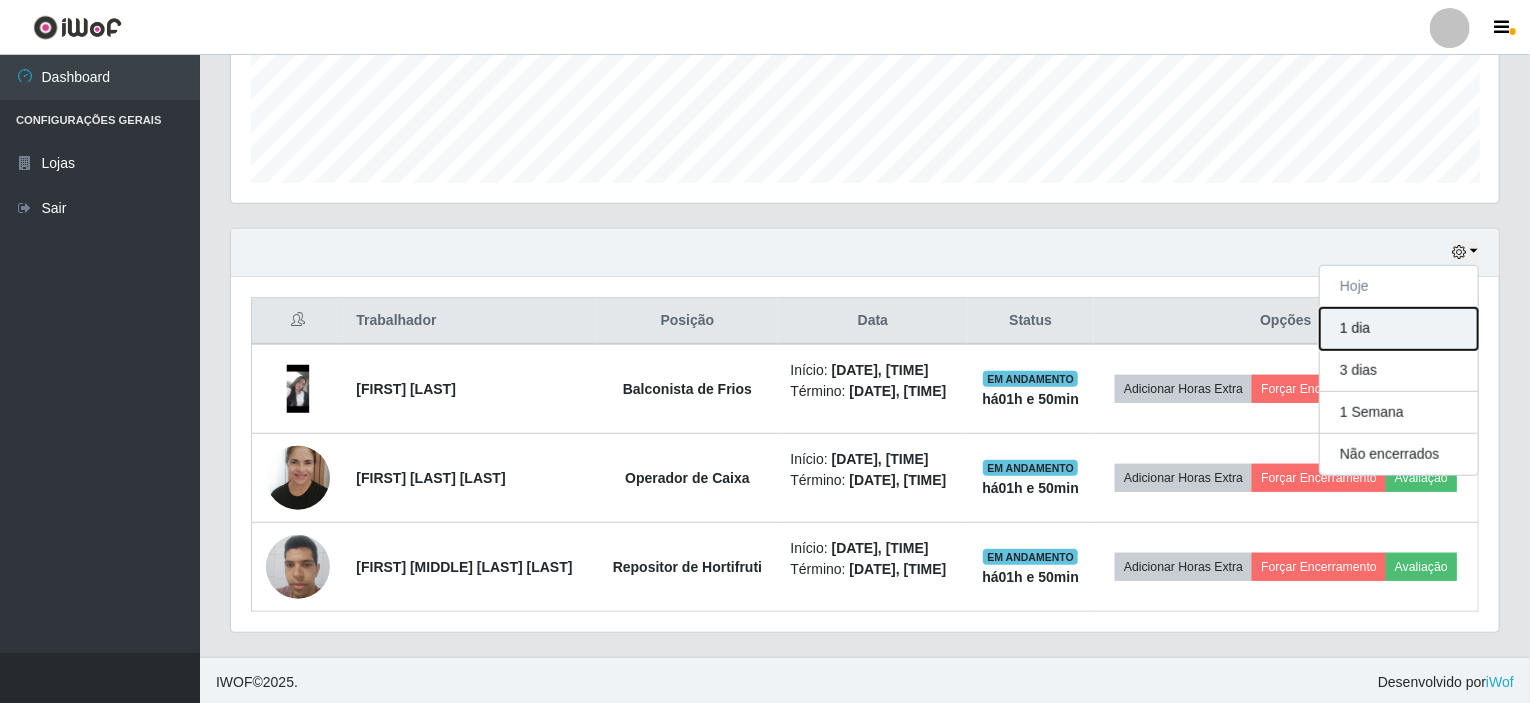click on "1 dia" at bounding box center (1399, 329) 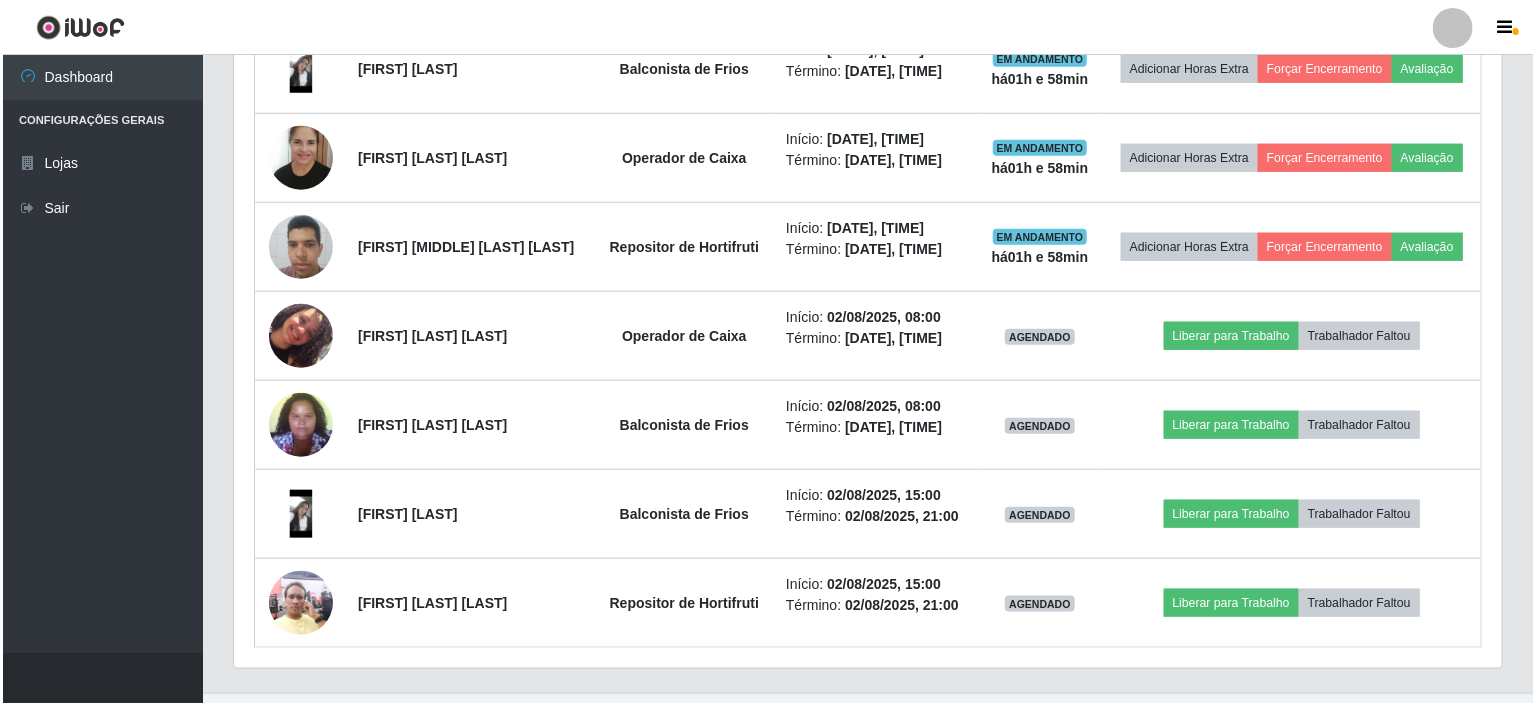 scroll, scrollTop: 887, scrollLeft: 0, axis: vertical 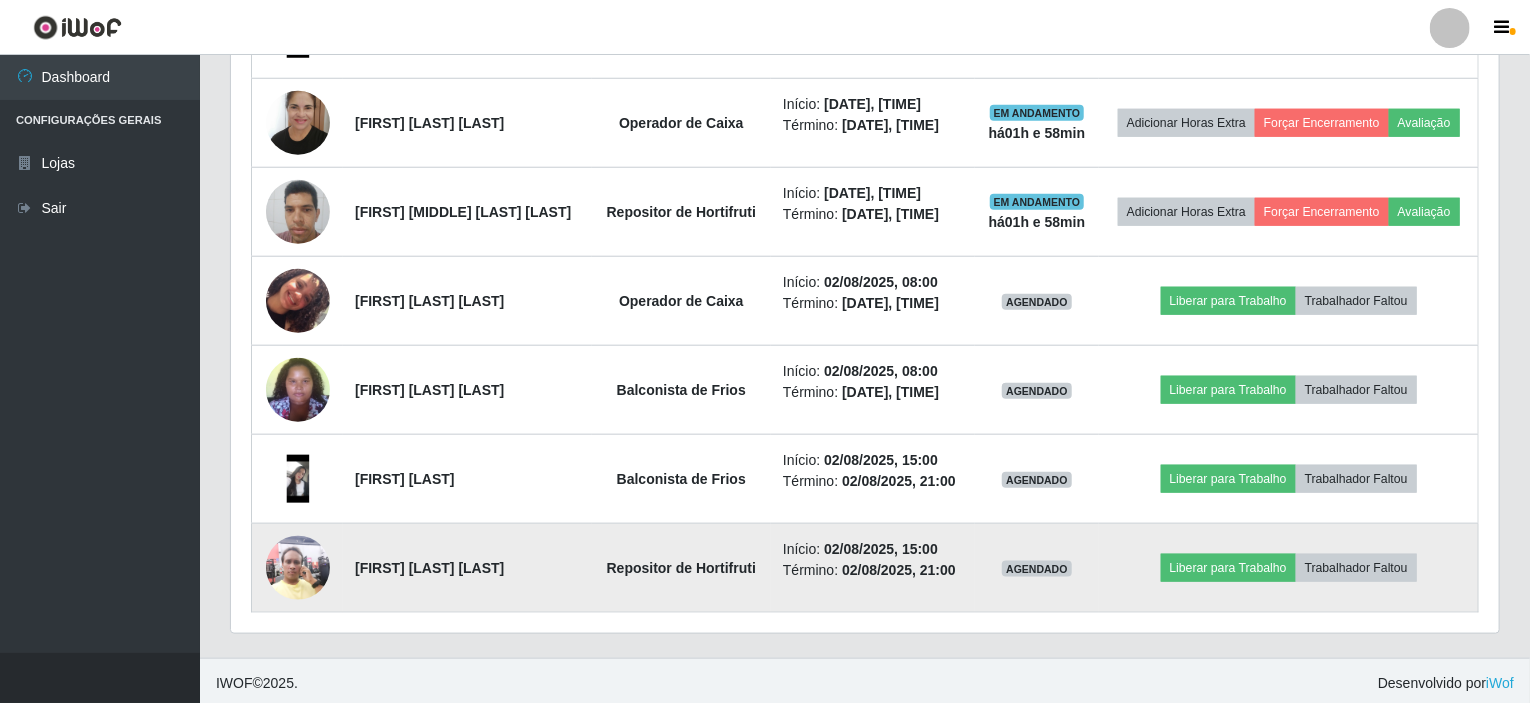 click at bounding box center (298, 567) 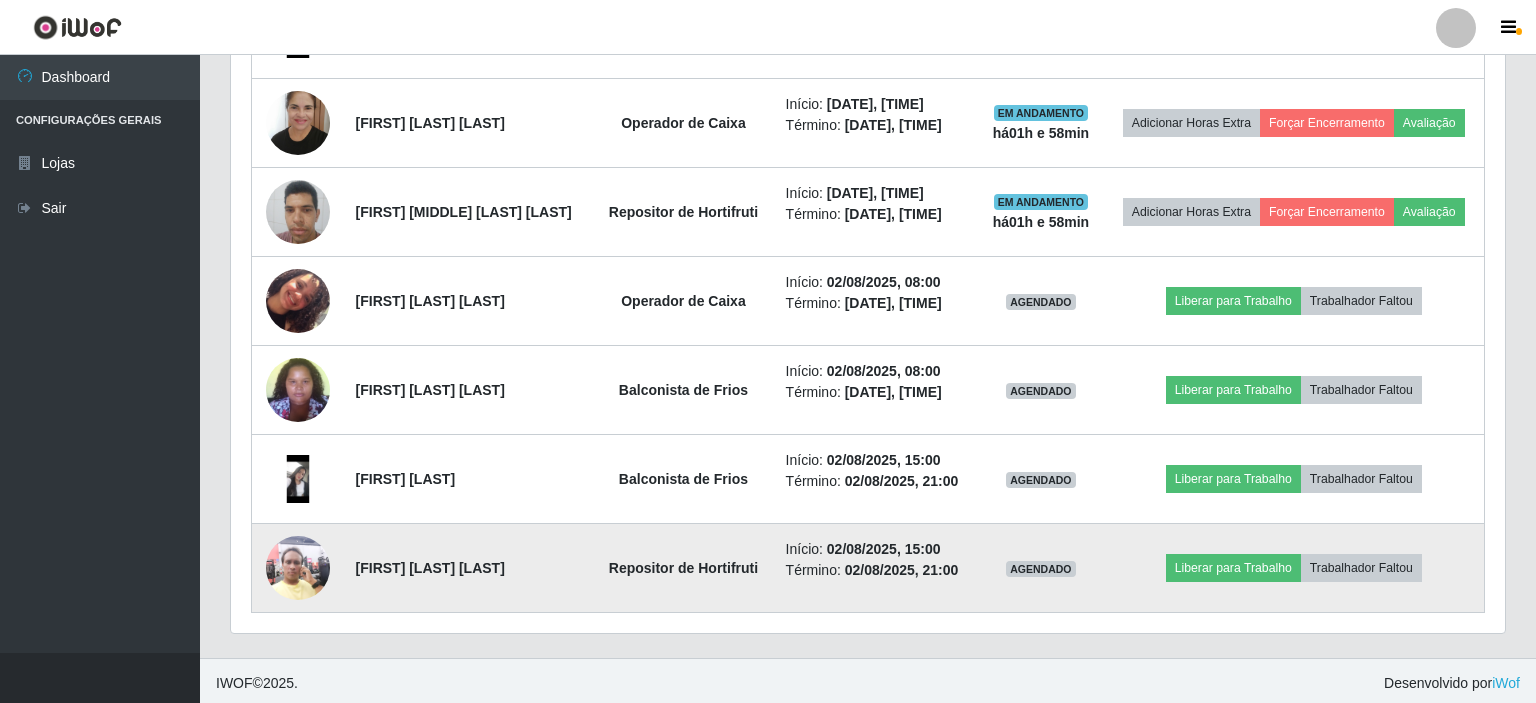 scroll, scrollTop: 999585, scrollLeft: 998740, axis: both 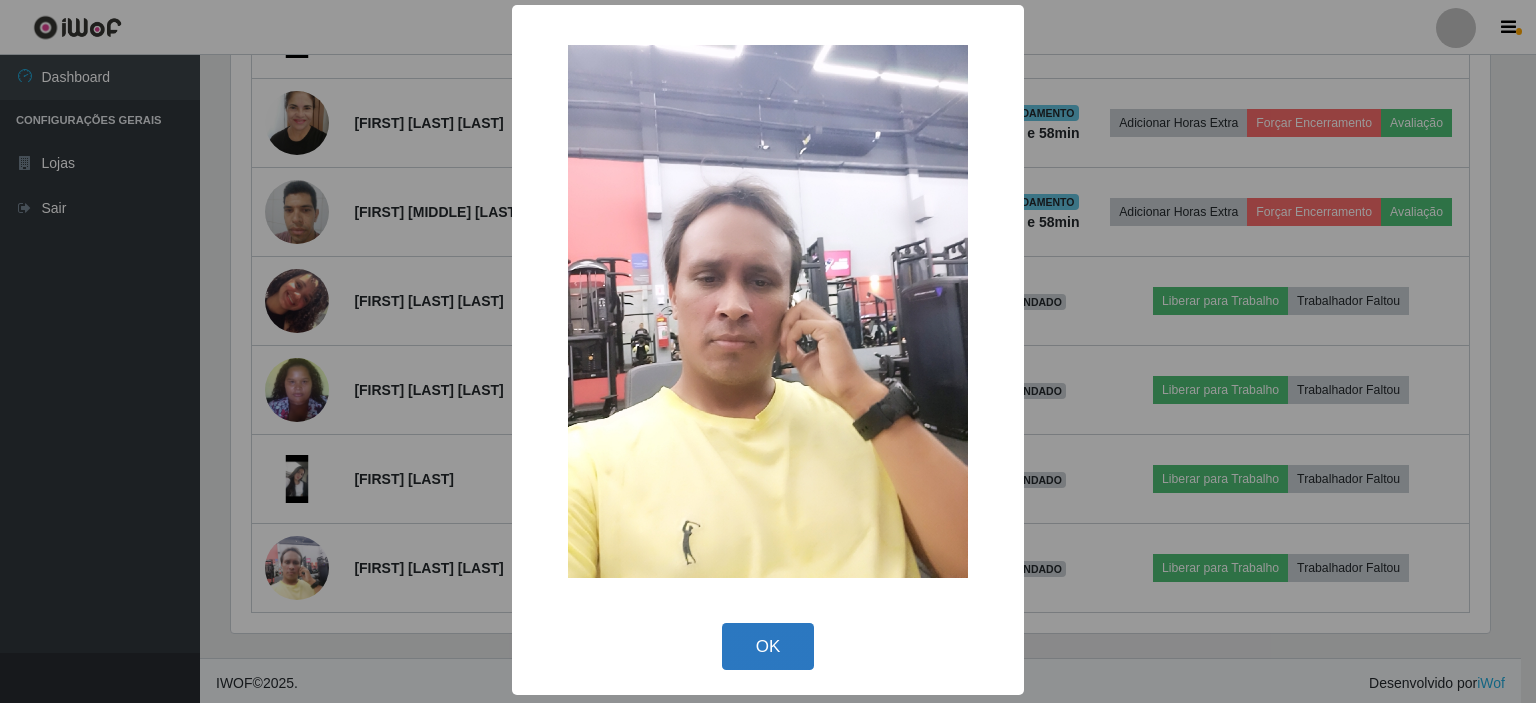click on "OK" at bounding box center [768, 646] 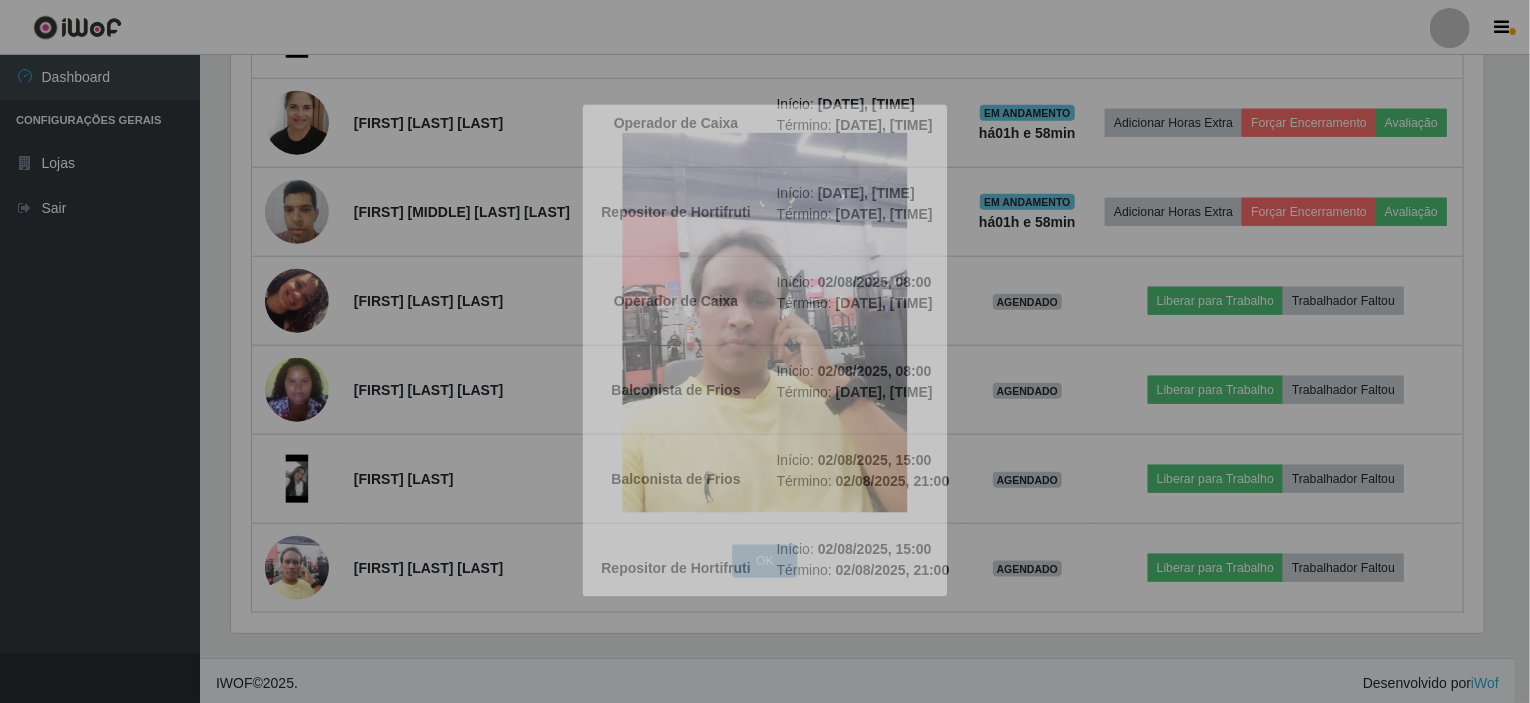 scroll, scrollTop: 999585, scrollLeft: 998731, axis: both 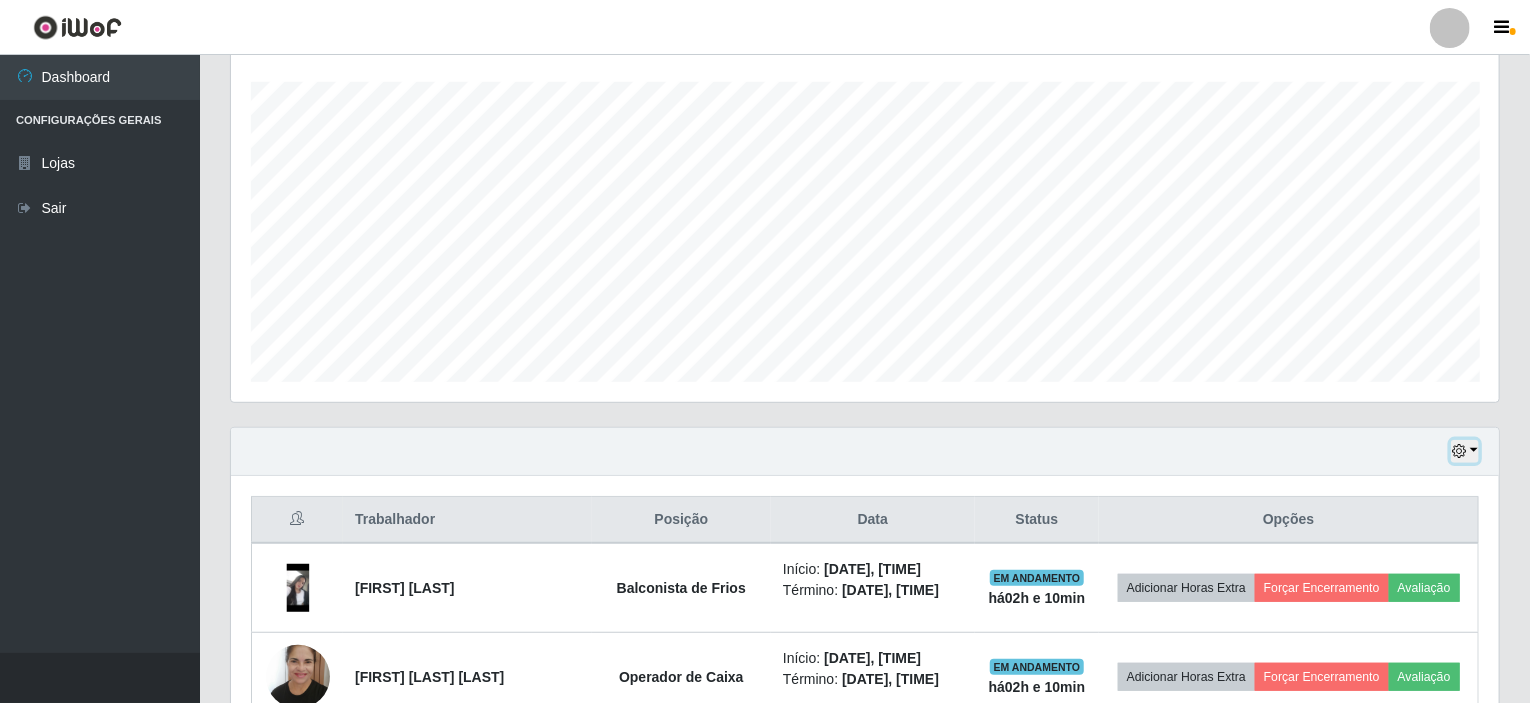 click at bounding box center (1465, 451) 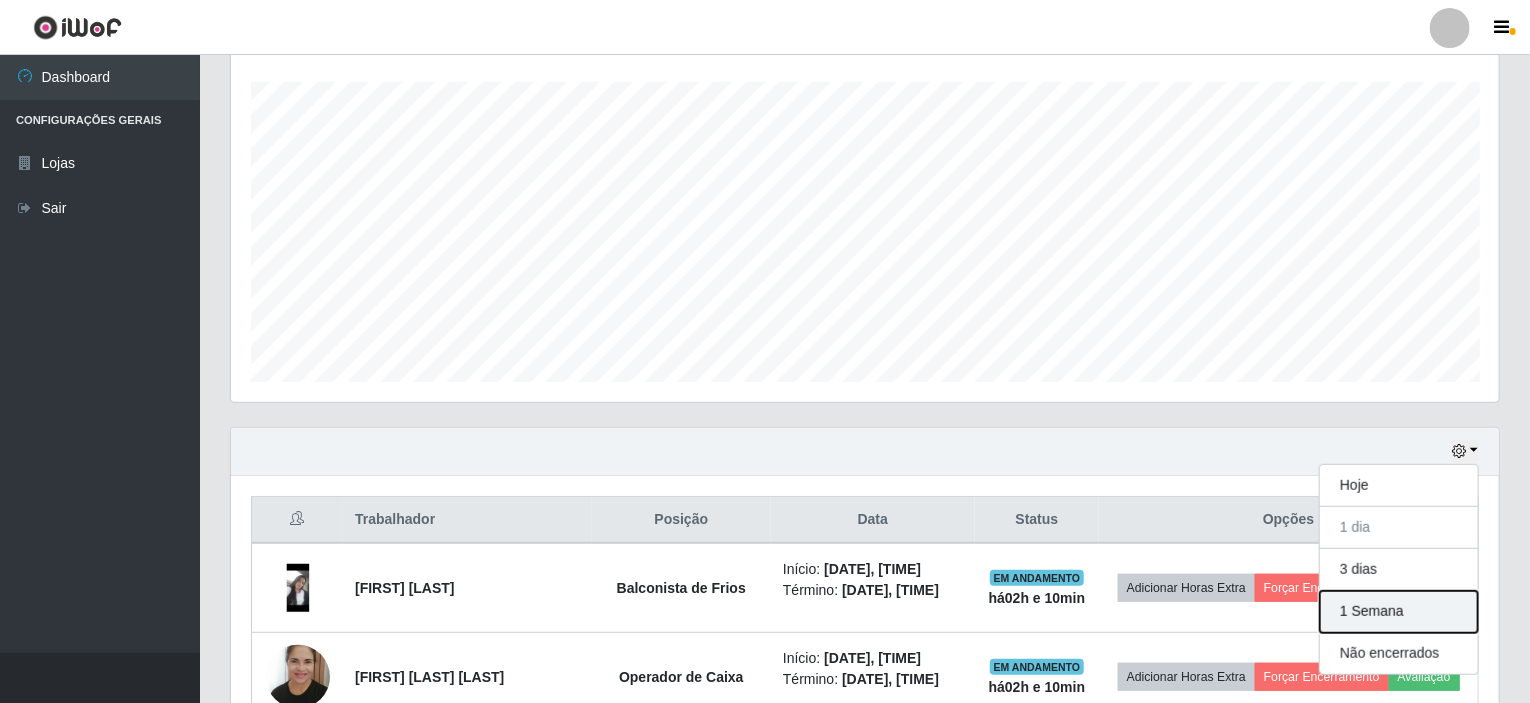 click on "1 Semana" at bounding box center [1399, 612] 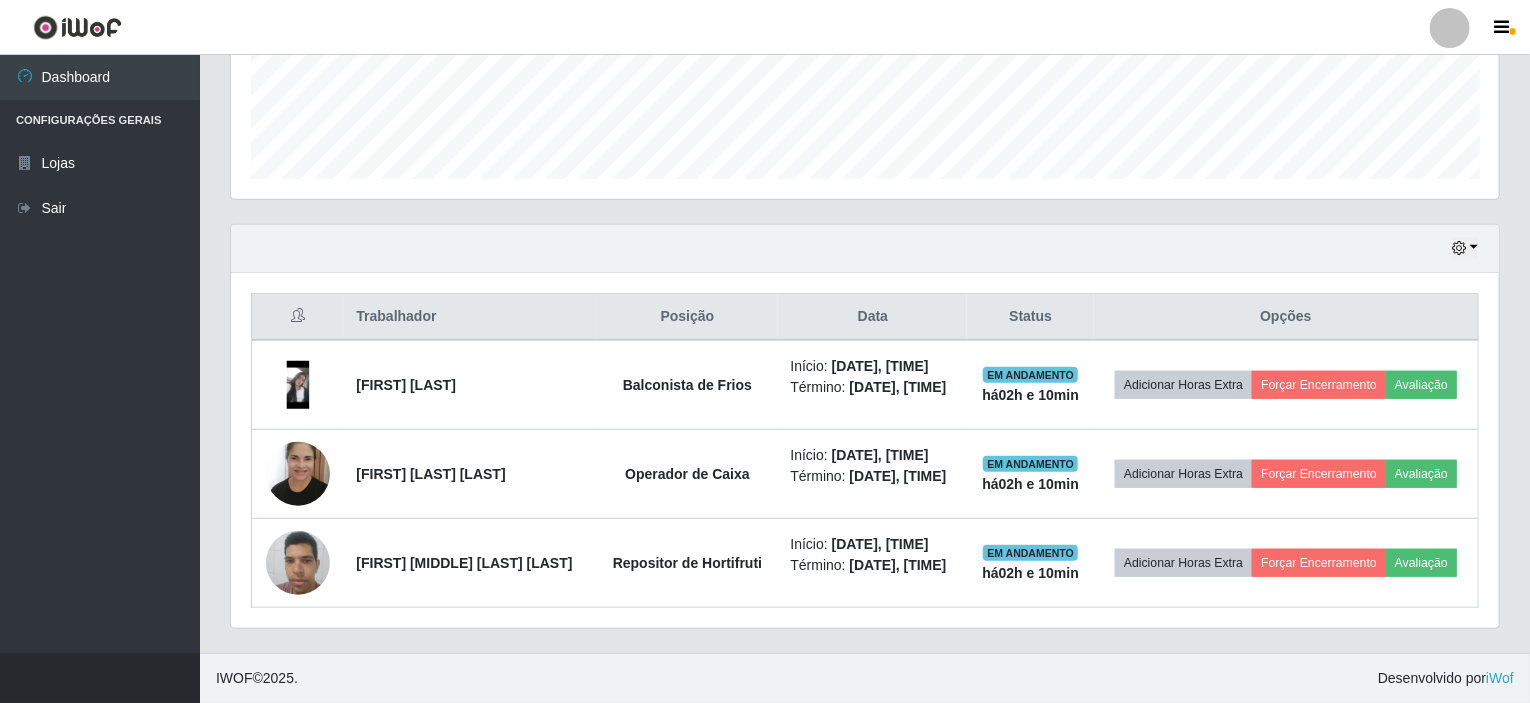 scroll, scrollTop: 532, scrollLeft: 0, axis: vertical 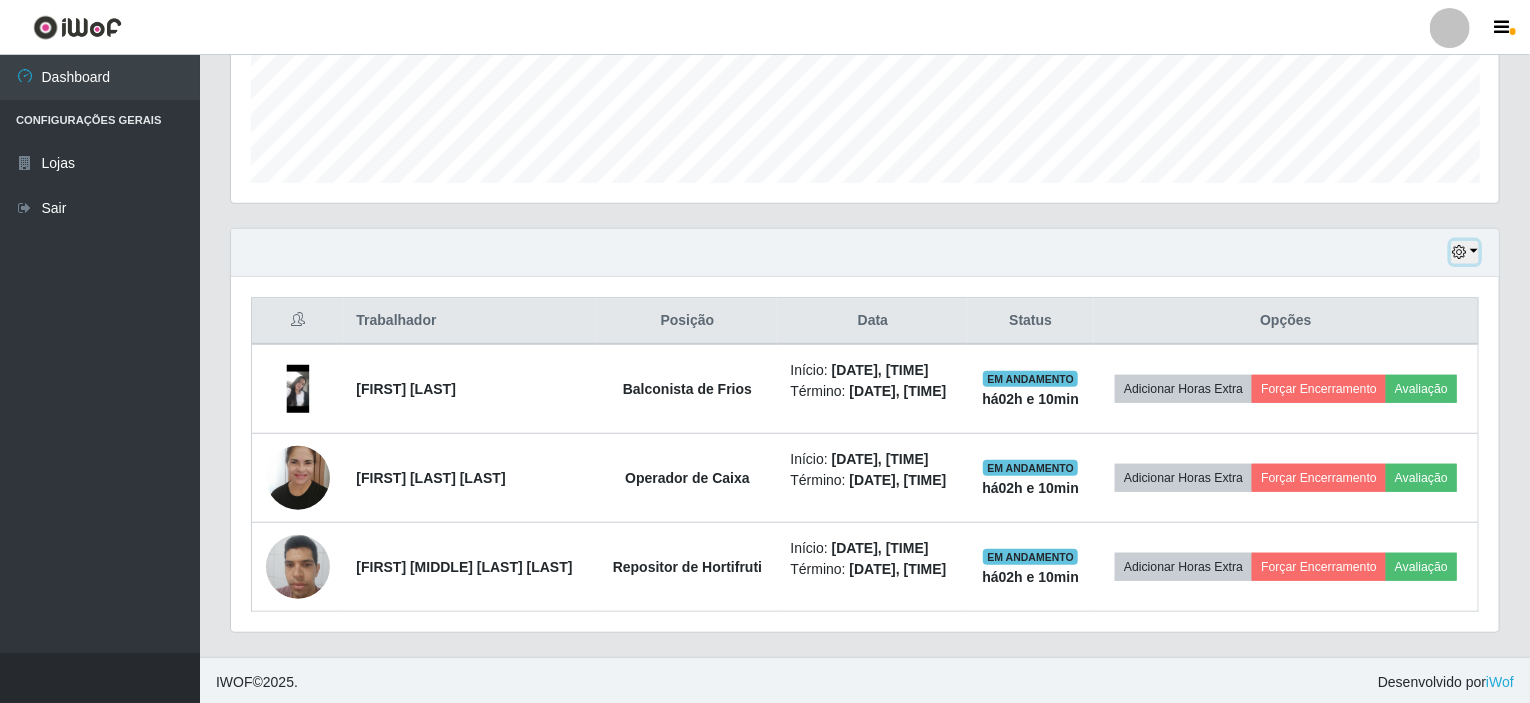 click at bounding box center [1465, 252] 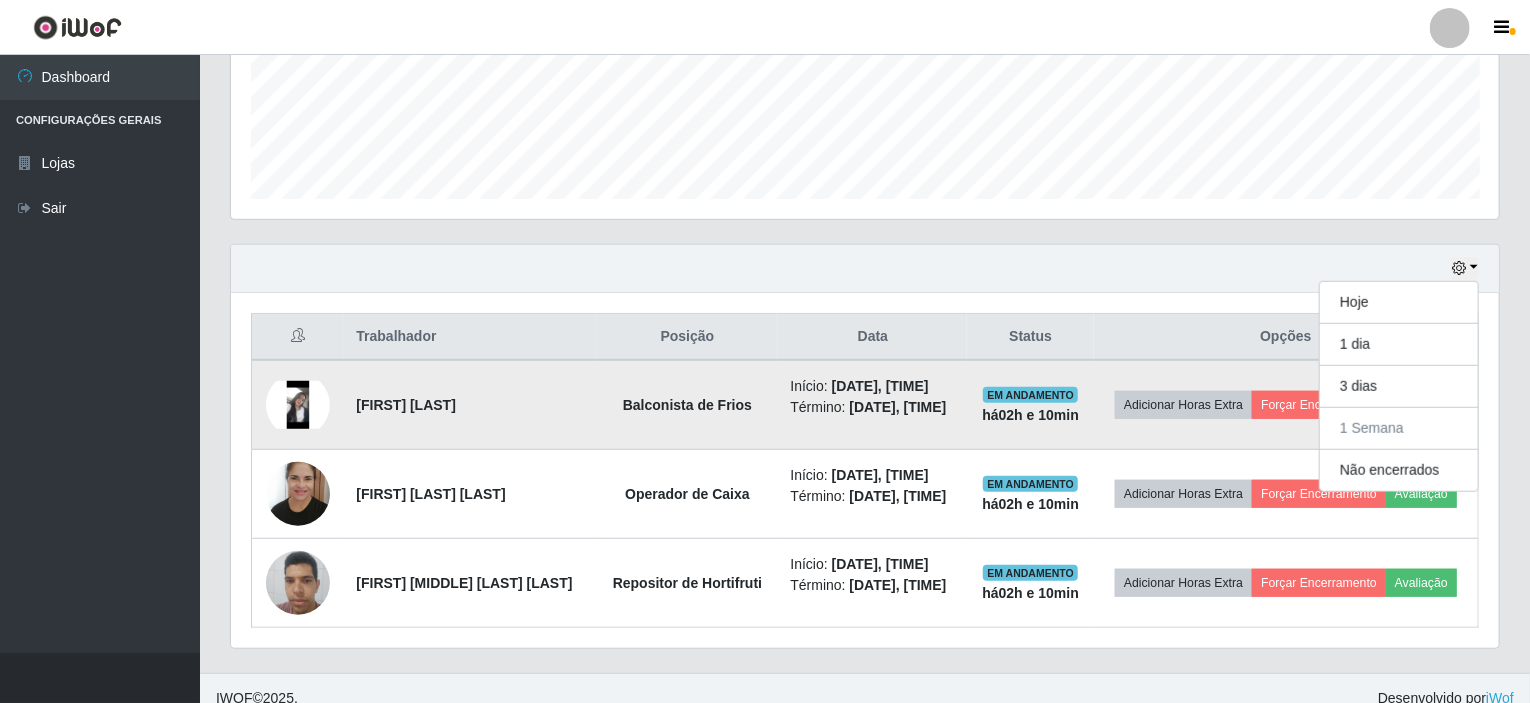 scroll, scrollTop: 532, scrollLeft: 0, axis: vertical 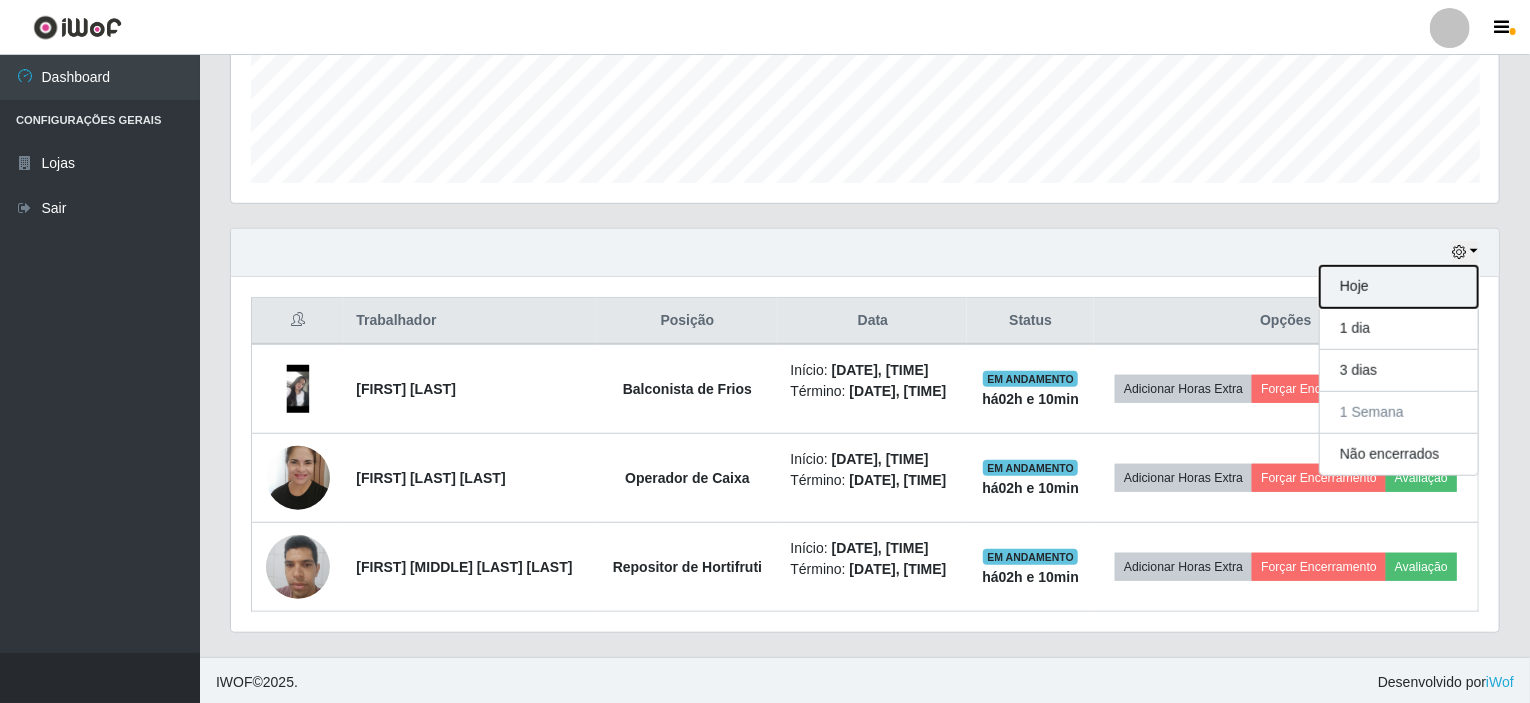 click on "Hoje" at bounding box center [1399, 287] 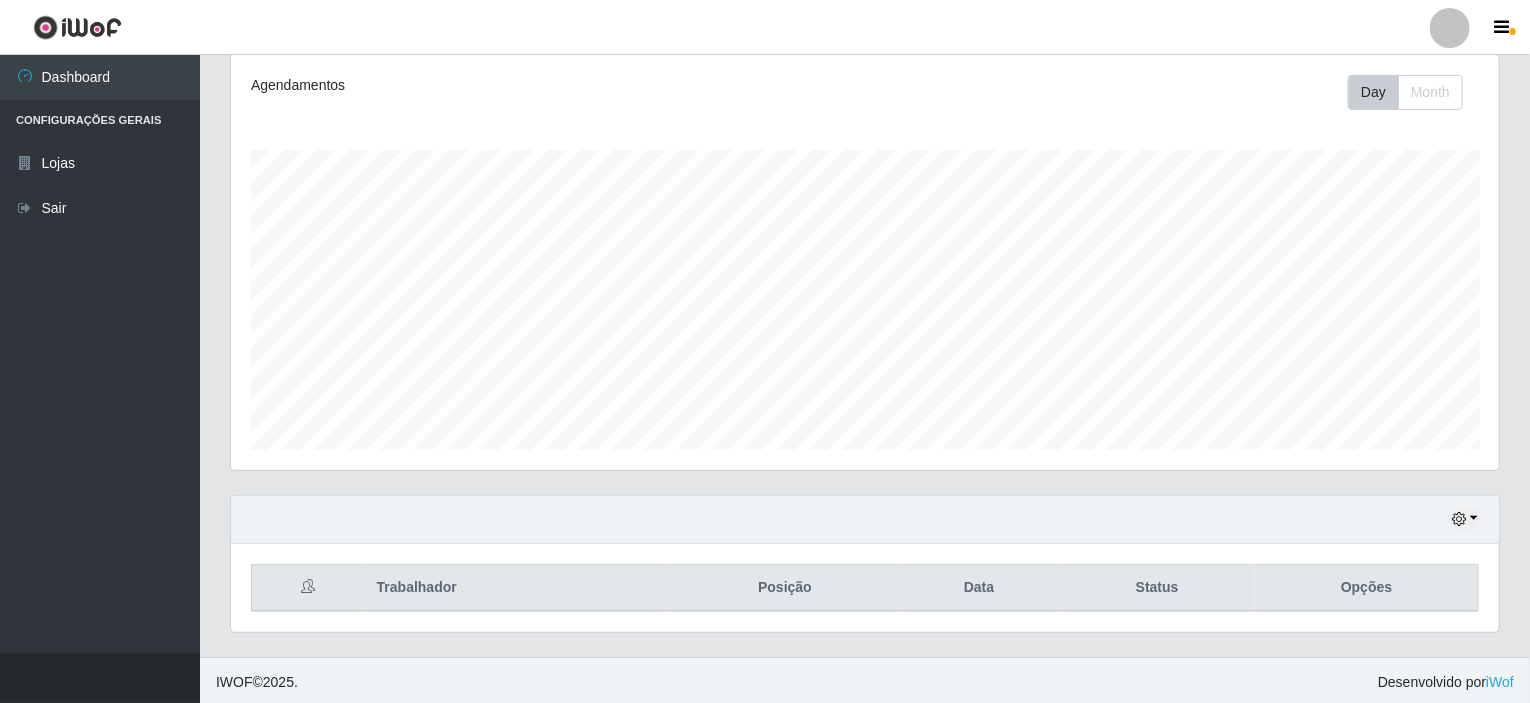 scroll, scrollTop: 532, scrollLeft: 0, axis: vertical 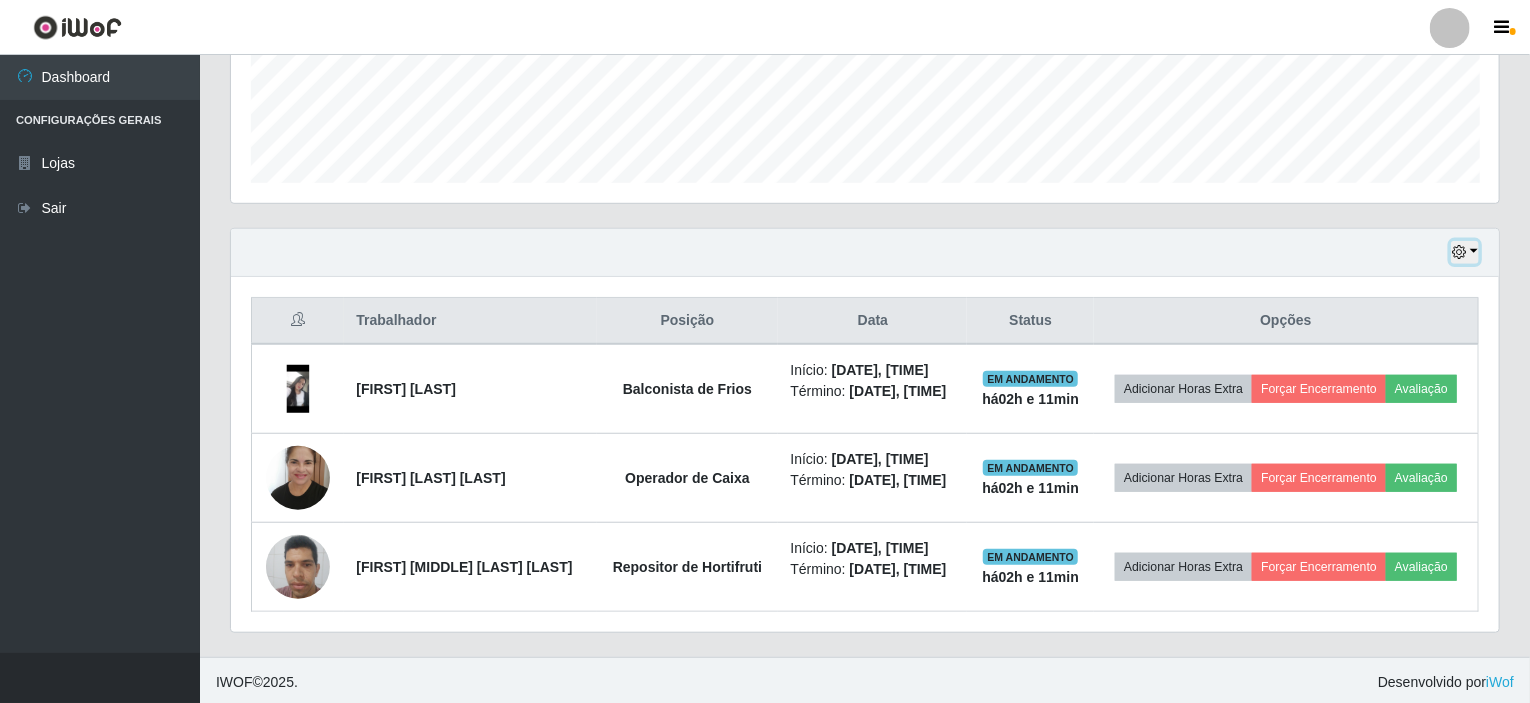 click at bounding box center (1465, 252) 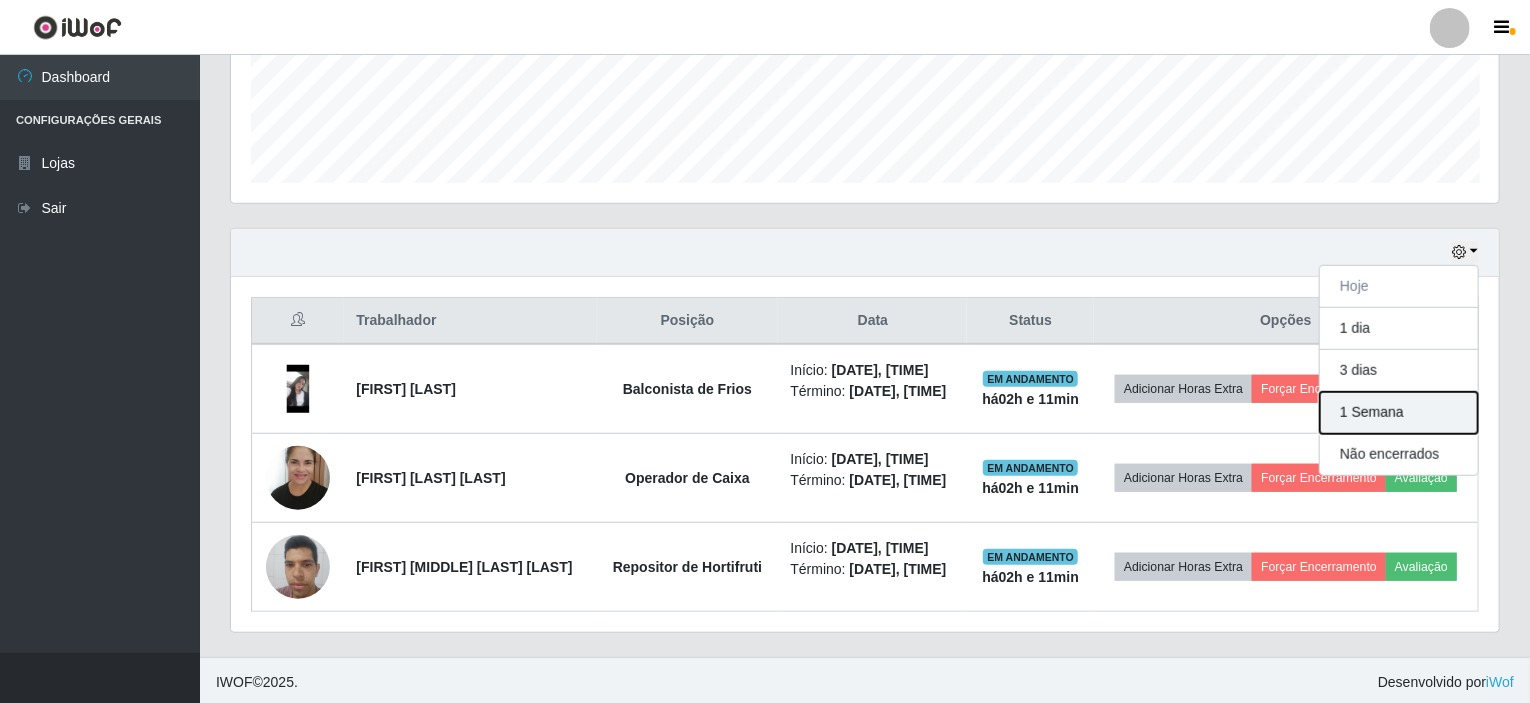 click on "1 Semana" at bounding box center [1399, 413] 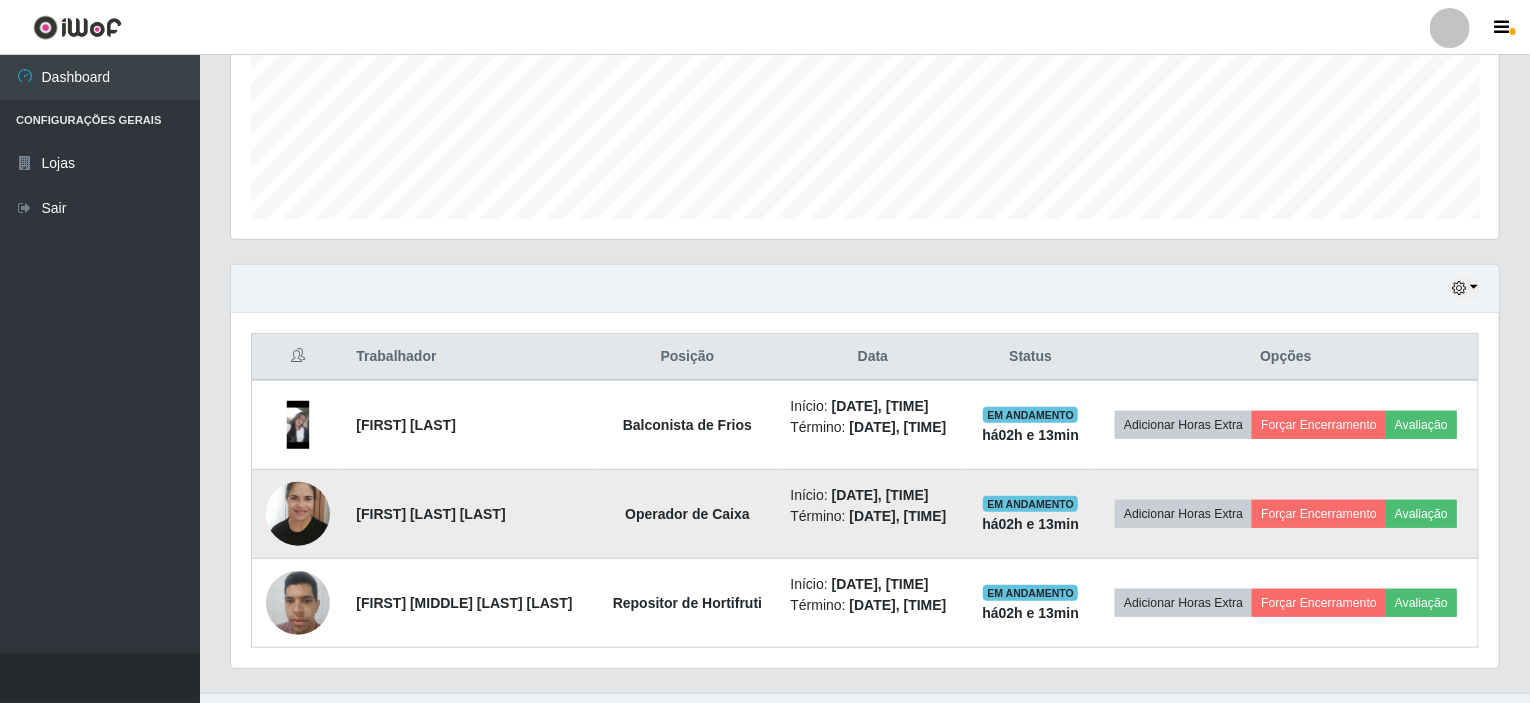 scroll, scrollTop: 532, scrollLeft: 0, axis: vertical 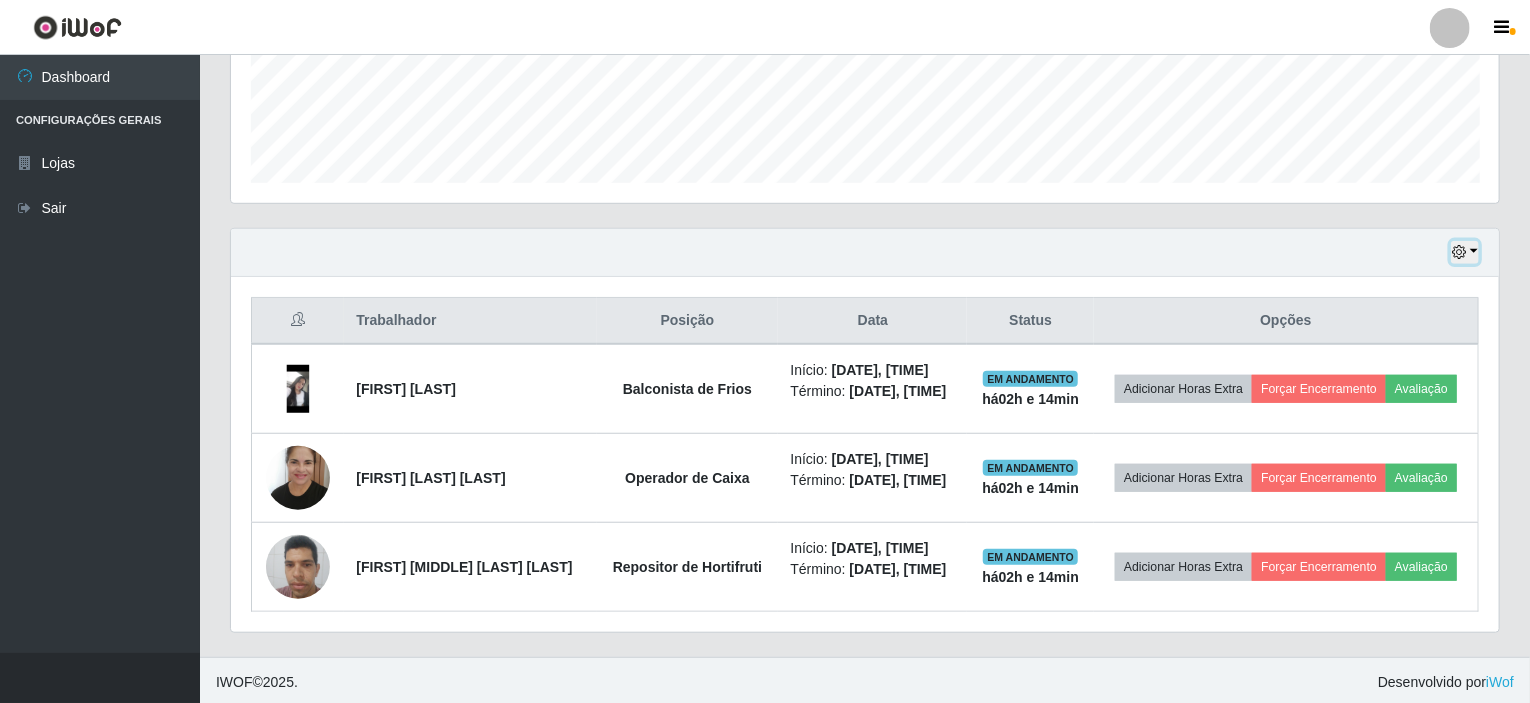 click at bounding box center [1465, 252] 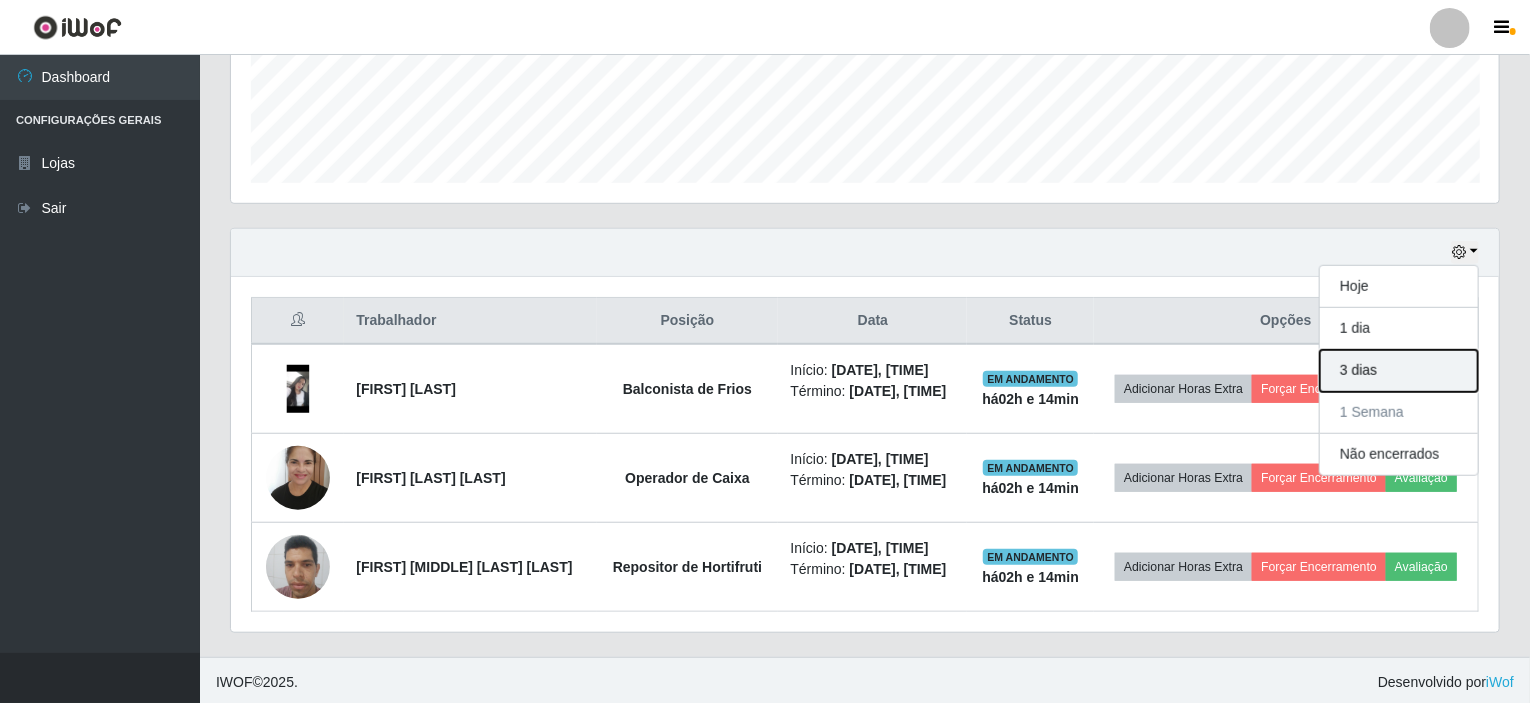 click on "3 dias" at bounding box center (1399, 371) 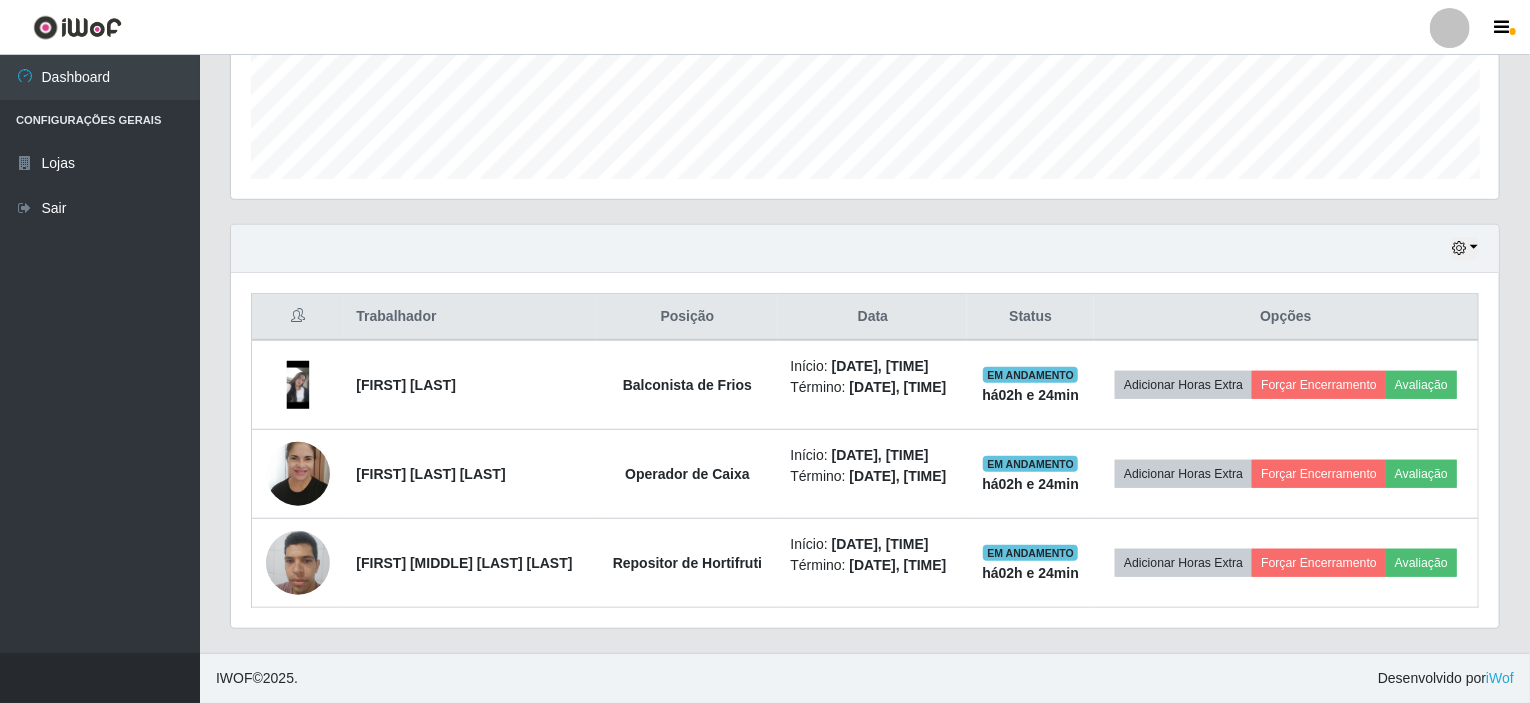 scroll, scrollTop: 532, scrollLeft: 0, axis: vertical 